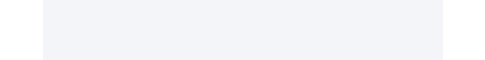 scroll, scrollTop: 0, scrollLeft: 0, axis: both 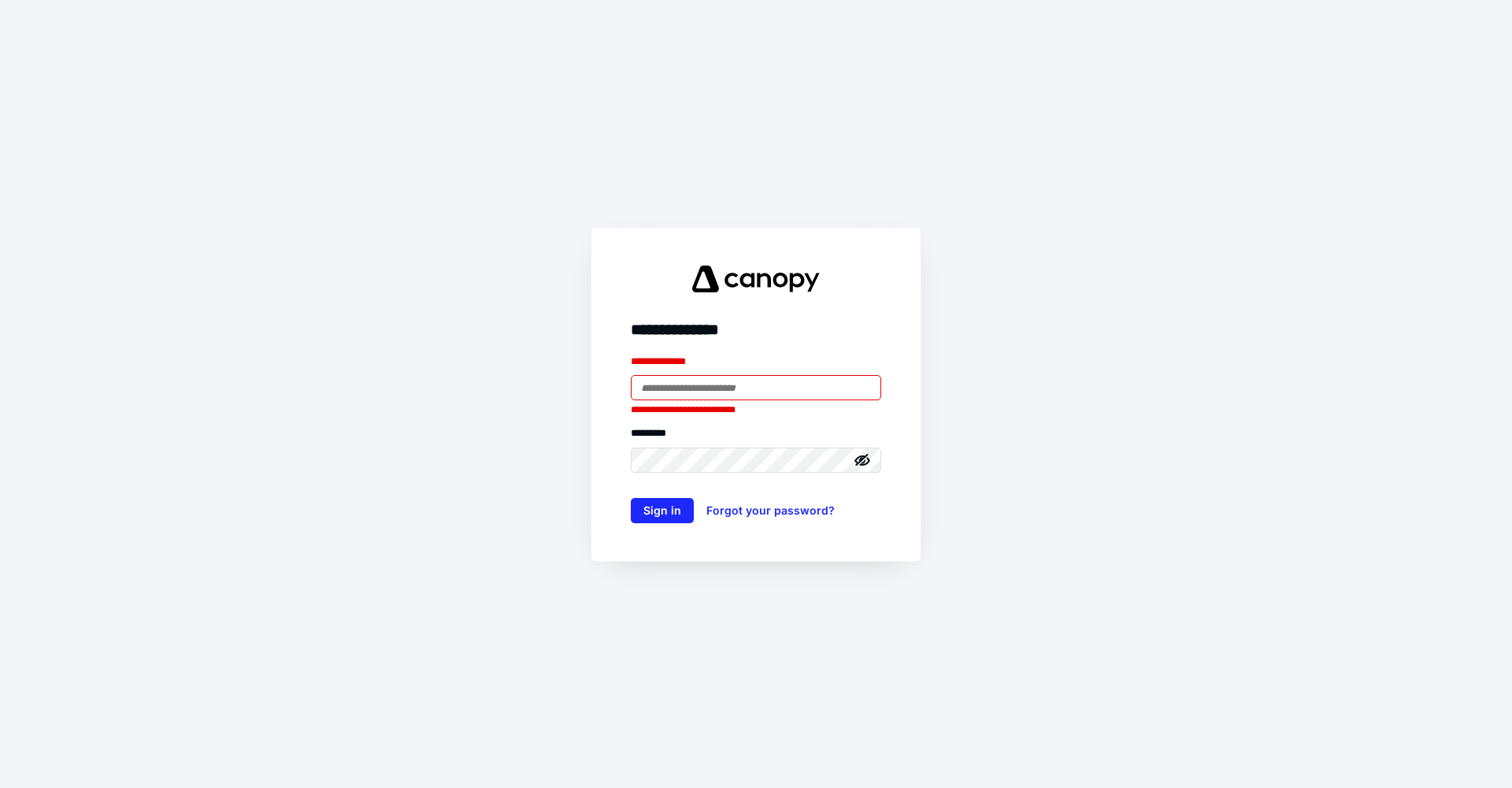 type on "**********" 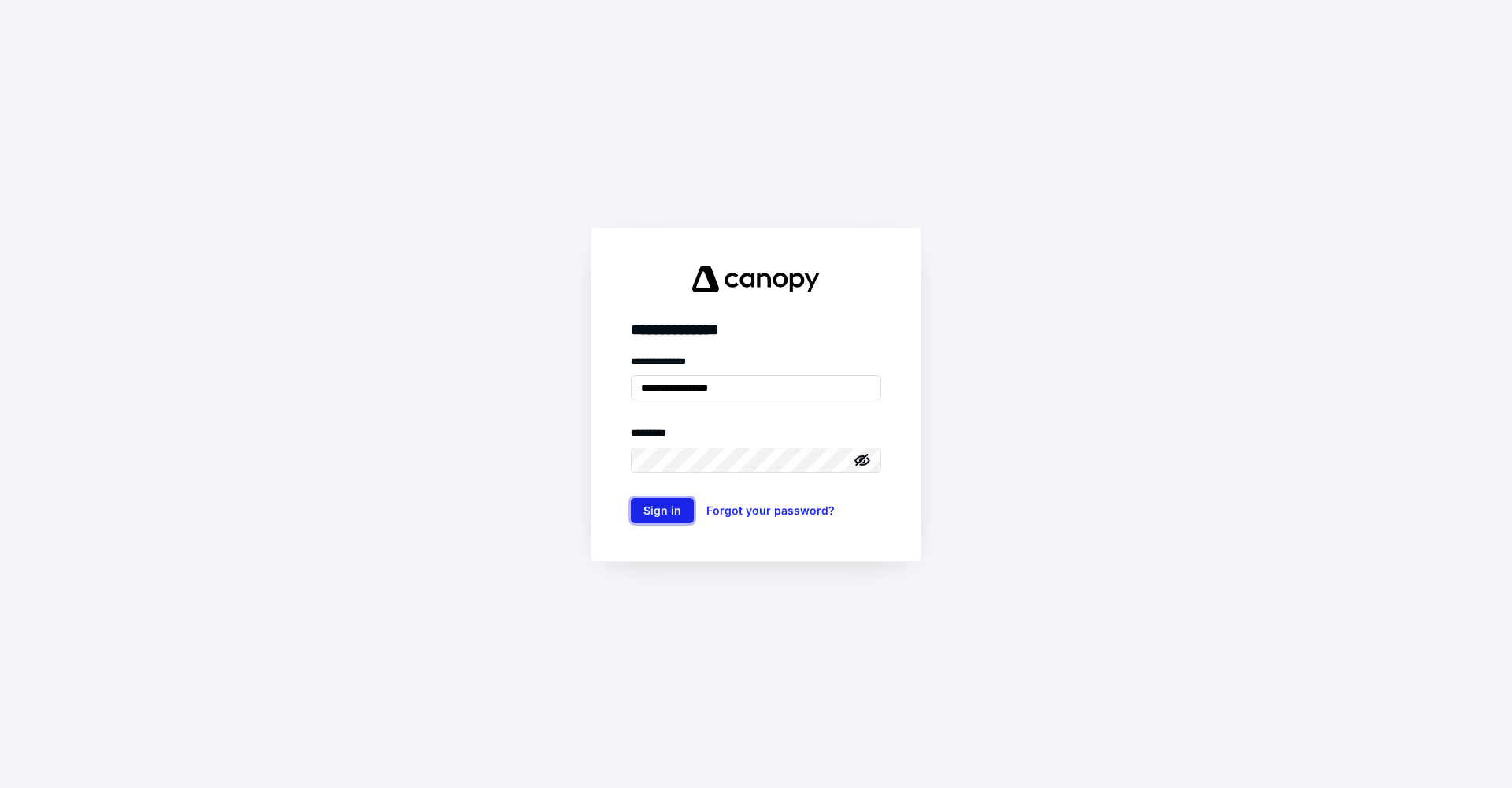 click on "Sign in" at bounding box center [662, 511] 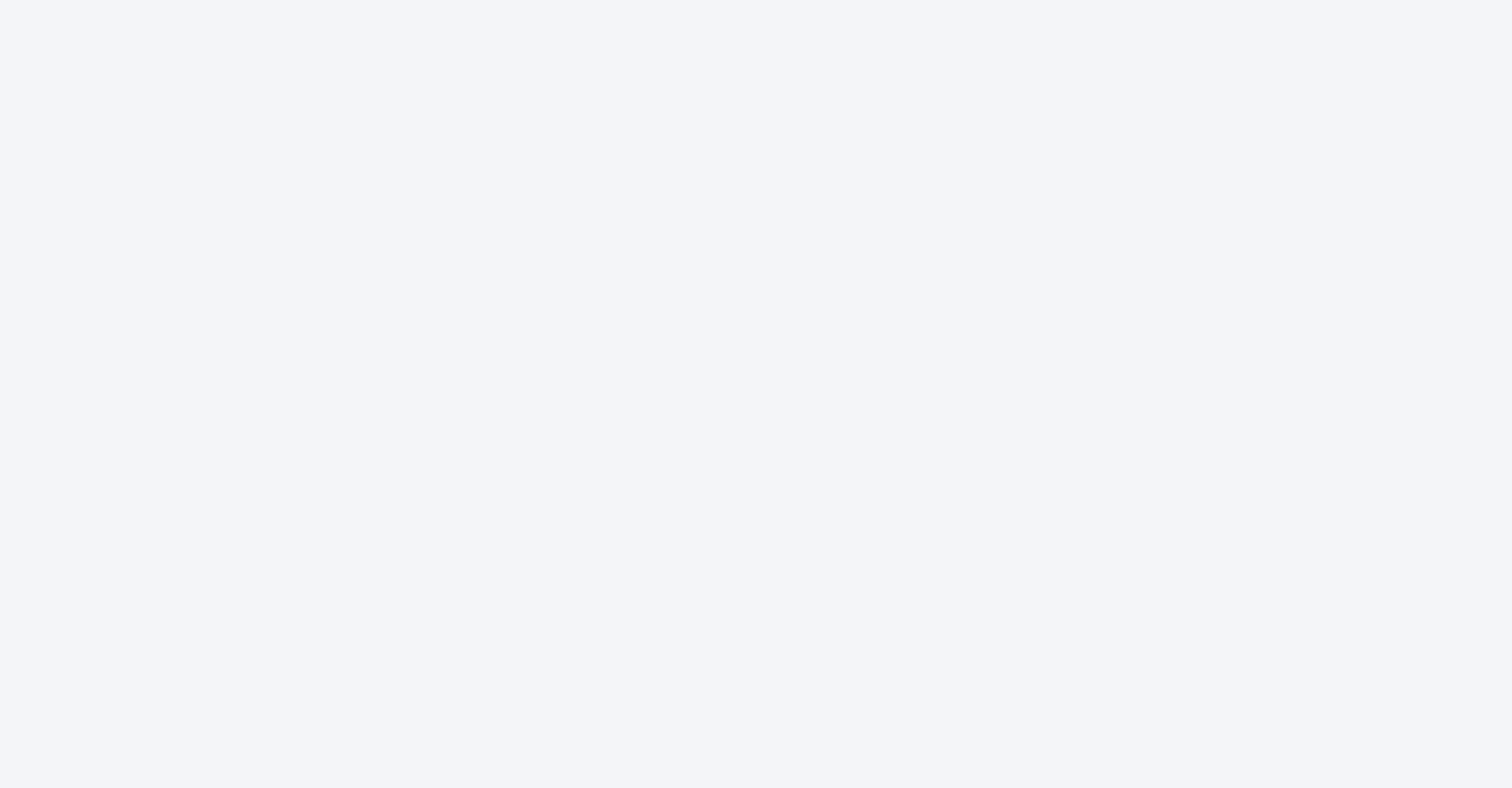 scroll, scrollTop: 0, scrollLeft: 0, axis: both 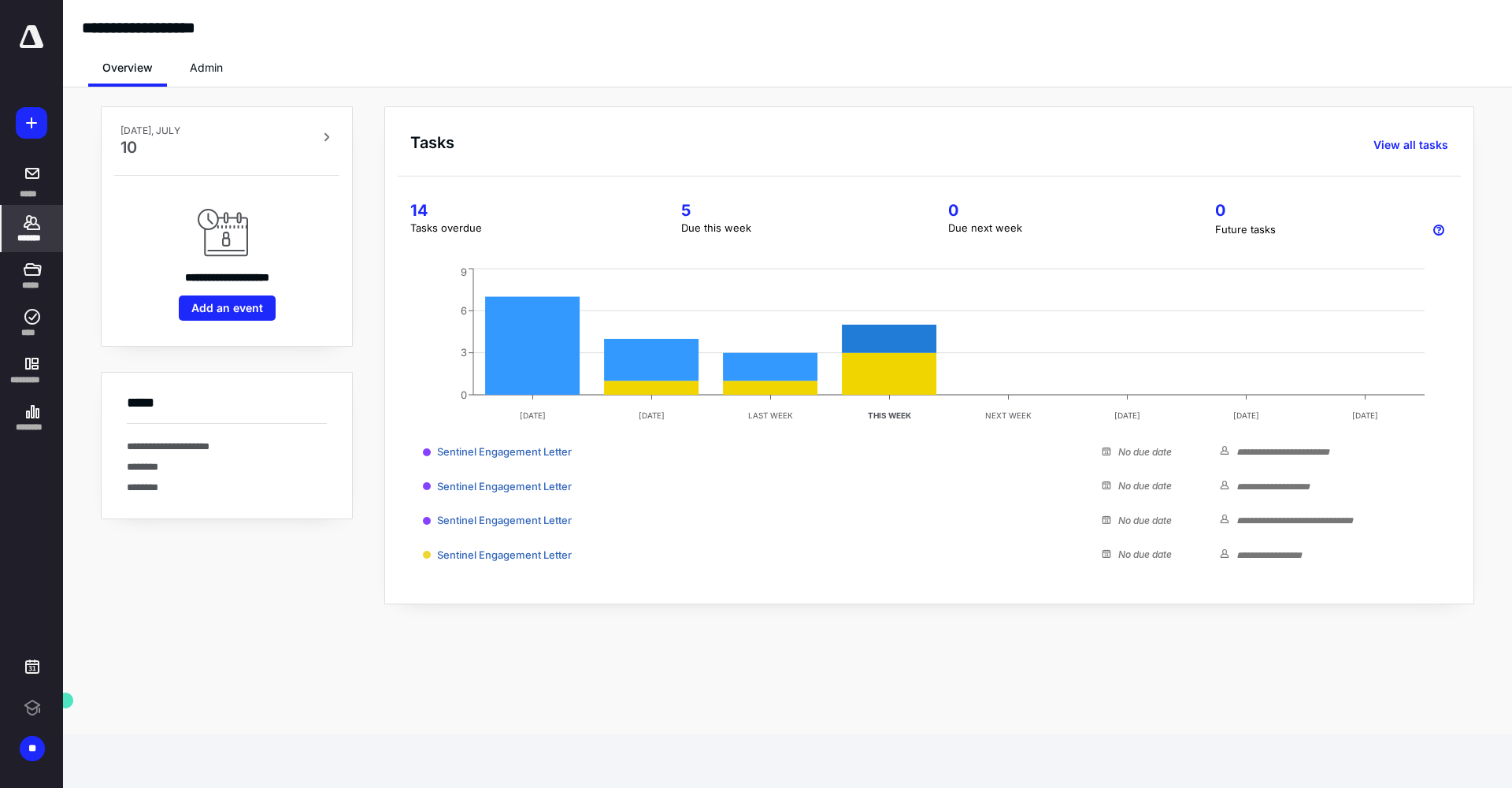 click on "*******" at bounding box center (32, 238) 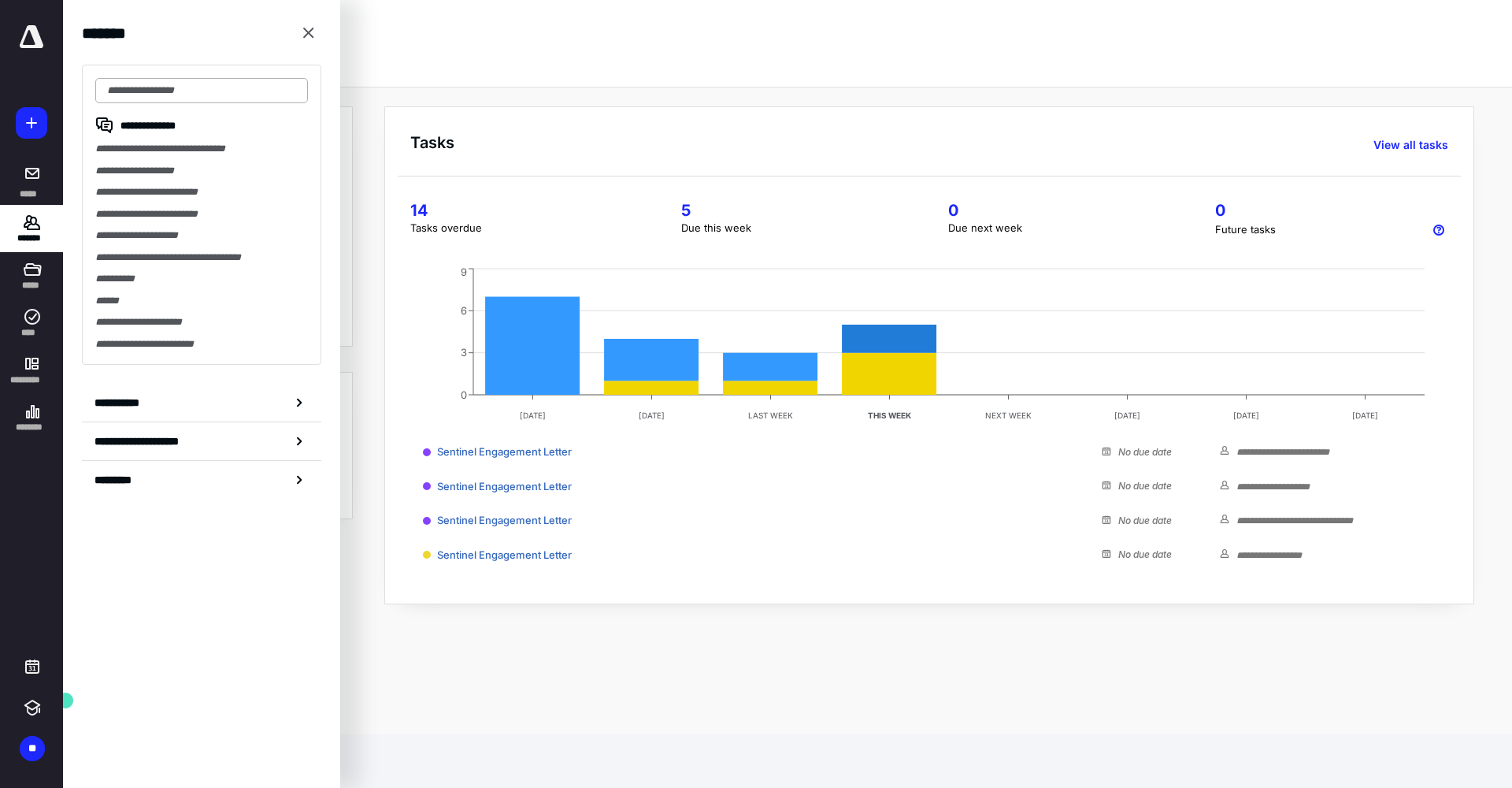 click at bounding box center (202, 91) 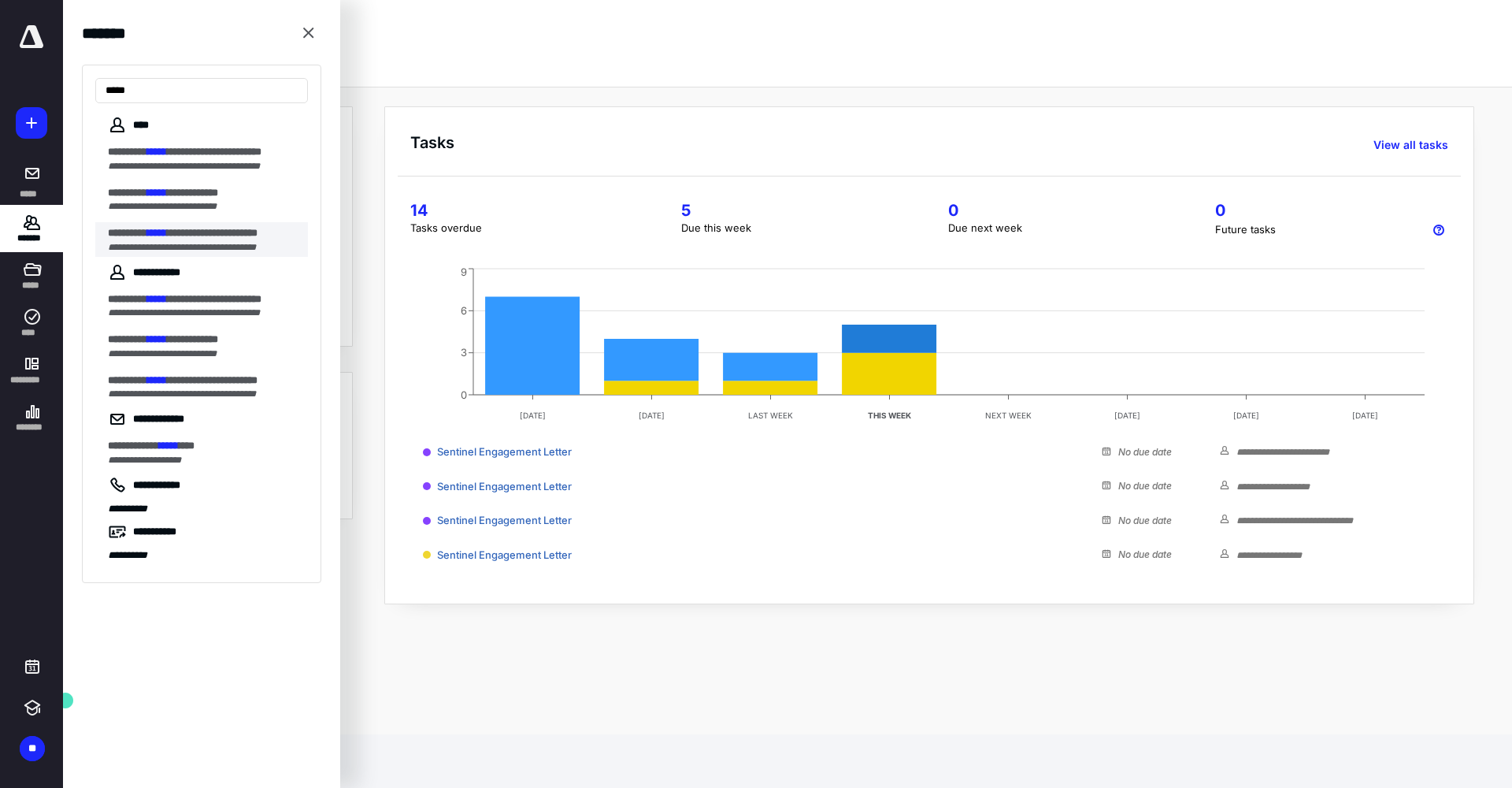 type on "*****" 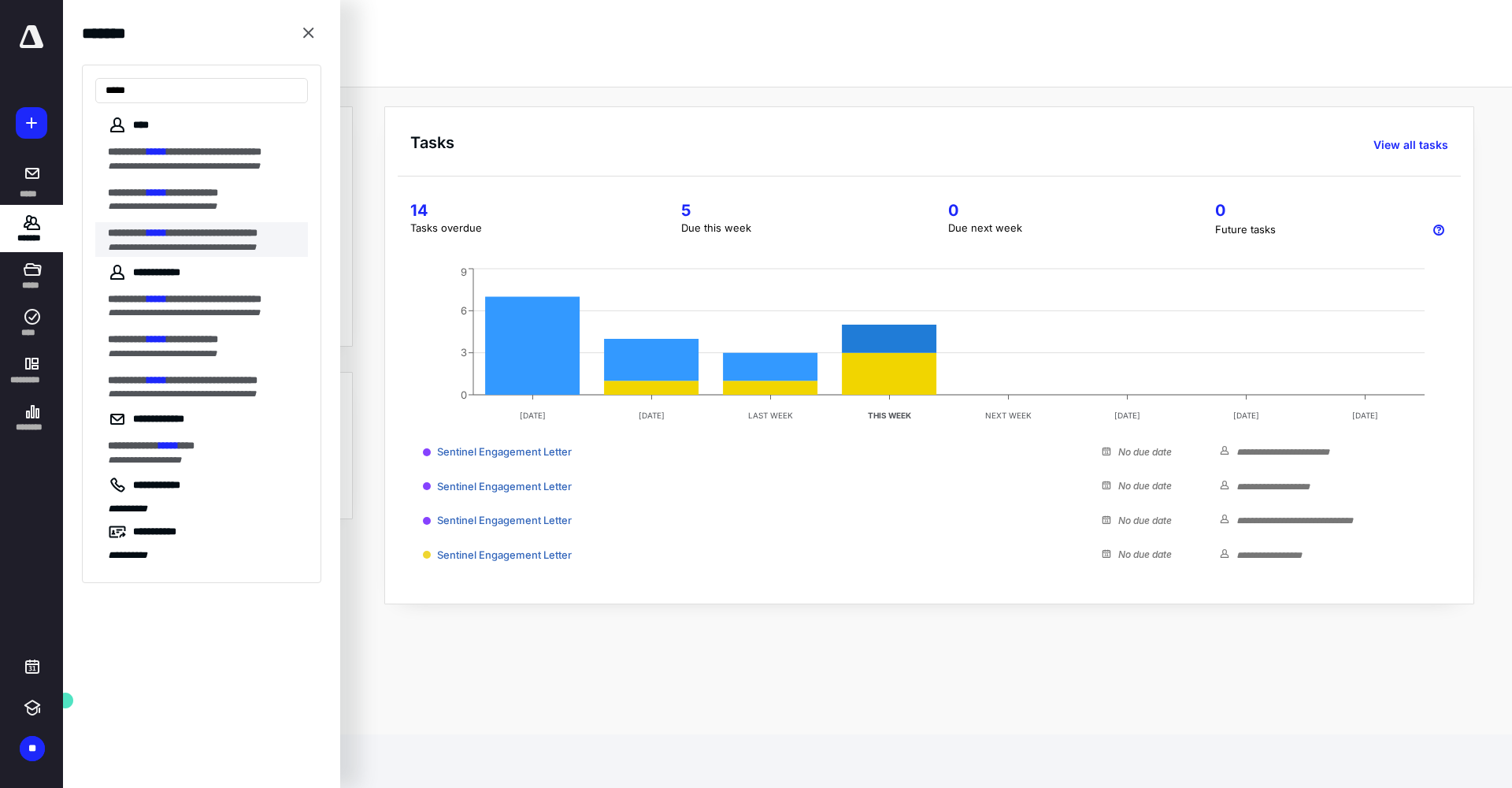 click on "**********" at bounding box center [182, 247] 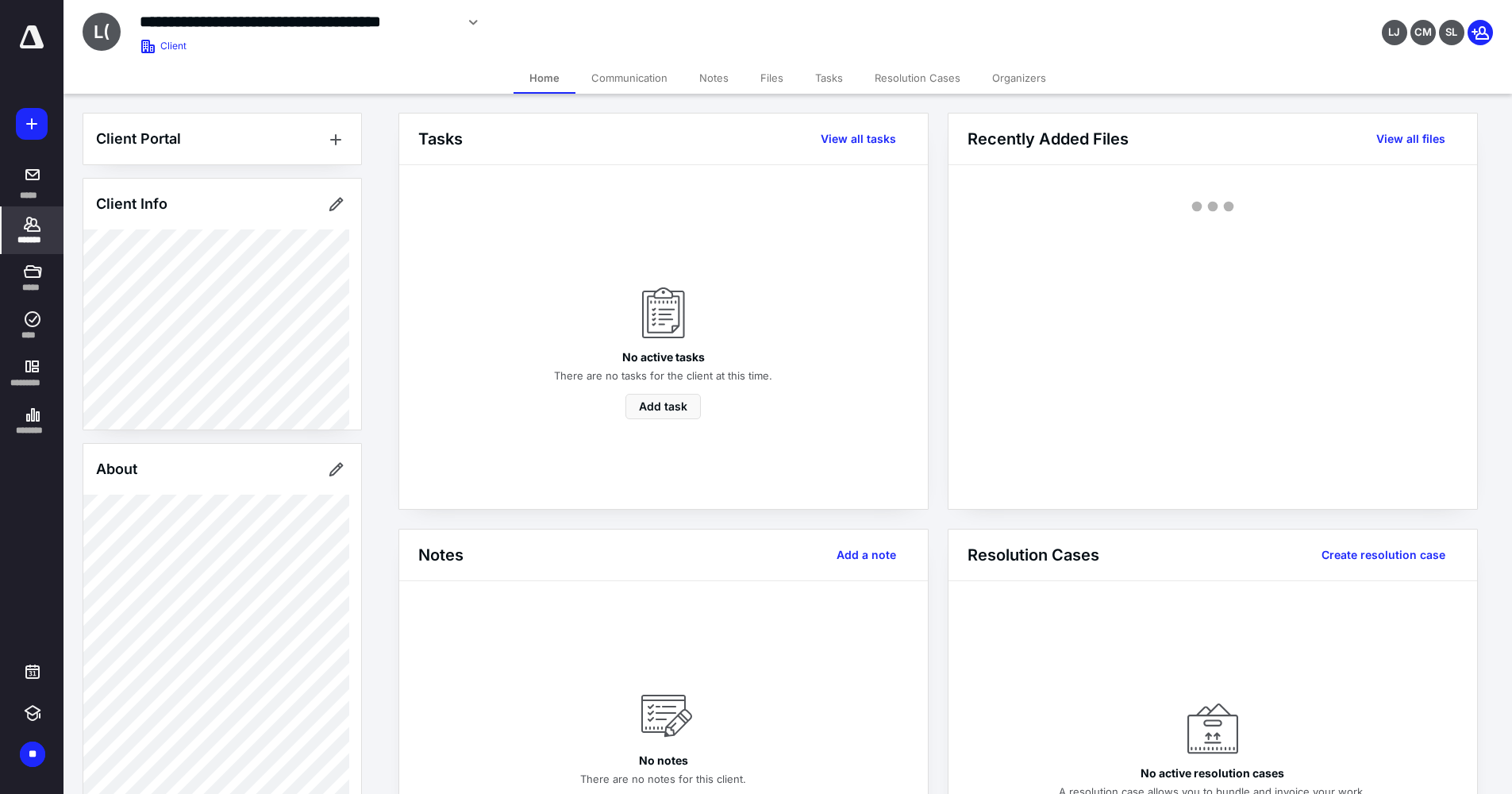 click on "Files" at bounding box center [771, 78] 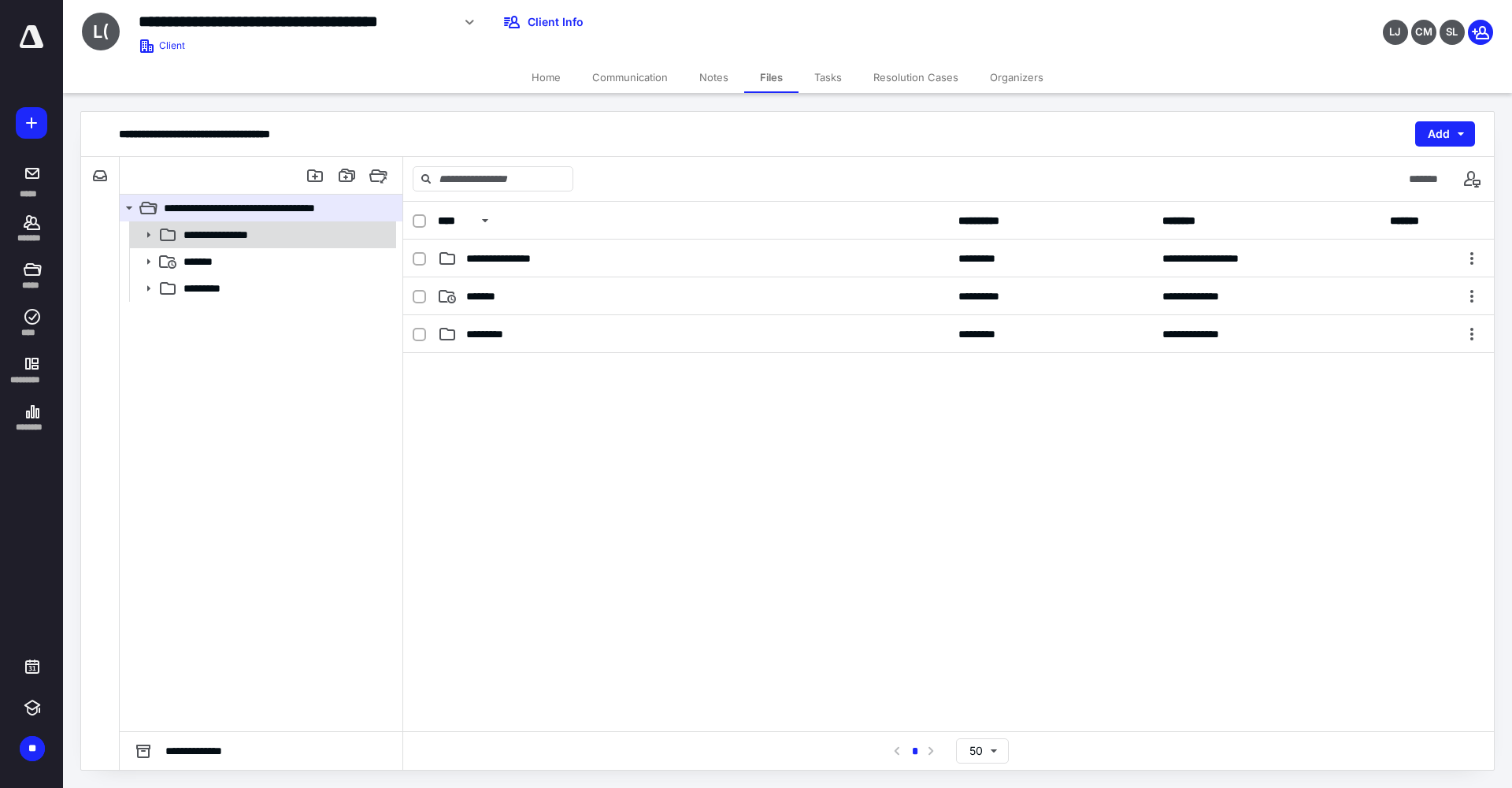 click 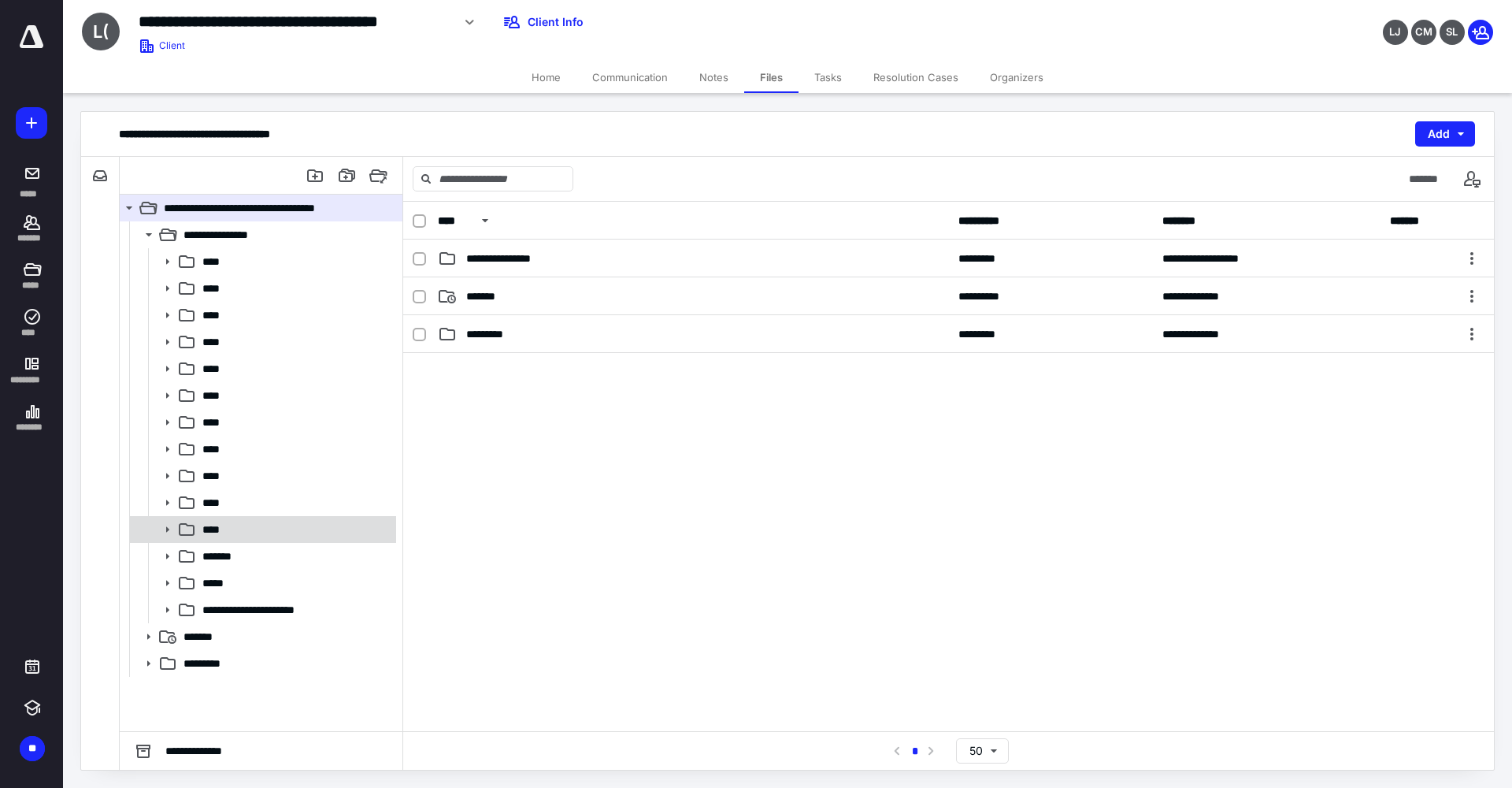 click 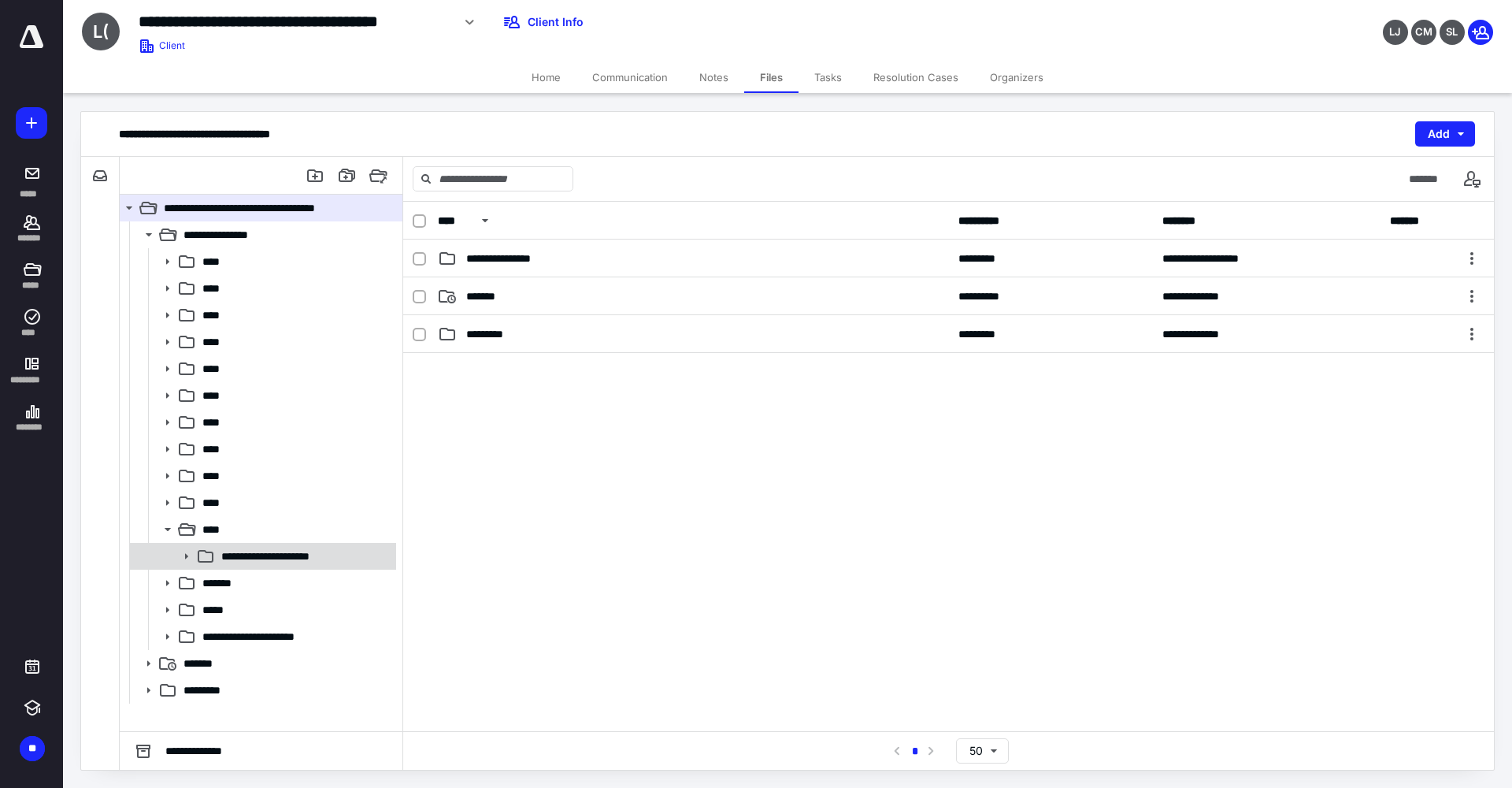 click 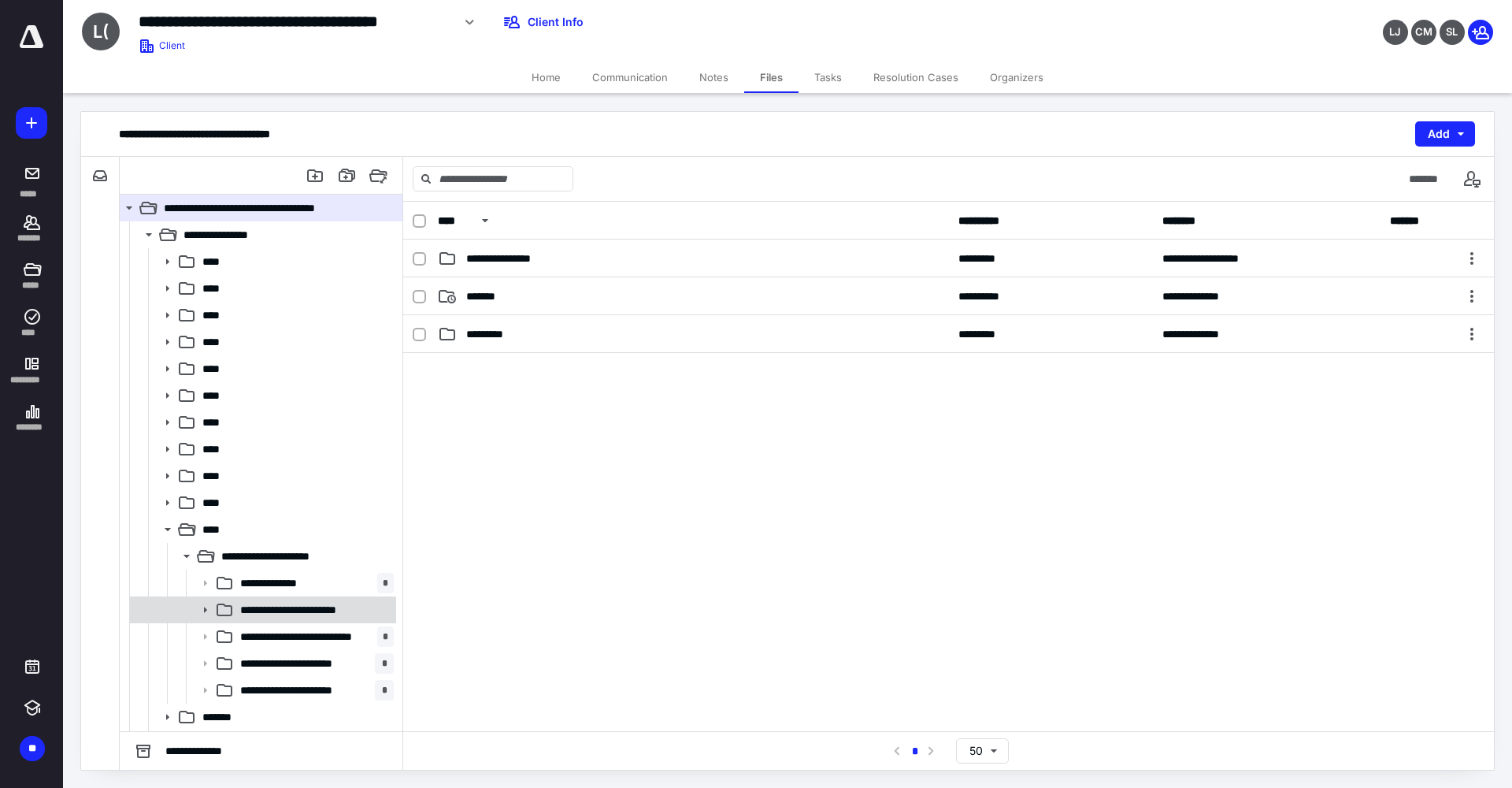 click 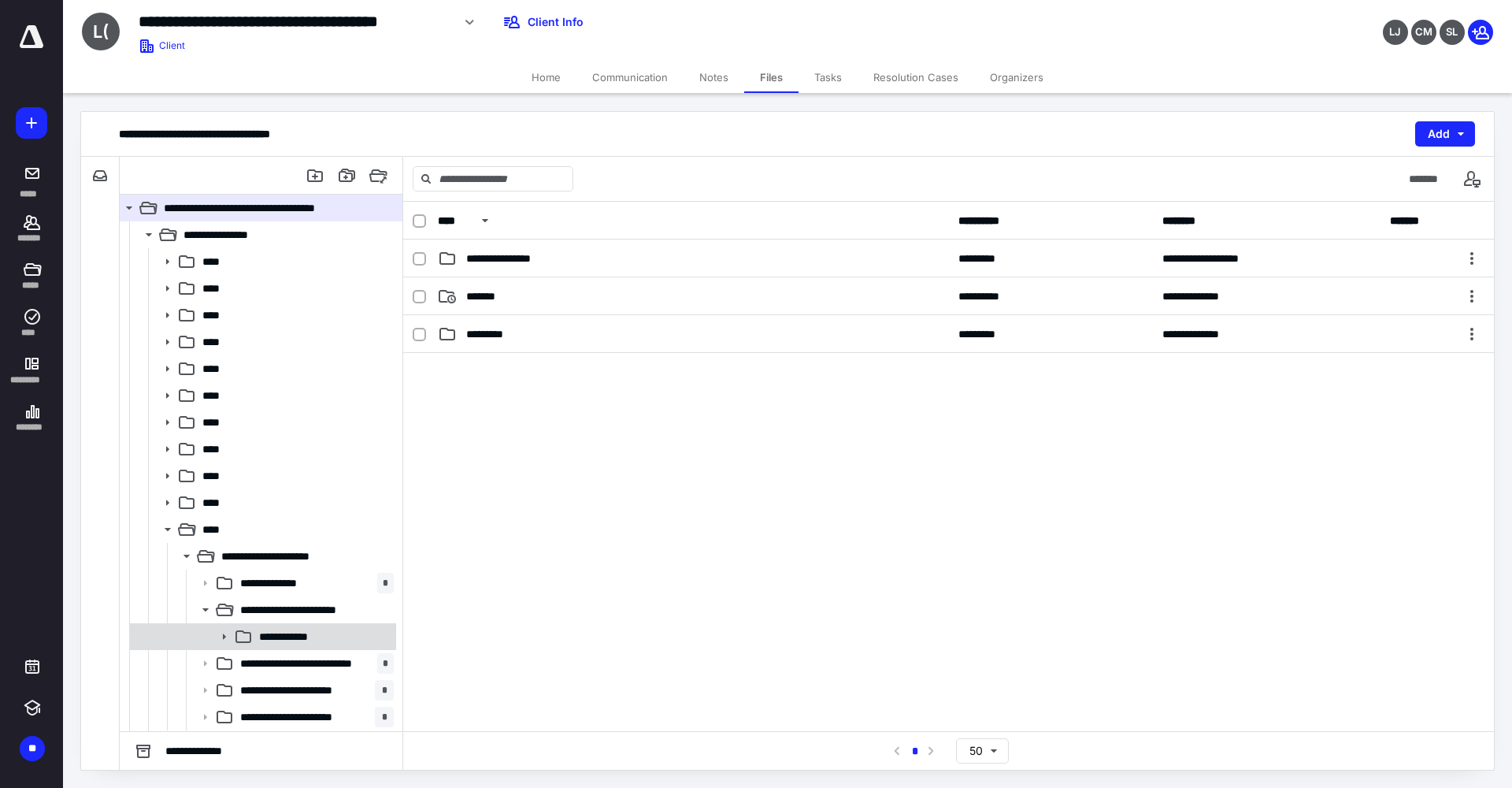 click 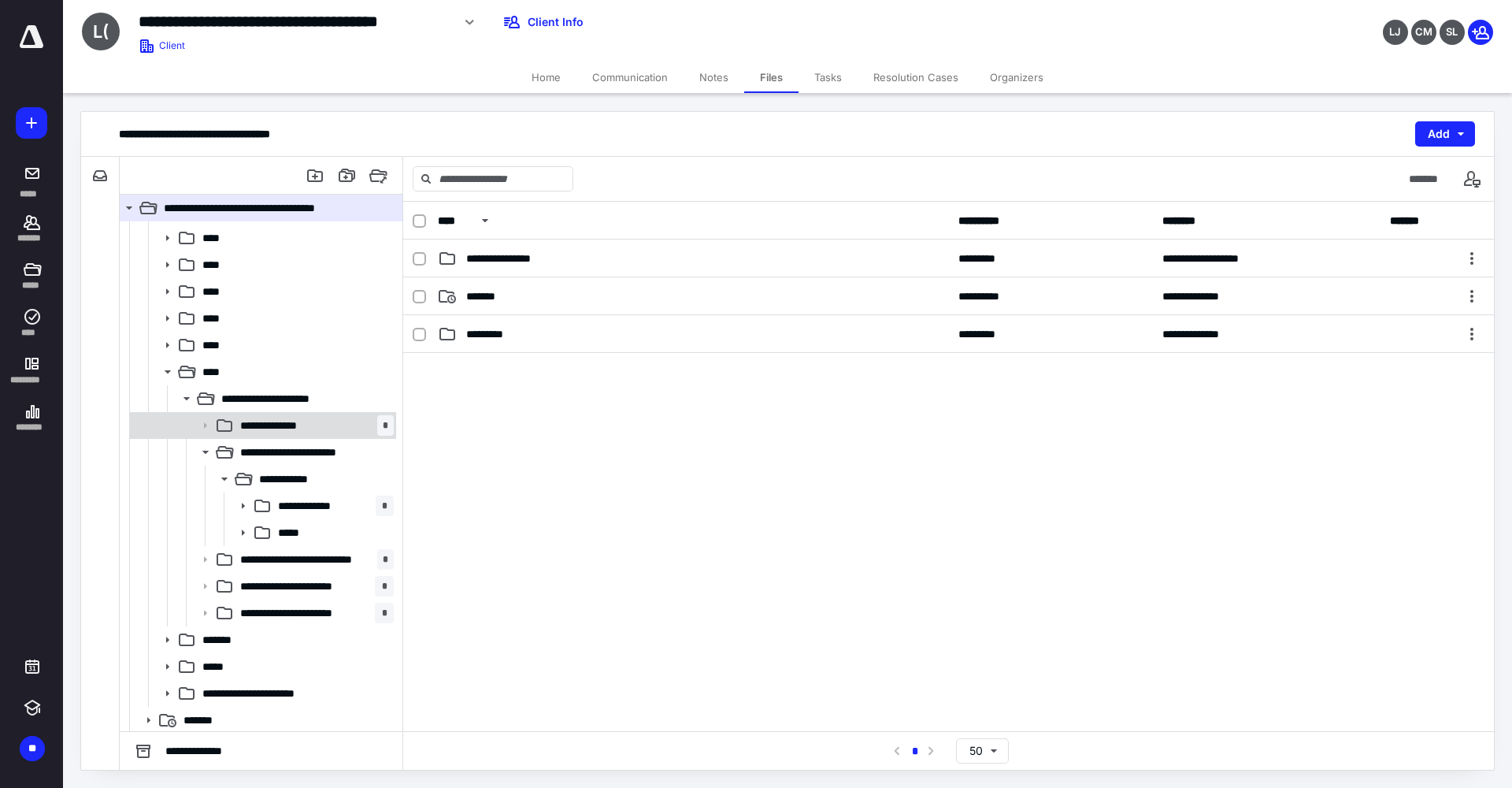 scroll, scrollTop: 187, scrollLeft: 0, axis: vertical 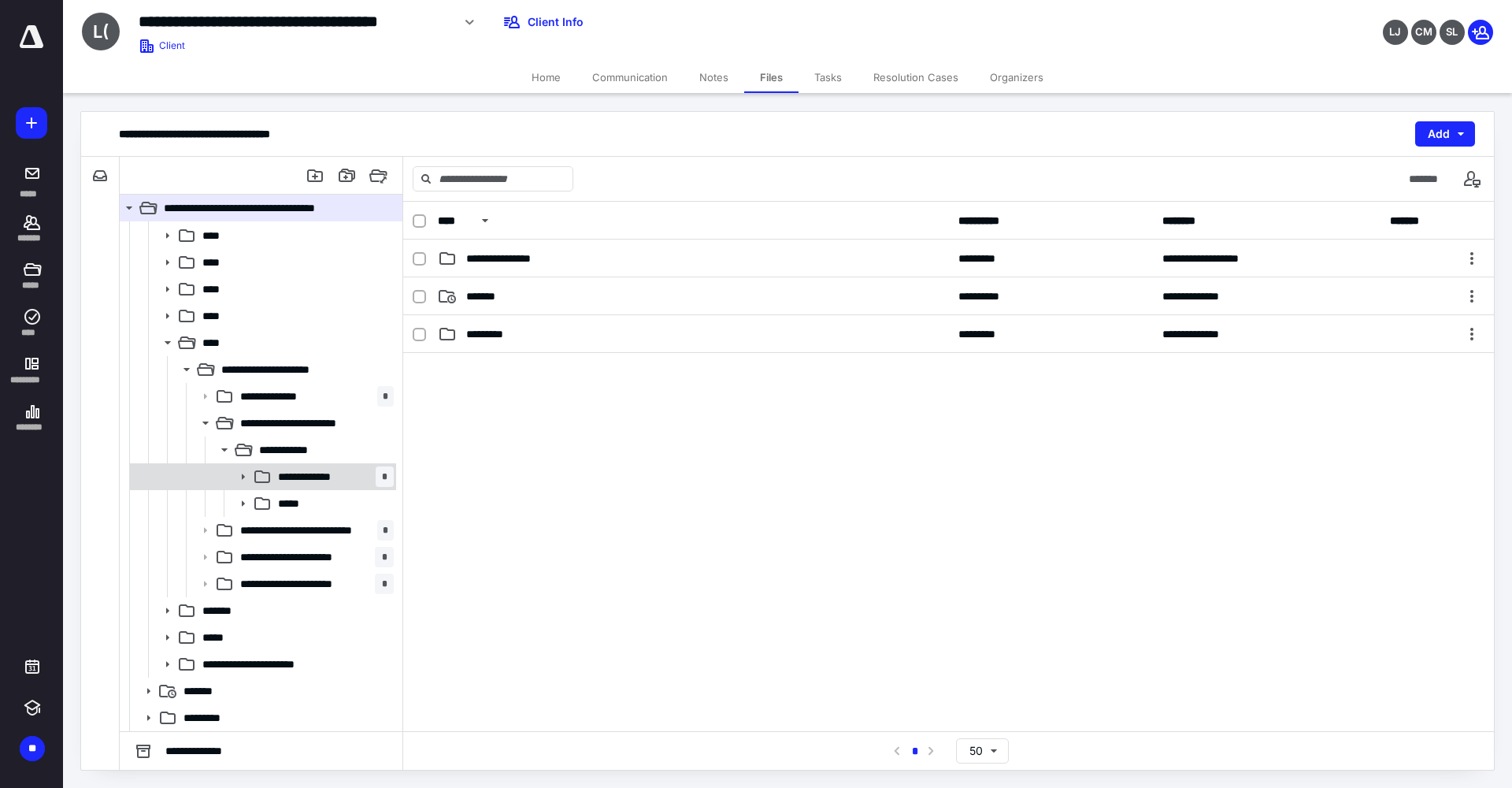click on "**********" at bounding box center (332, 477) 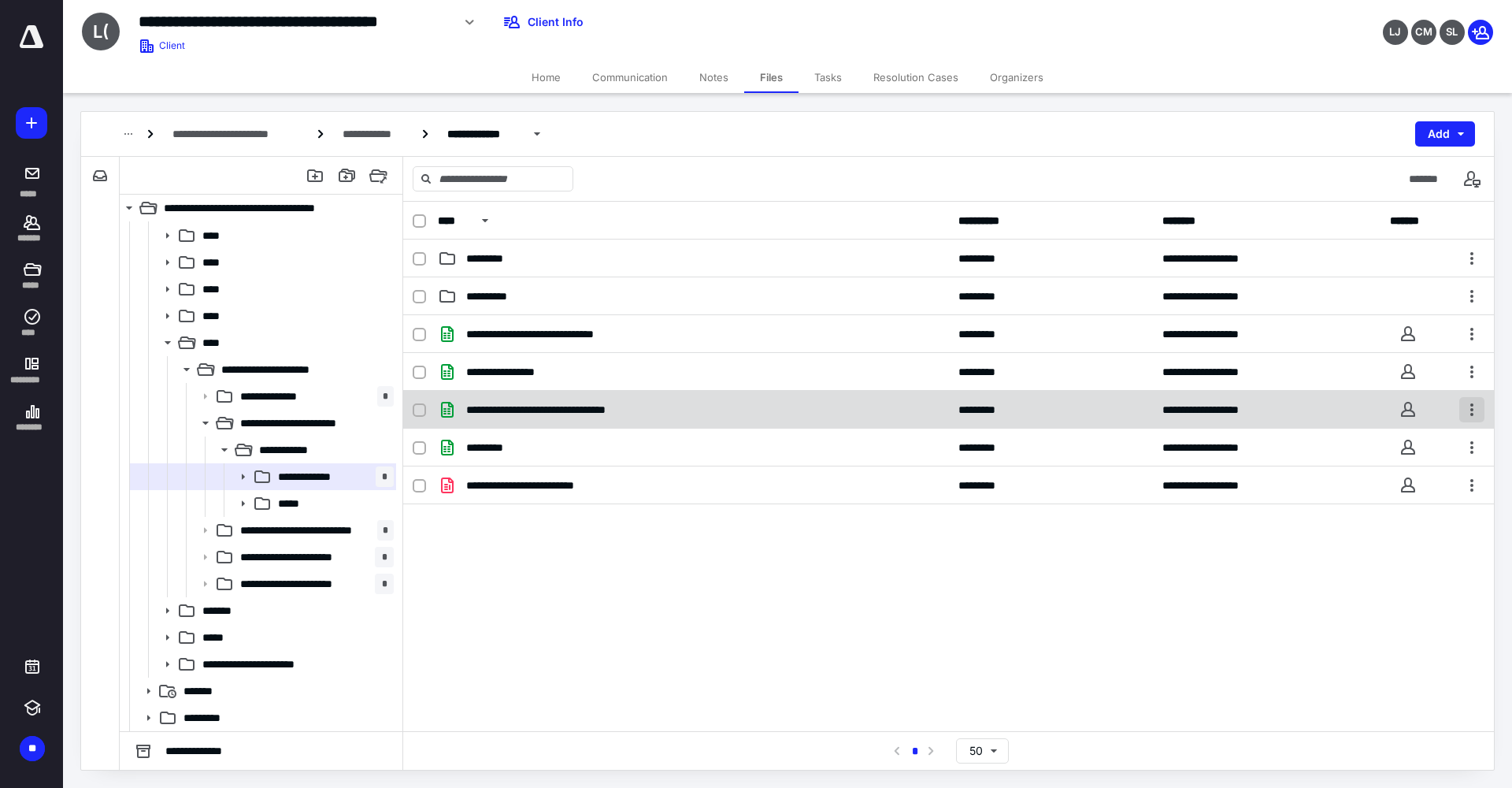 click at bounding box center [1472, 410] 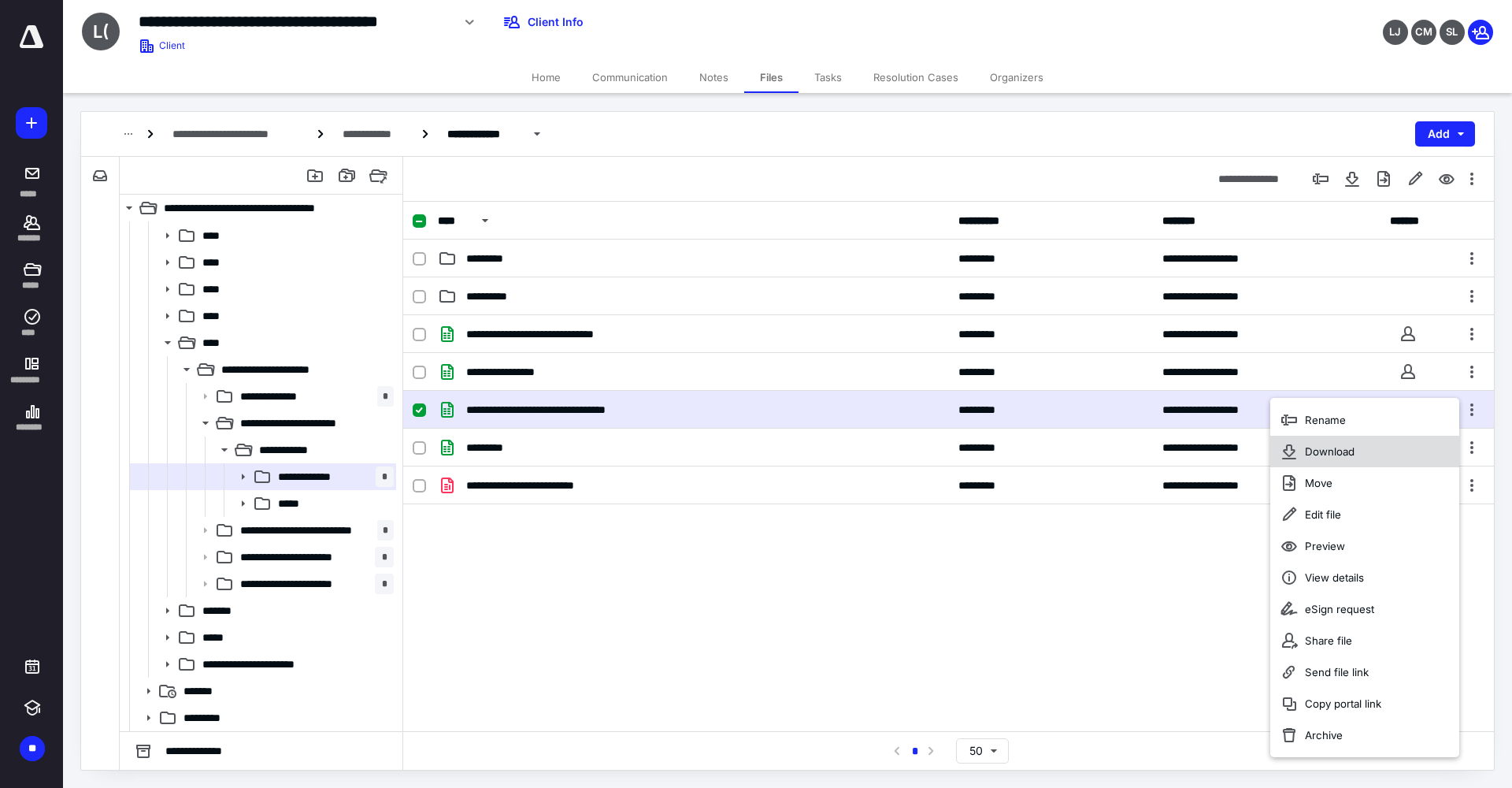 click on "Download" at bounding box center (1329, 452) 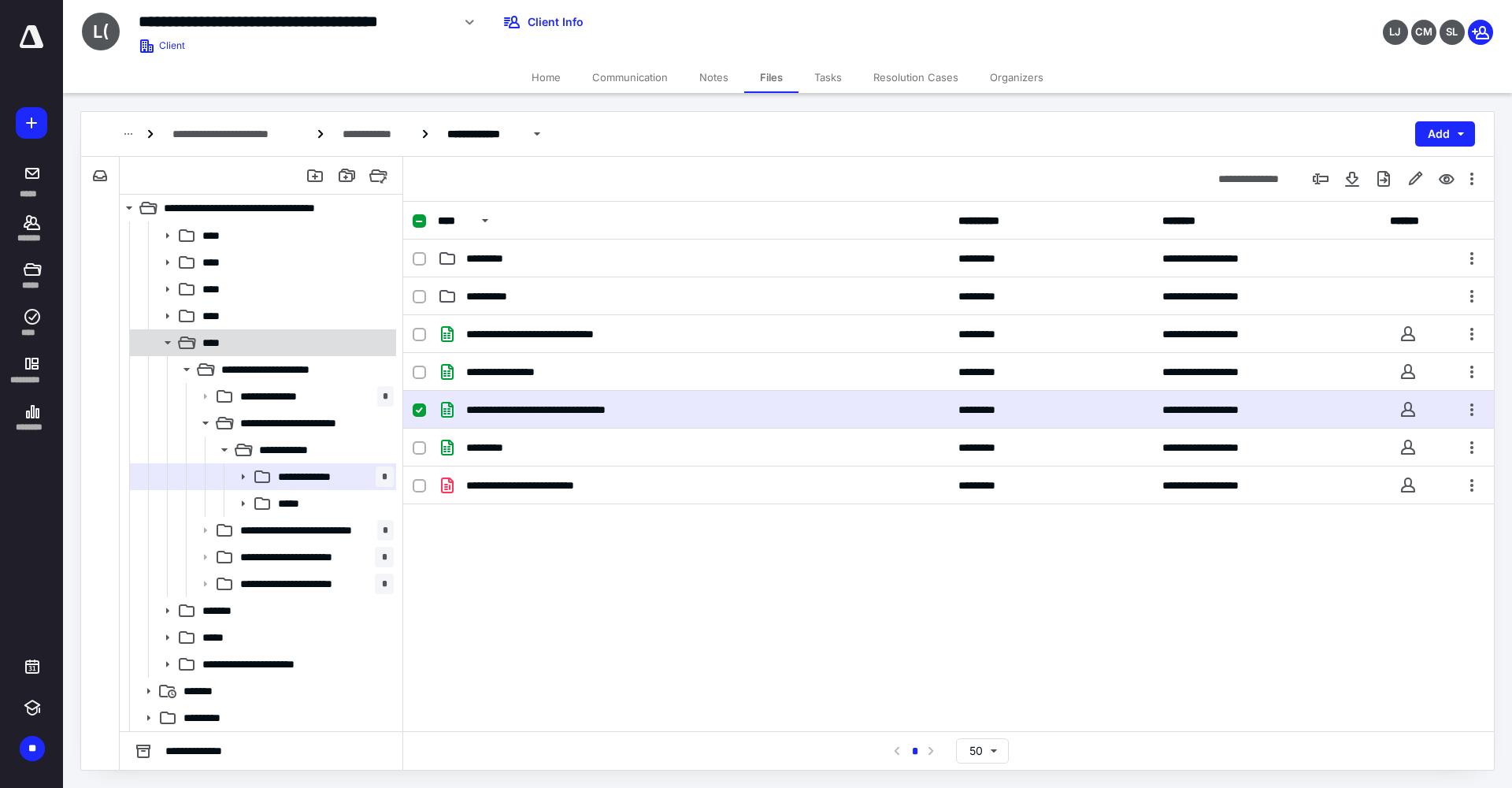 click 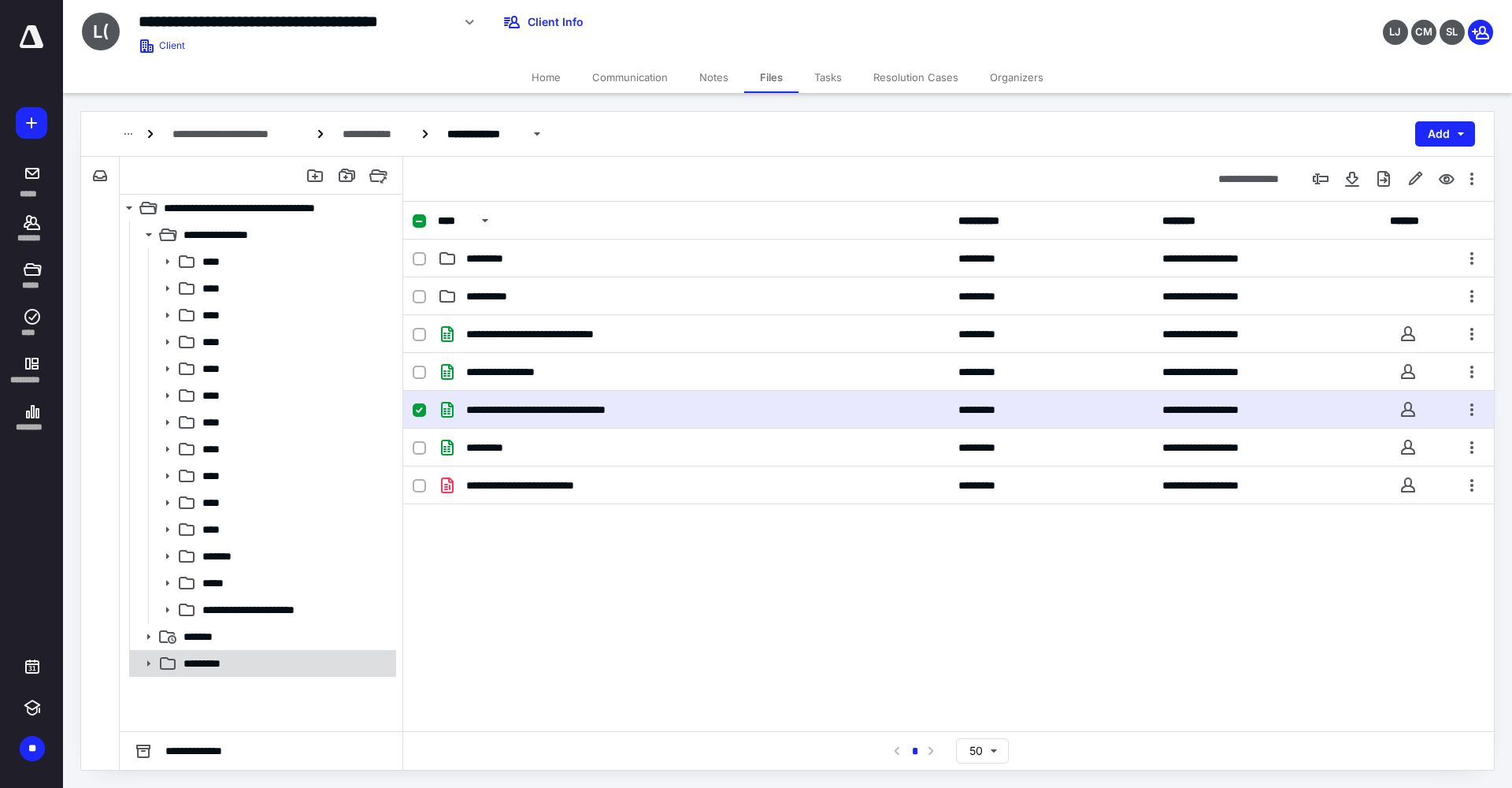 click 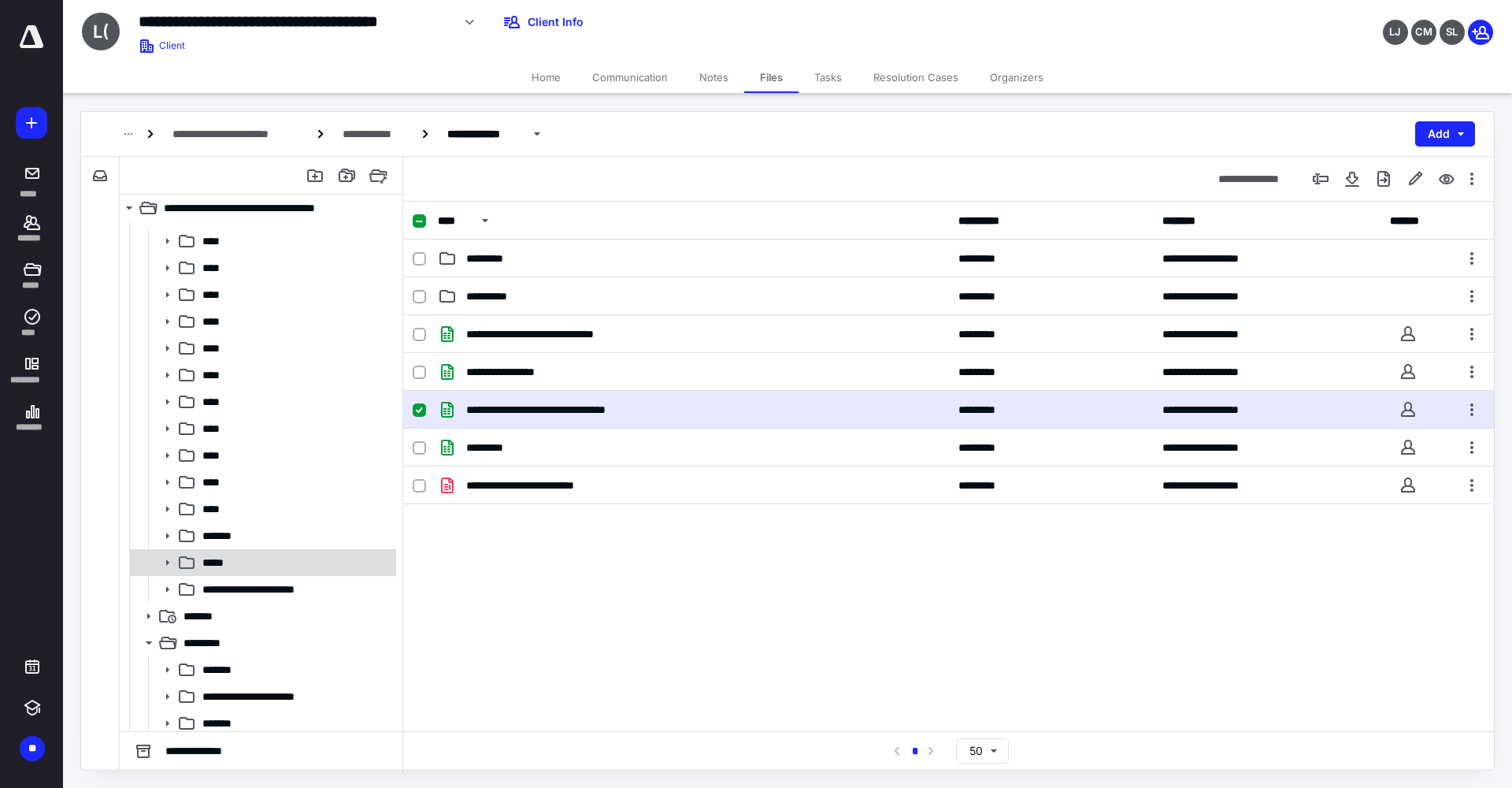 scroll, scrollTop: 26, scrollLeft: 0, axis: vertical 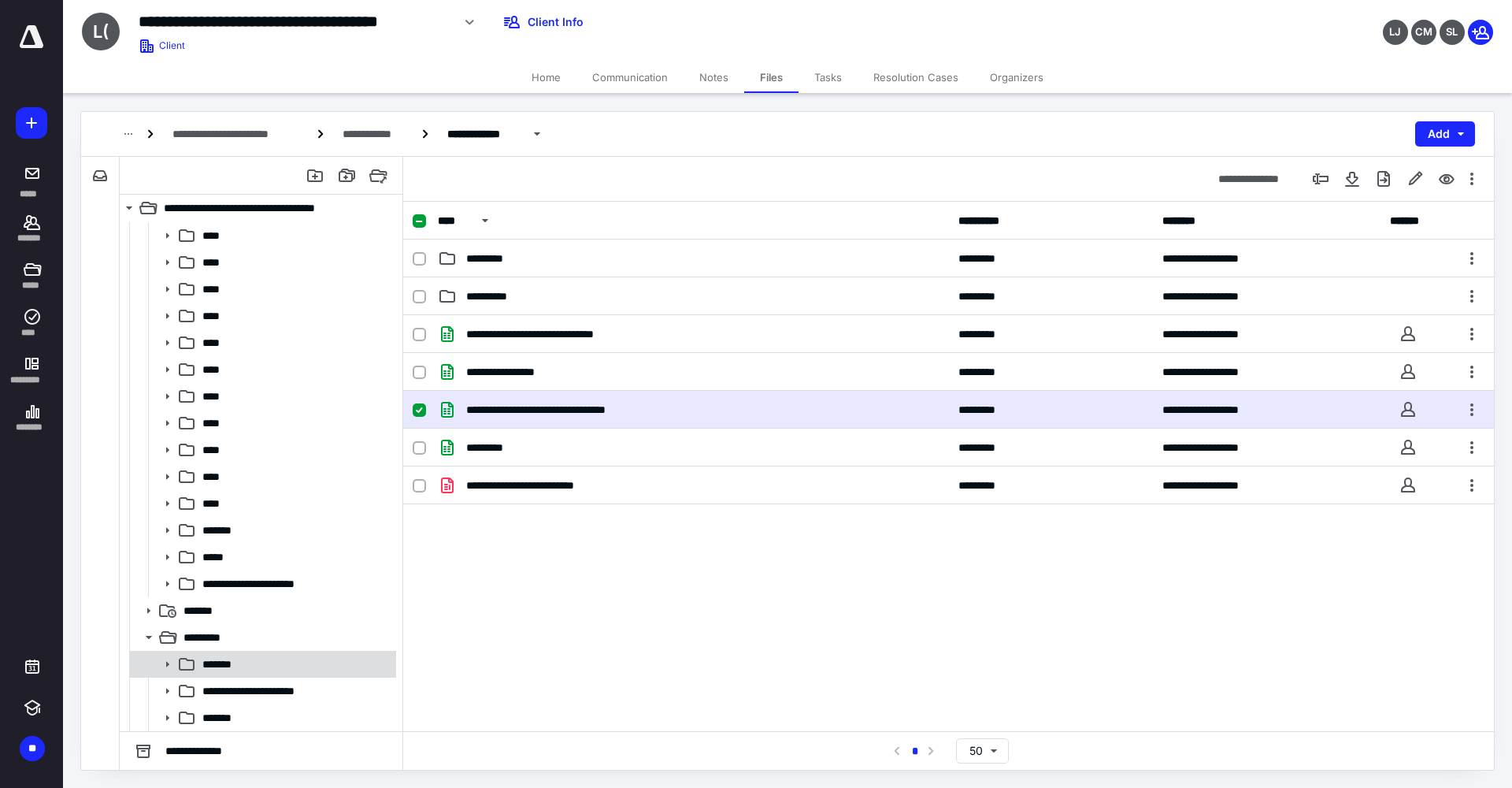 click 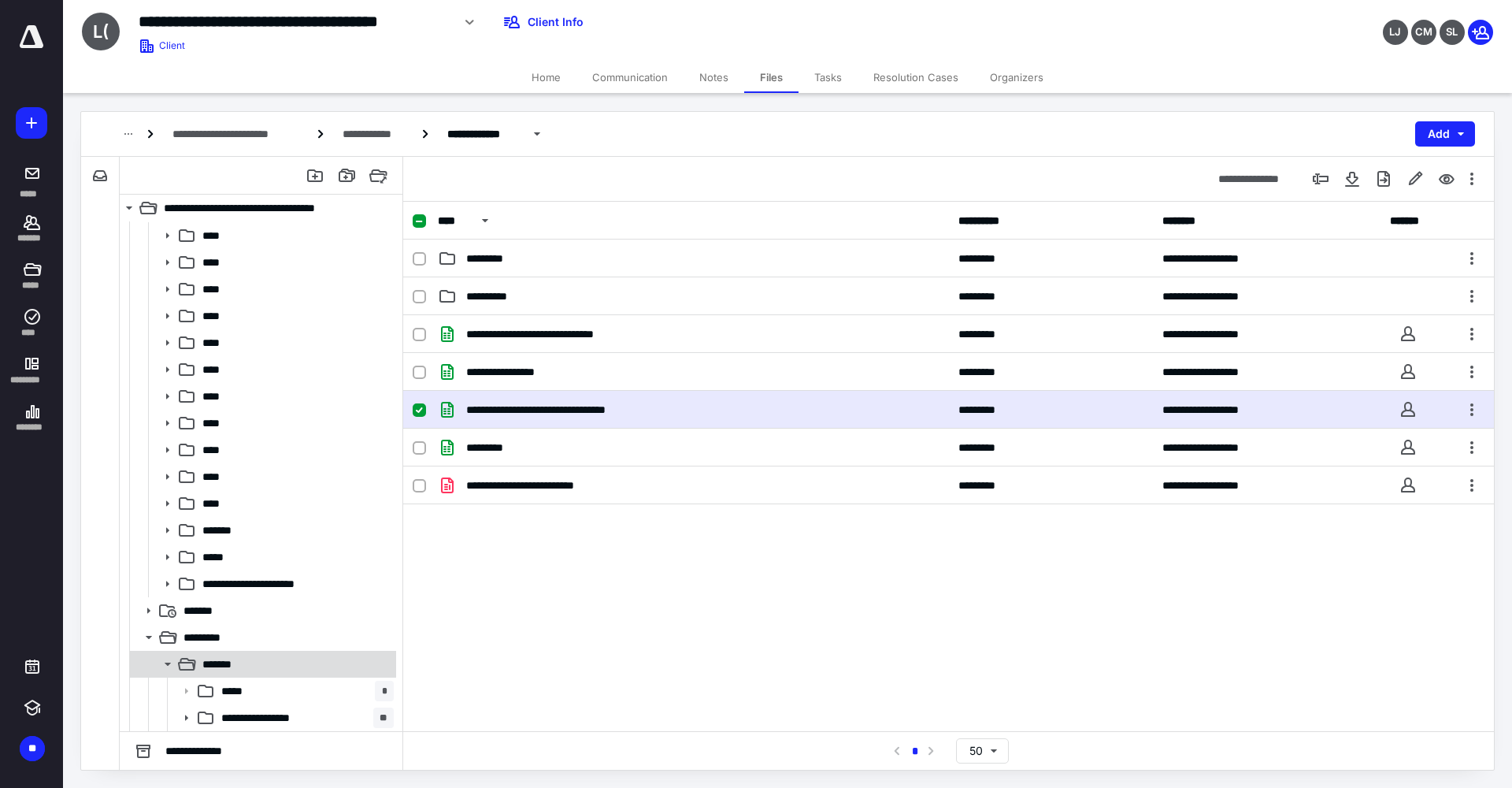 scroll, scrollTop: 80, scrollLeft: 0, axis: vertical 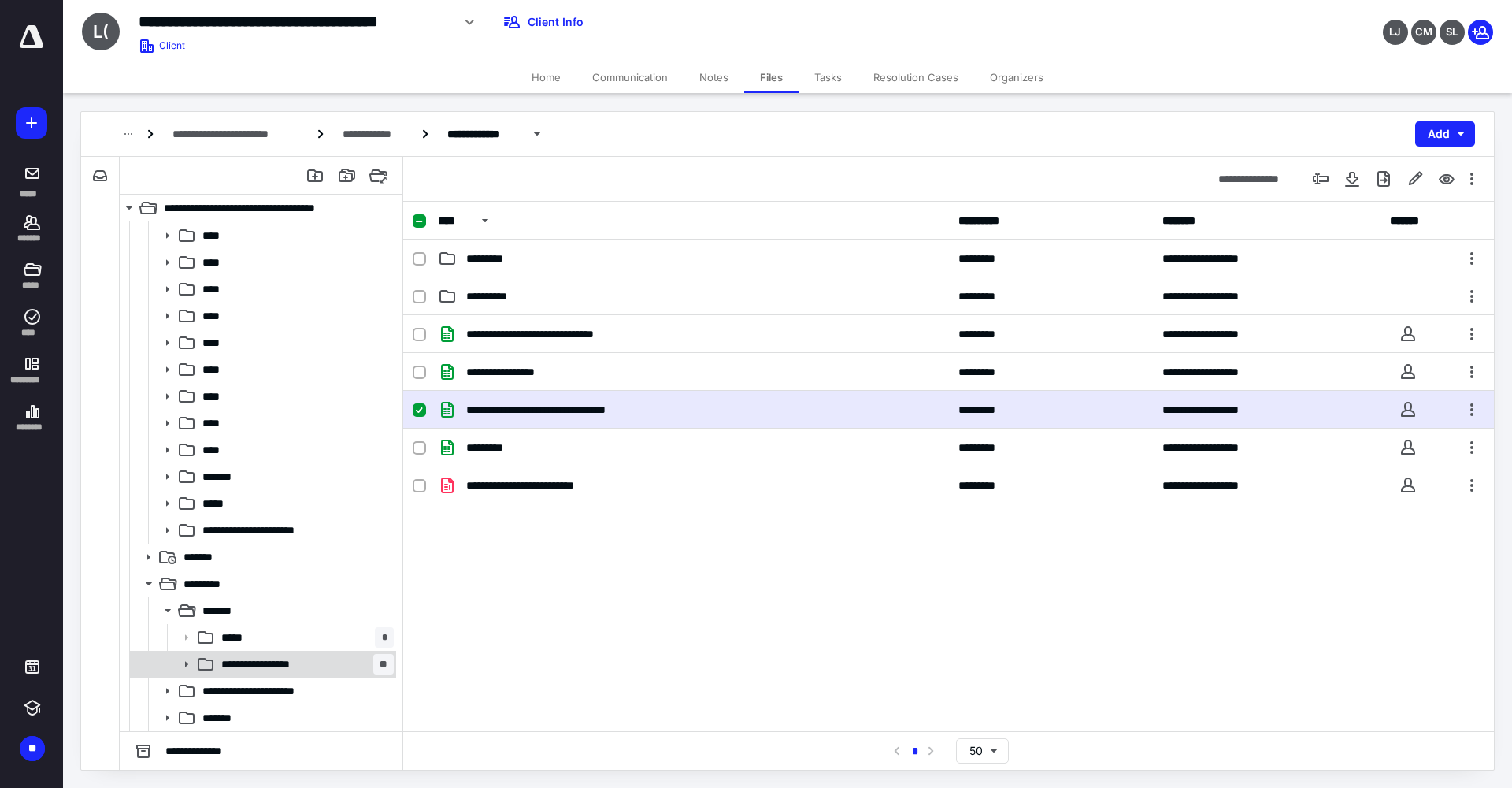 click 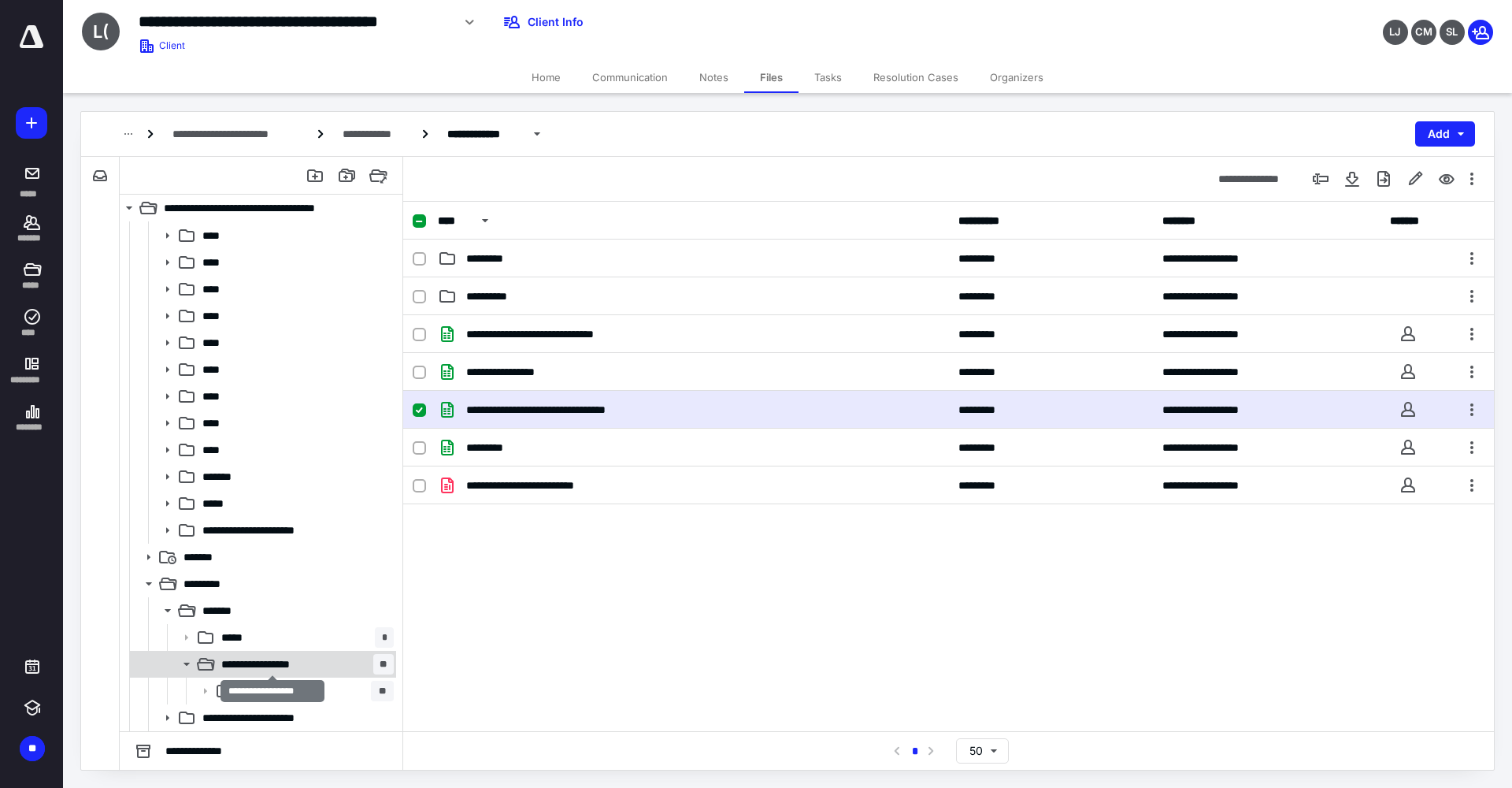 click on "**********" at bounding box center [272, 664] 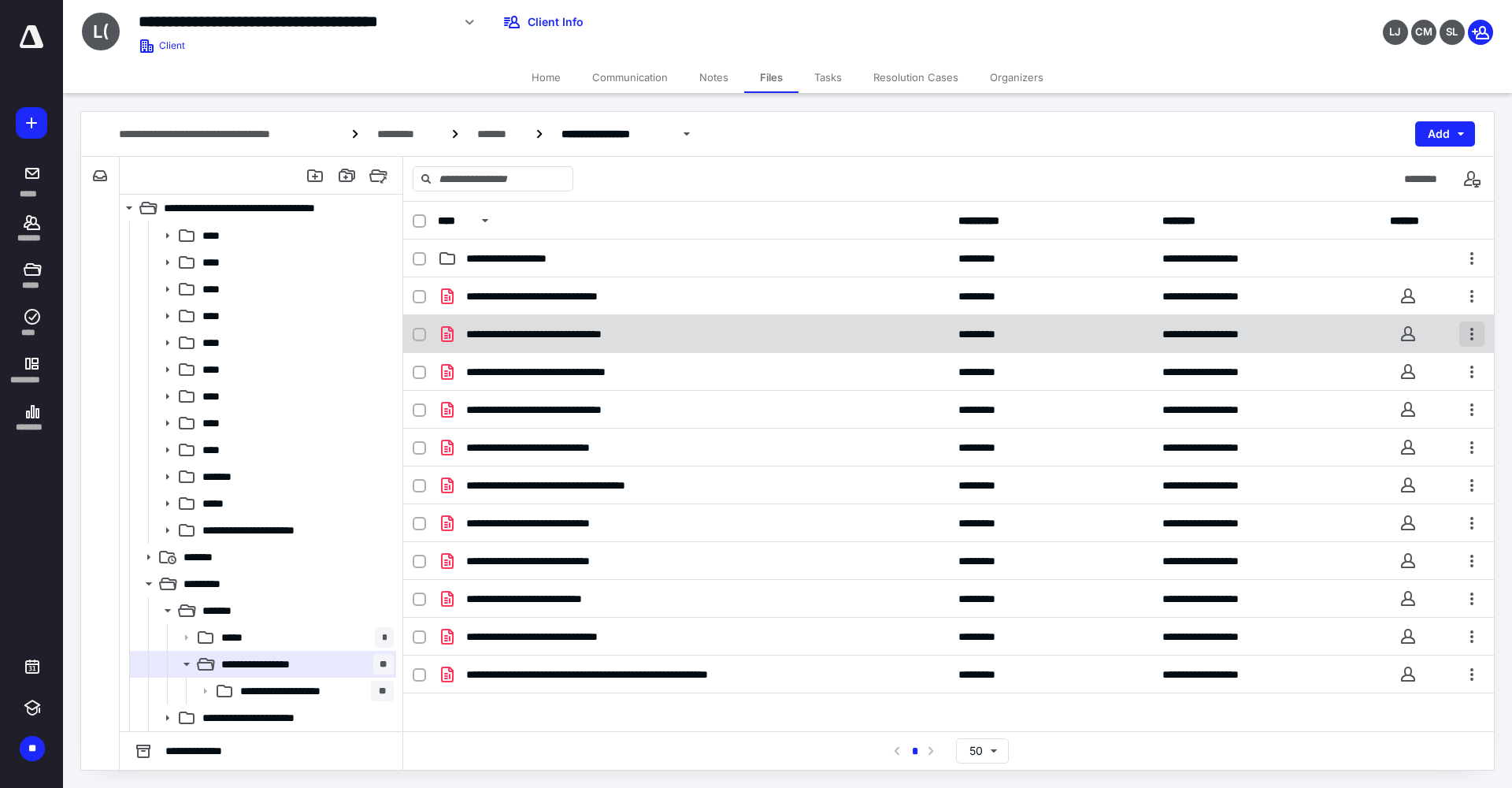 click at bounding box center (1472, 334) 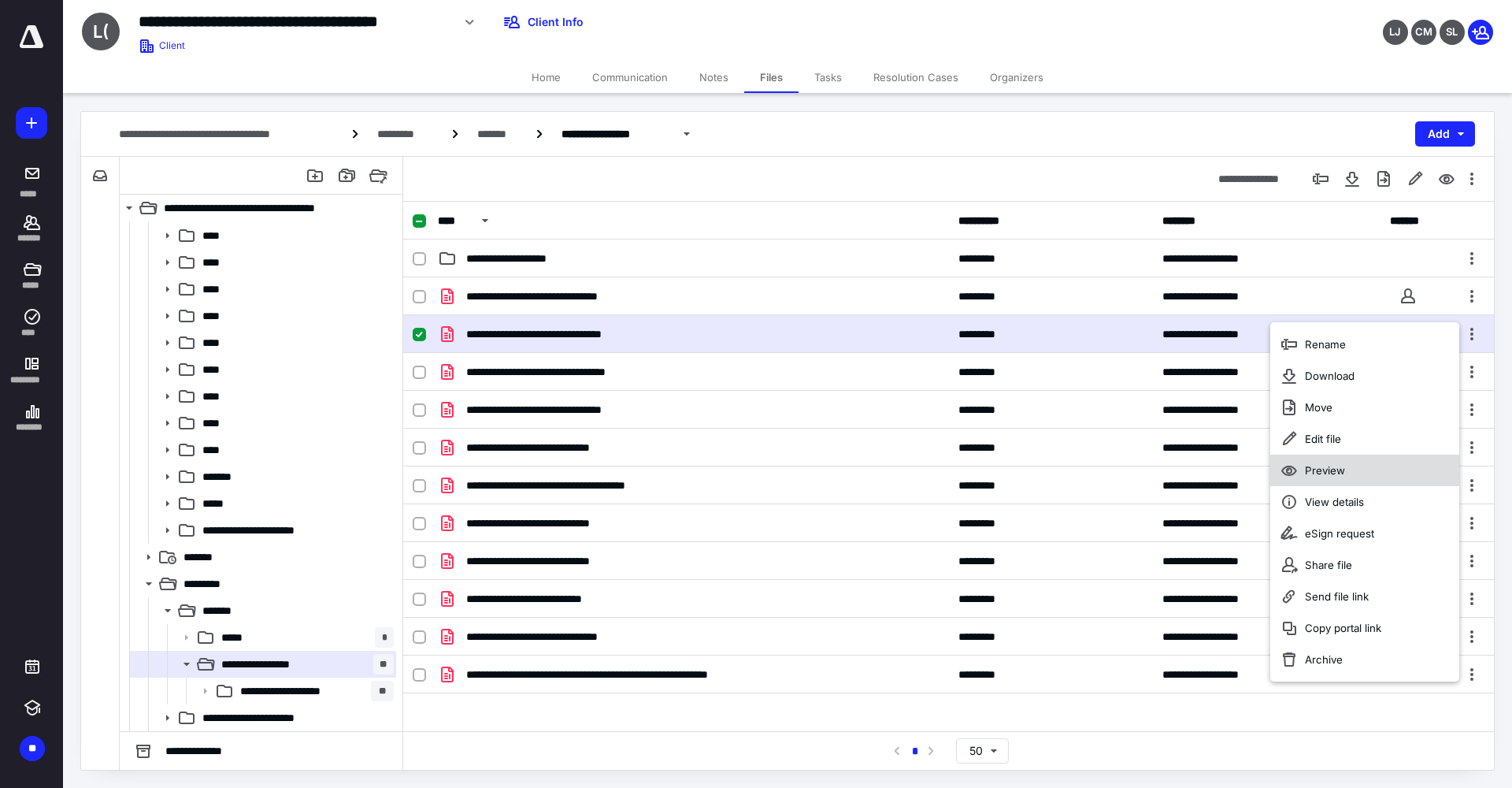 click on "Preview" at bounding box center [1365, 470] 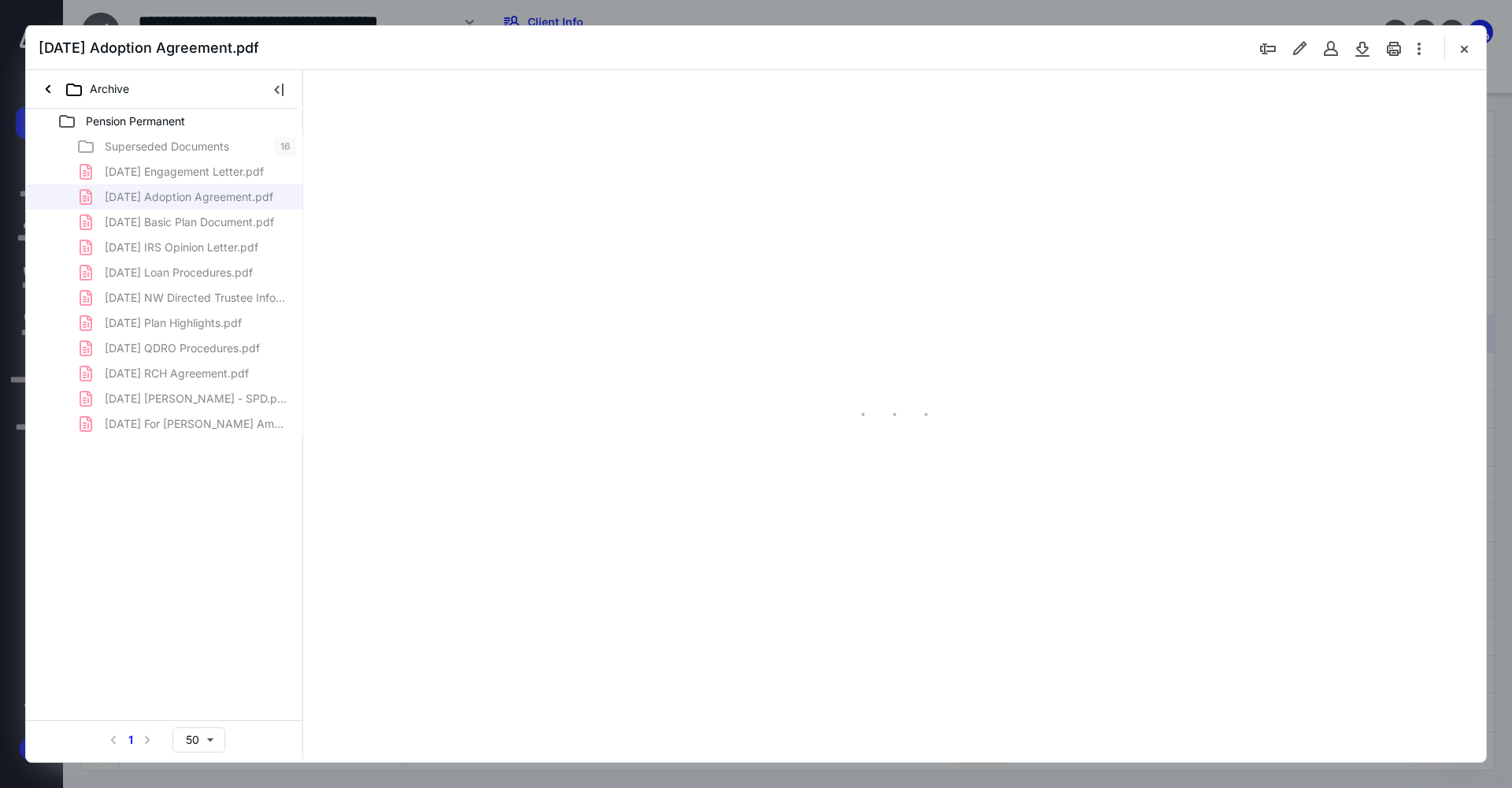 scroll, scrollTop: 0, scrollLeft: 0, axis: both 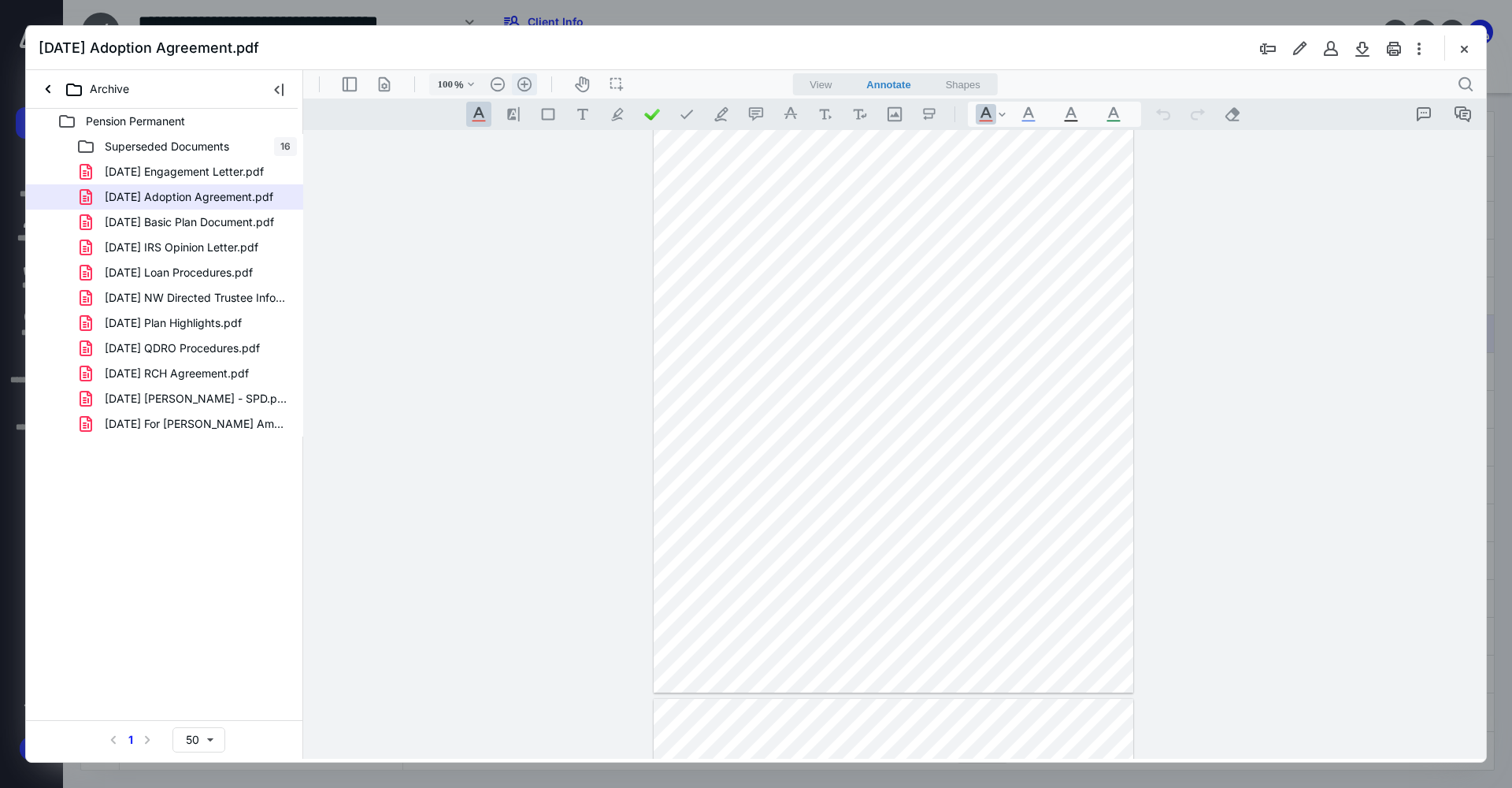 click on ".cls-1{fill:#abb0c4;} icon - header - zoom - in - line" at bounding box center [524, 84] 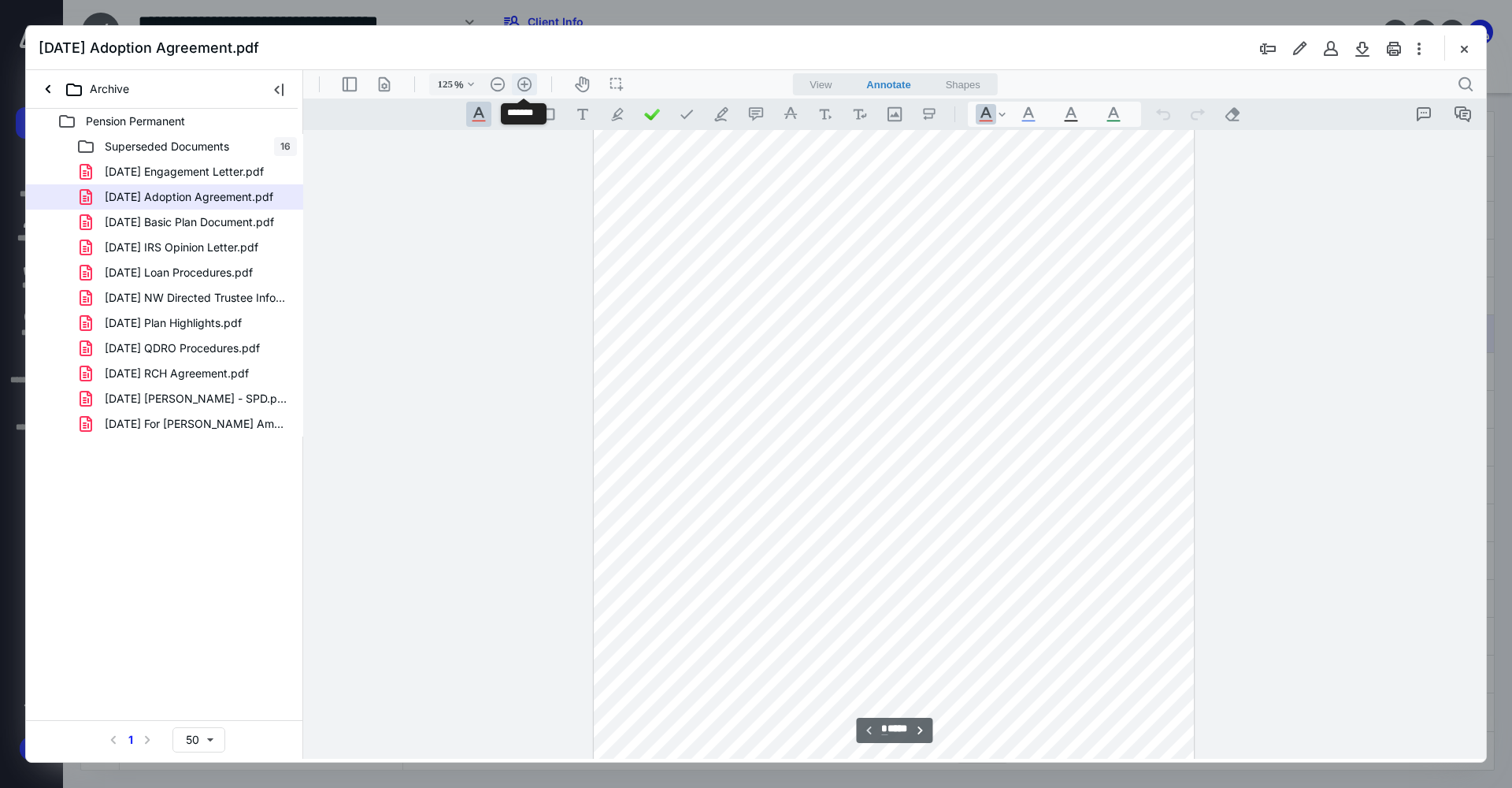 click on ".cls-1{fill:#abb0c4;} icon - header - zoom - in - line" at bounding box center [524, 84] 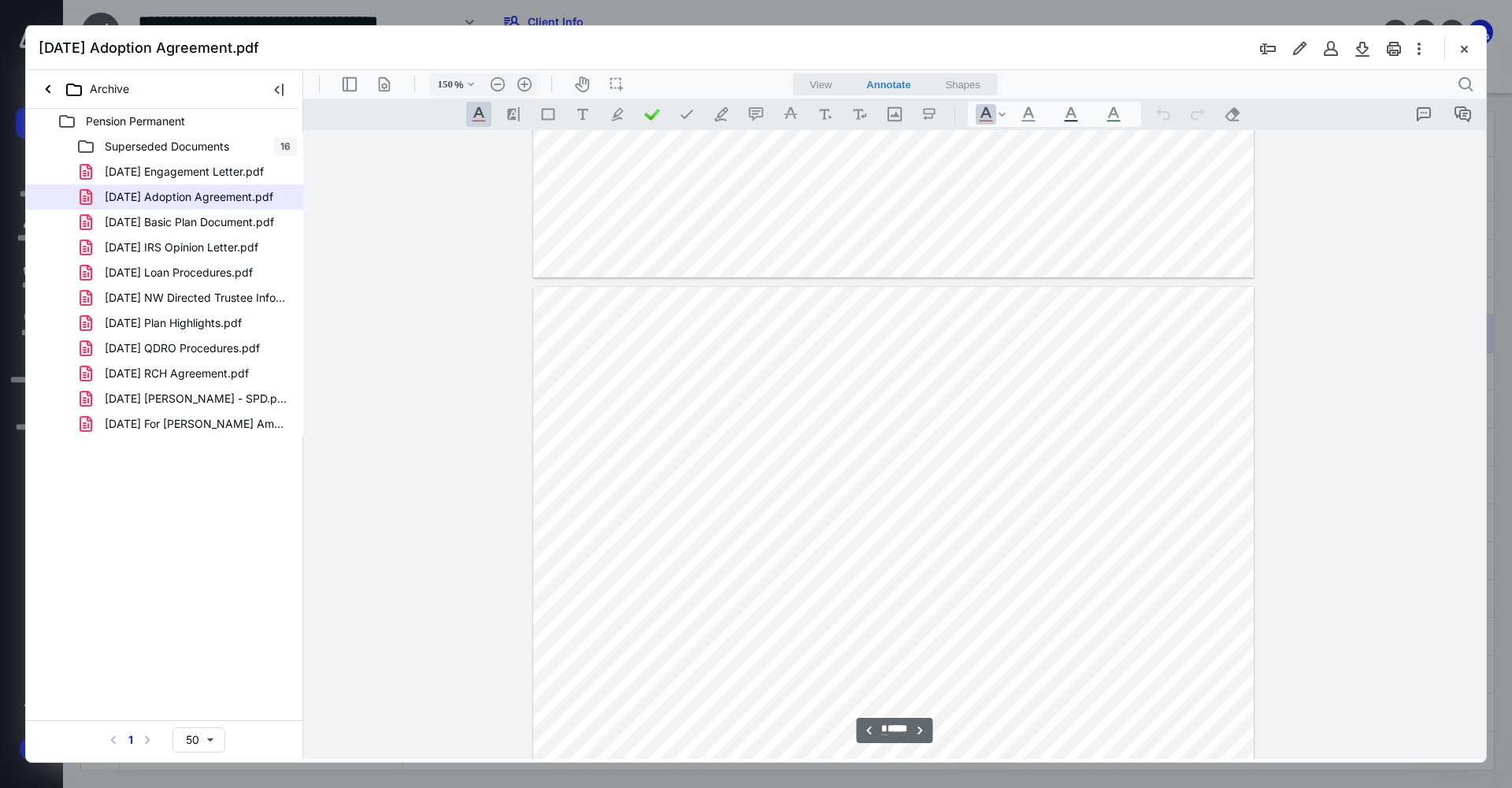 scroll, scrollTop: 2208, scrollLeft: 0, axis: vertical 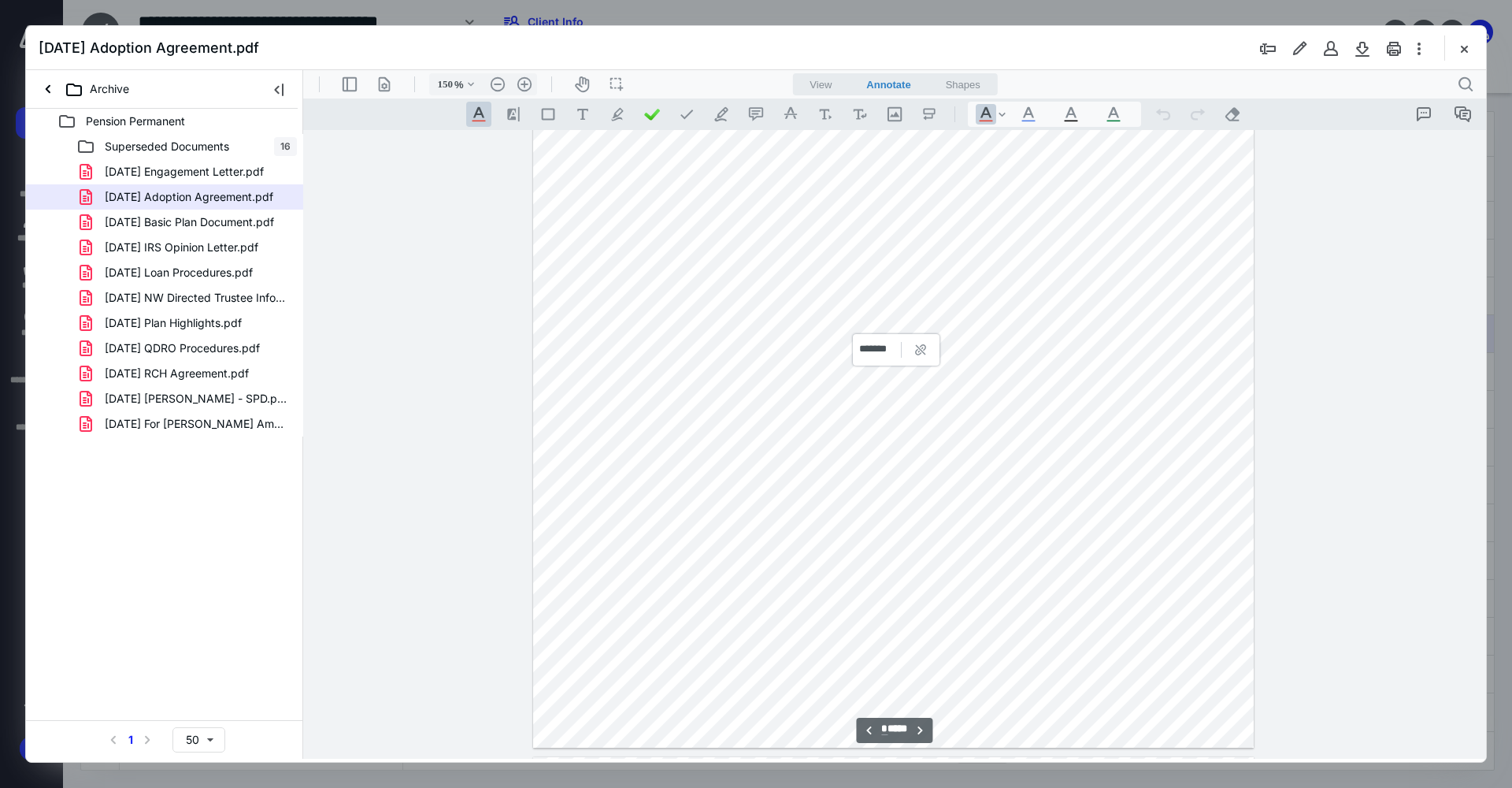 click at bounding box center [892, 311] 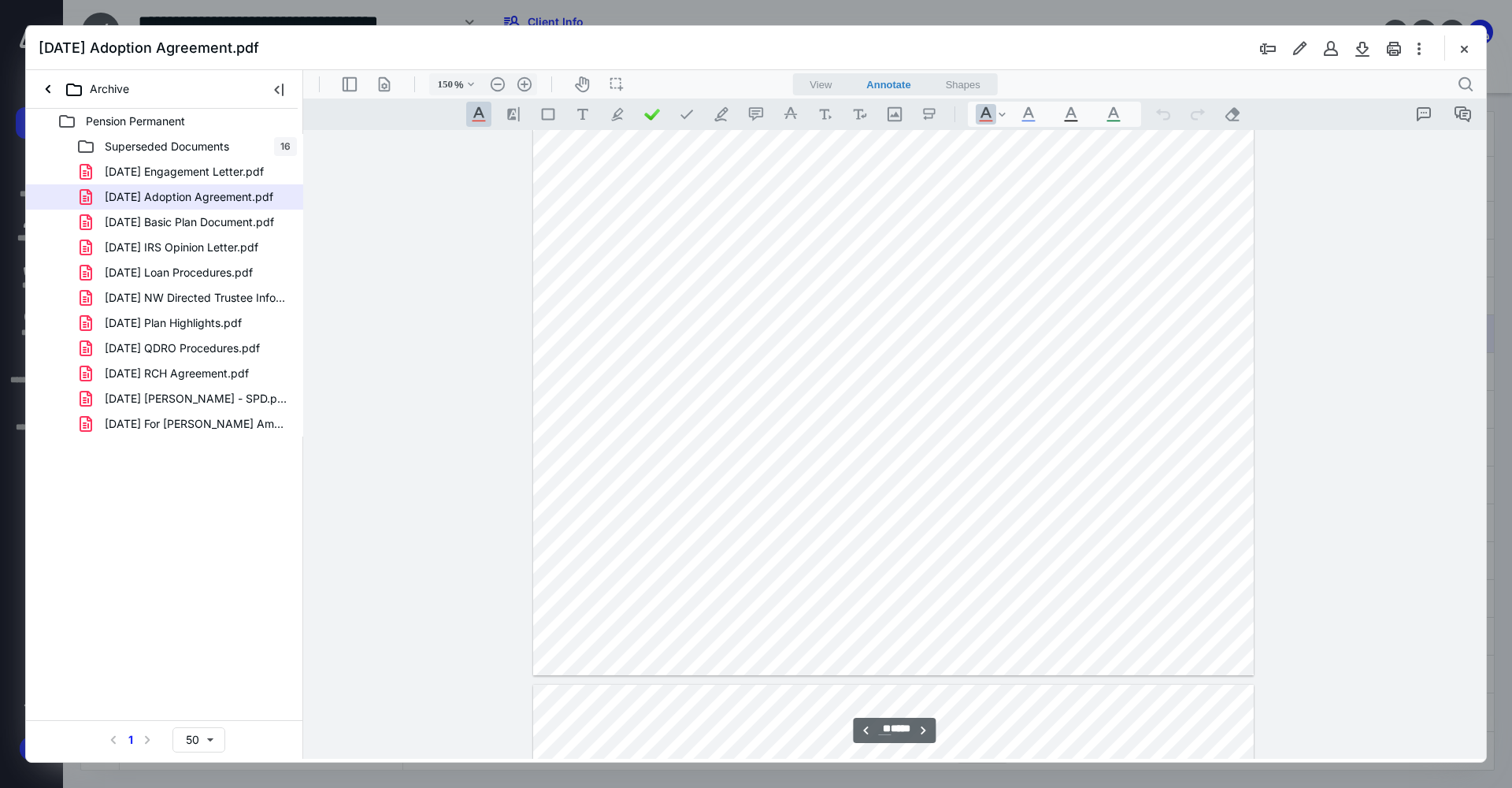 scroll, scrollTop: 23099, scrollLeft: 0, axis: vertical 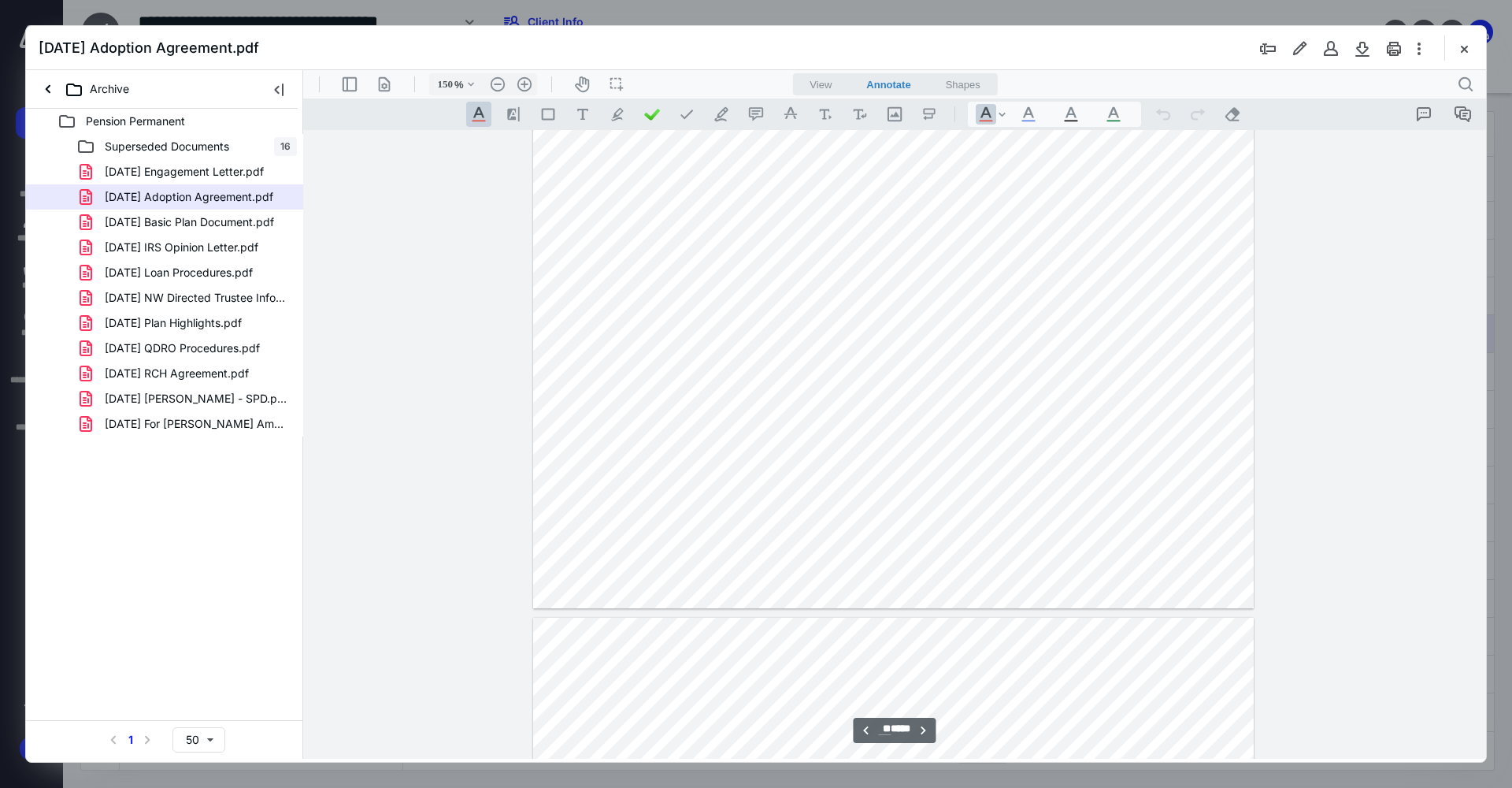 type on "**" 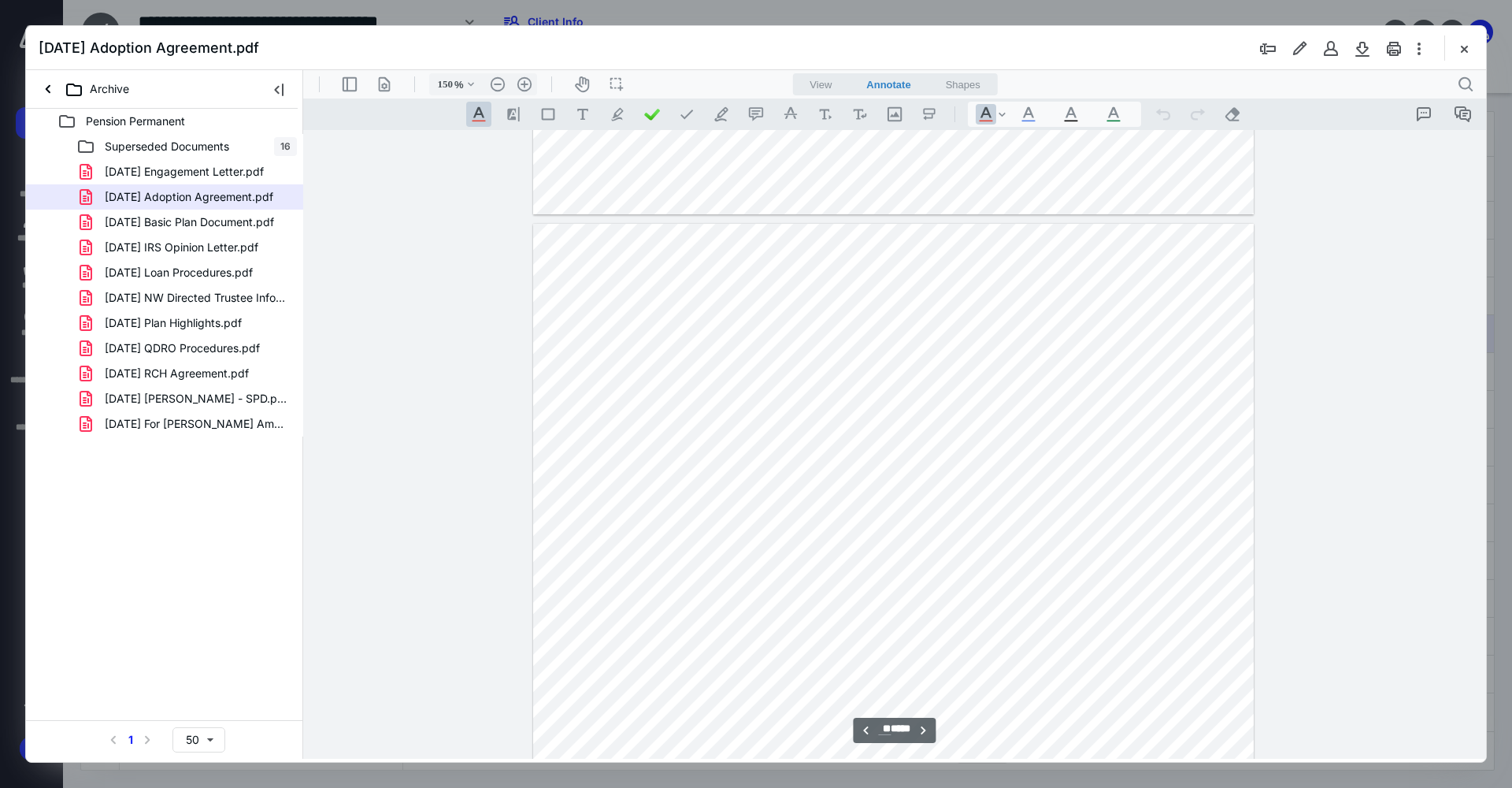 scroll, scrollTop: 80, scrollLeft: 0, axis: vertical 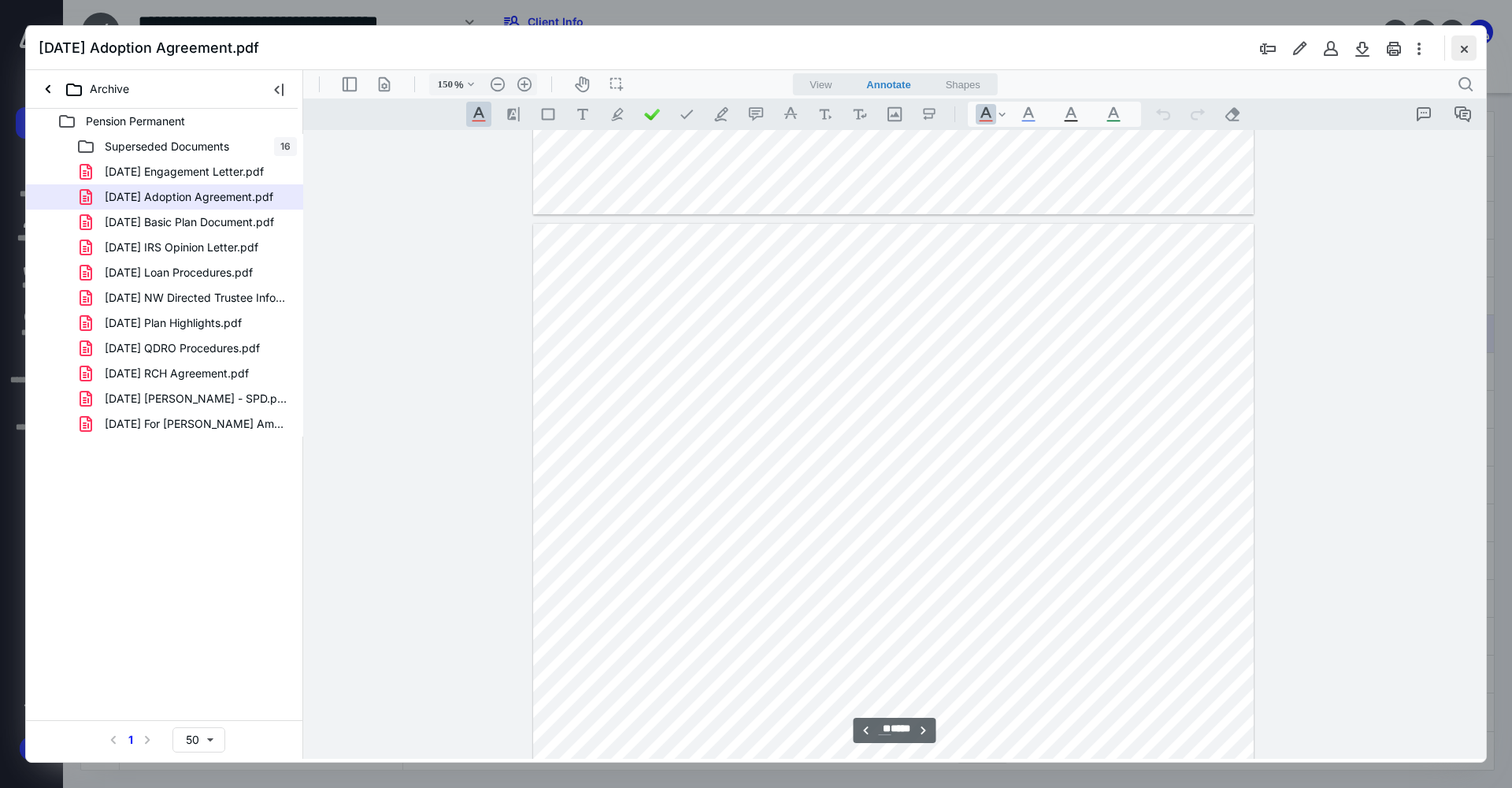 click at bounding box center [1464, 48] 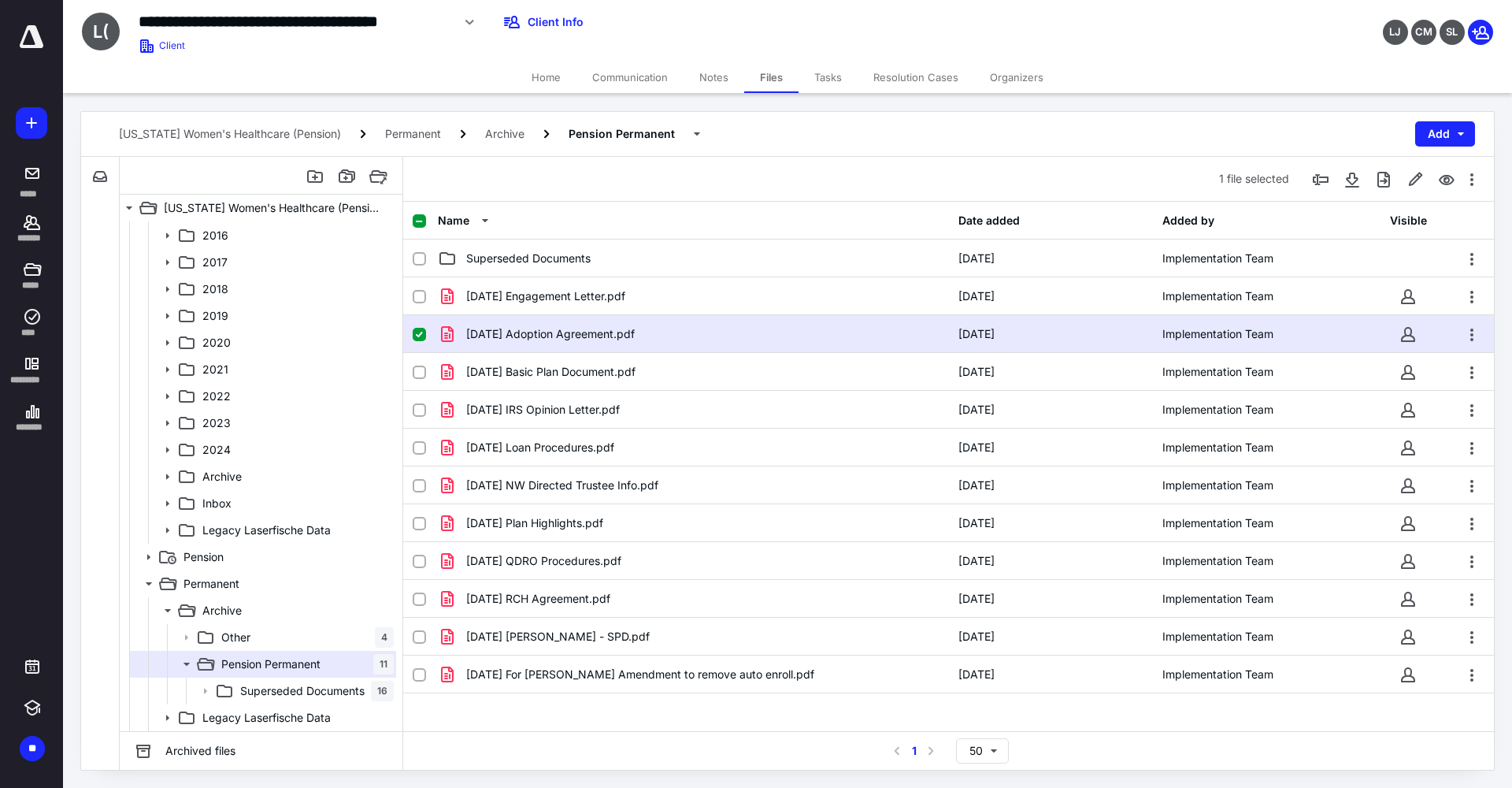 click on "Home" at bounding box center [546, 77] 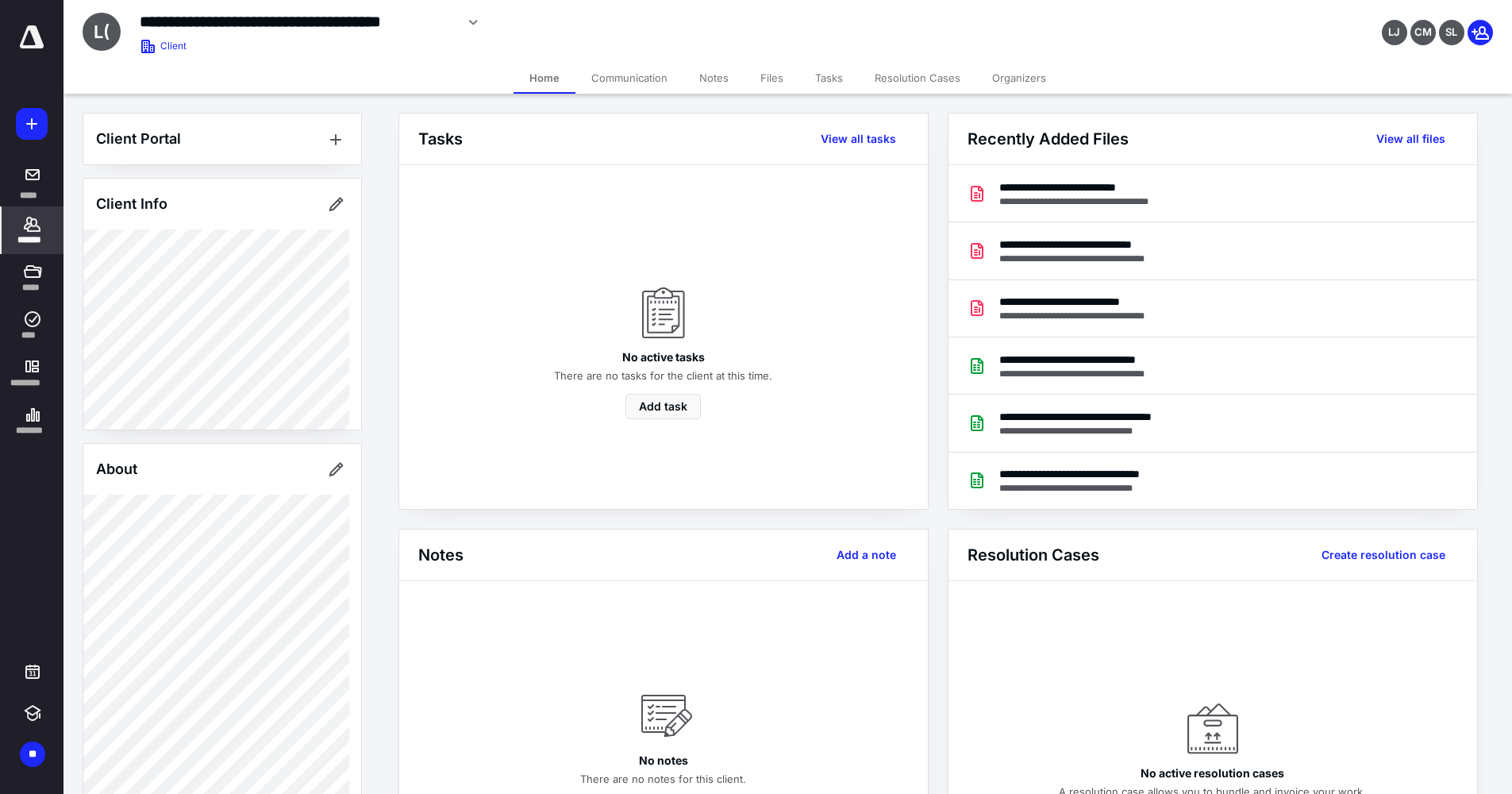 click on "Files" at bounding box center [771, 78] 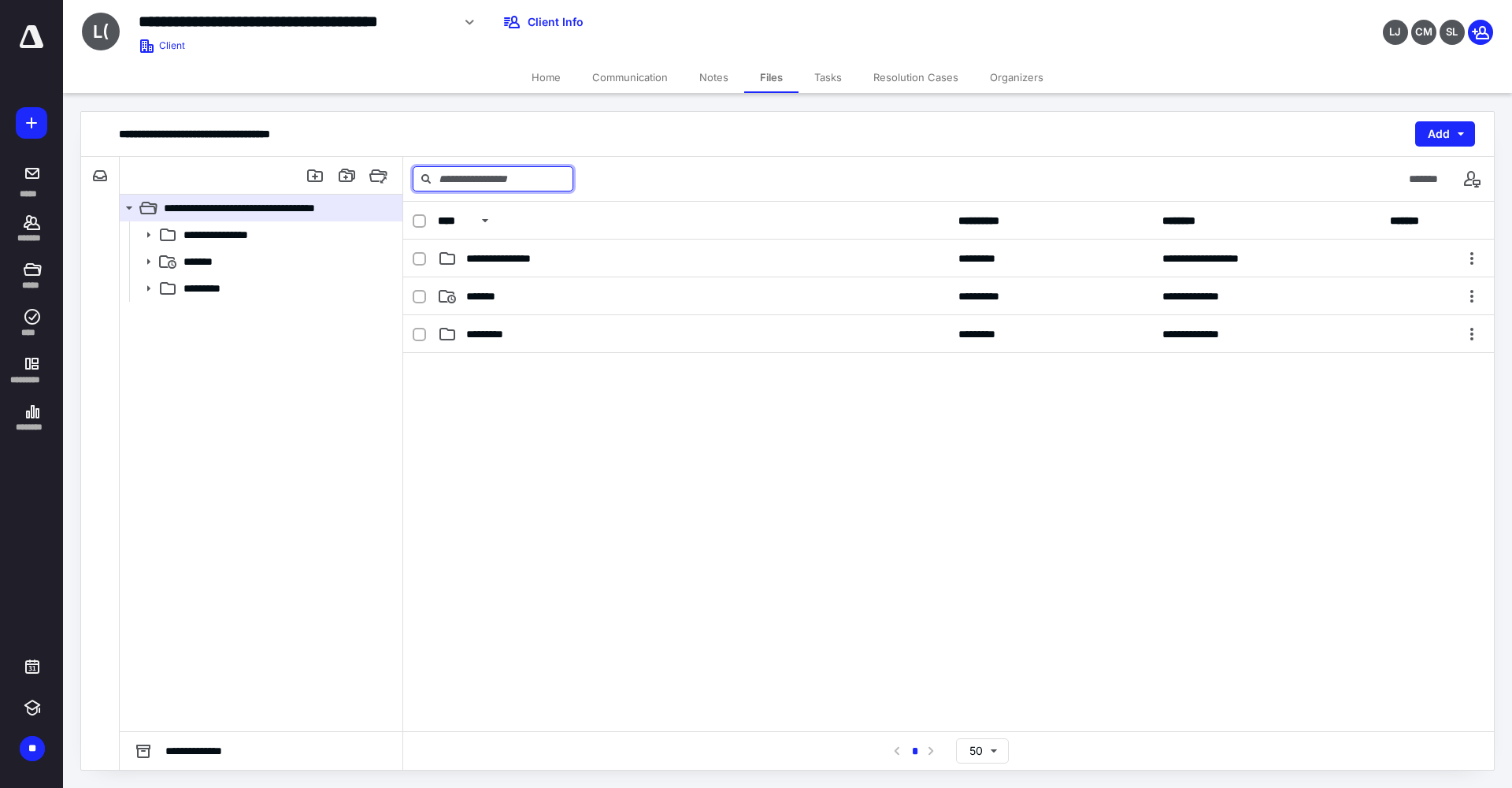 click at bounding box center (493, 179) 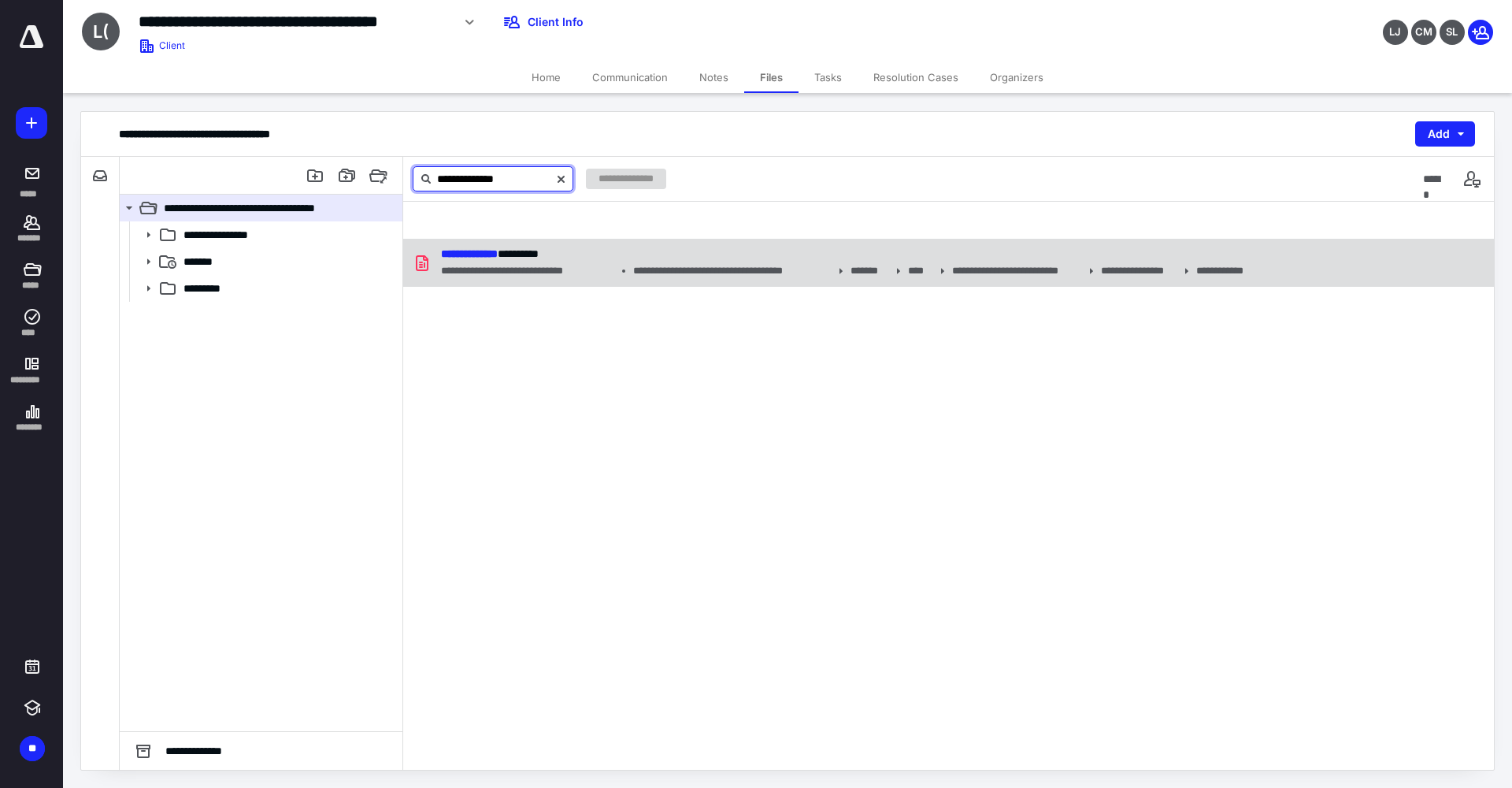 type on "**********" 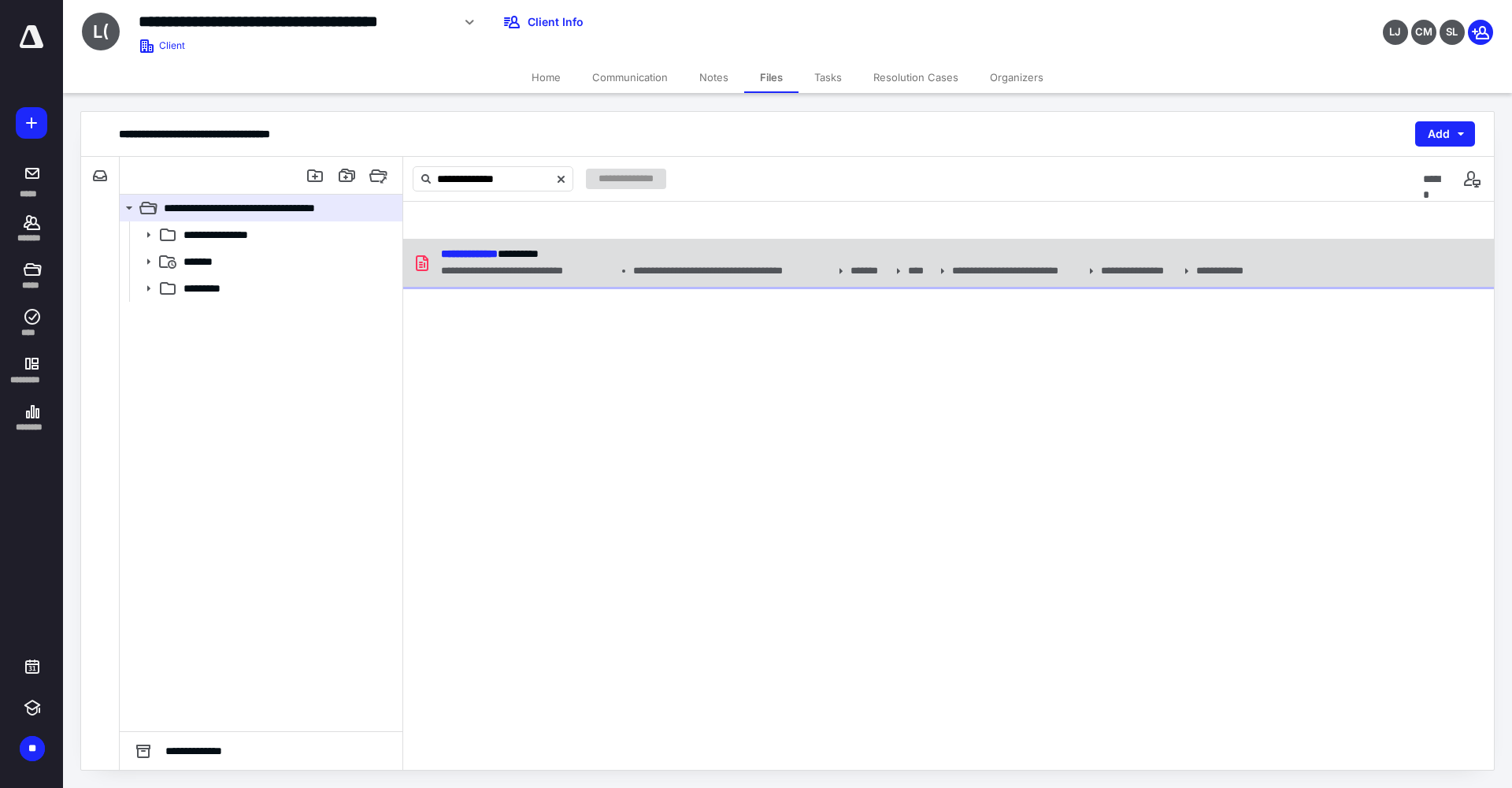 click on "**********" at bounding box center [948, 263] 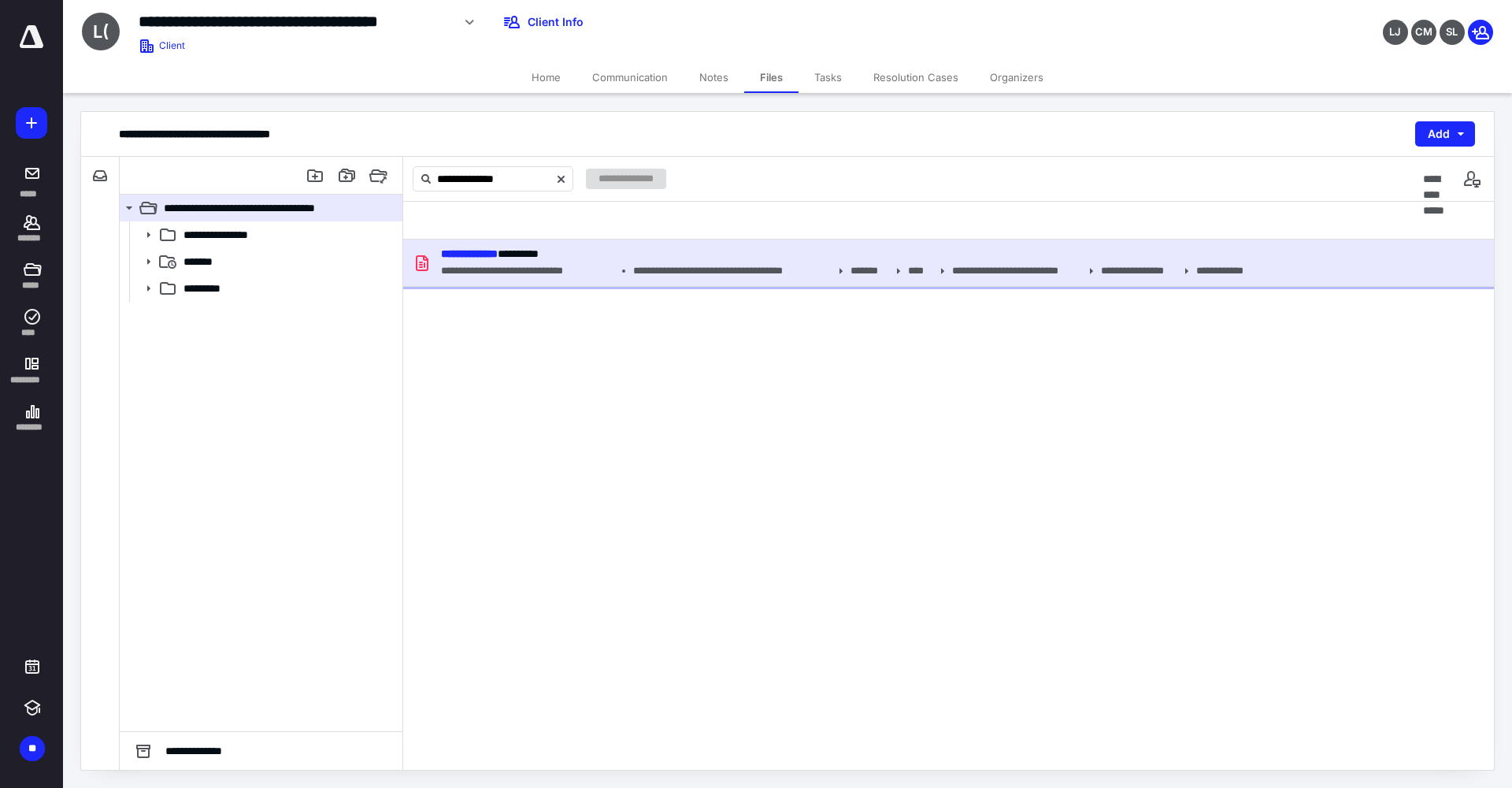 click on "**********" at bounding box center (948, 263) 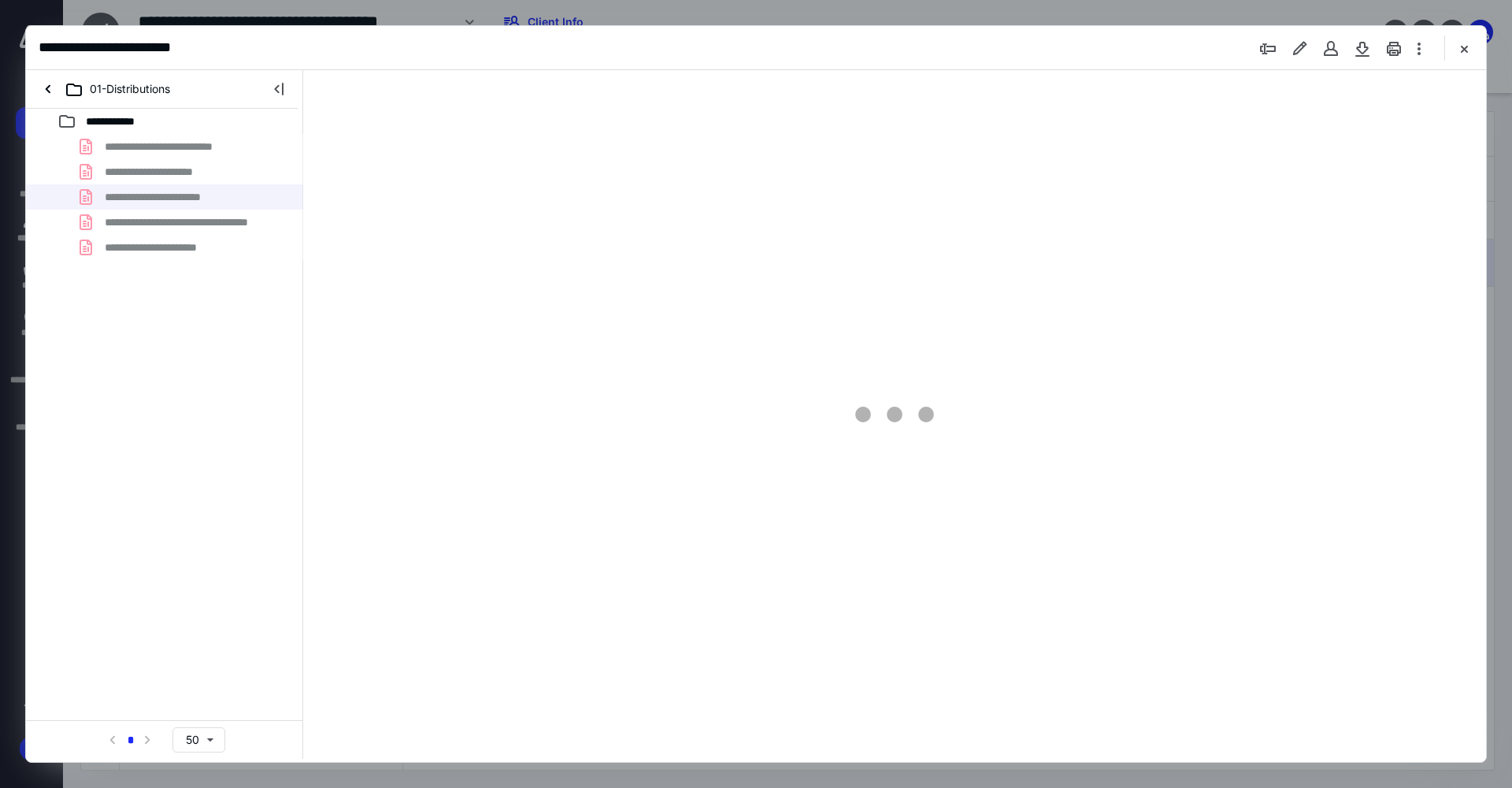 scroll, scrollTop: 0, scrollLeft: 0, axis: both 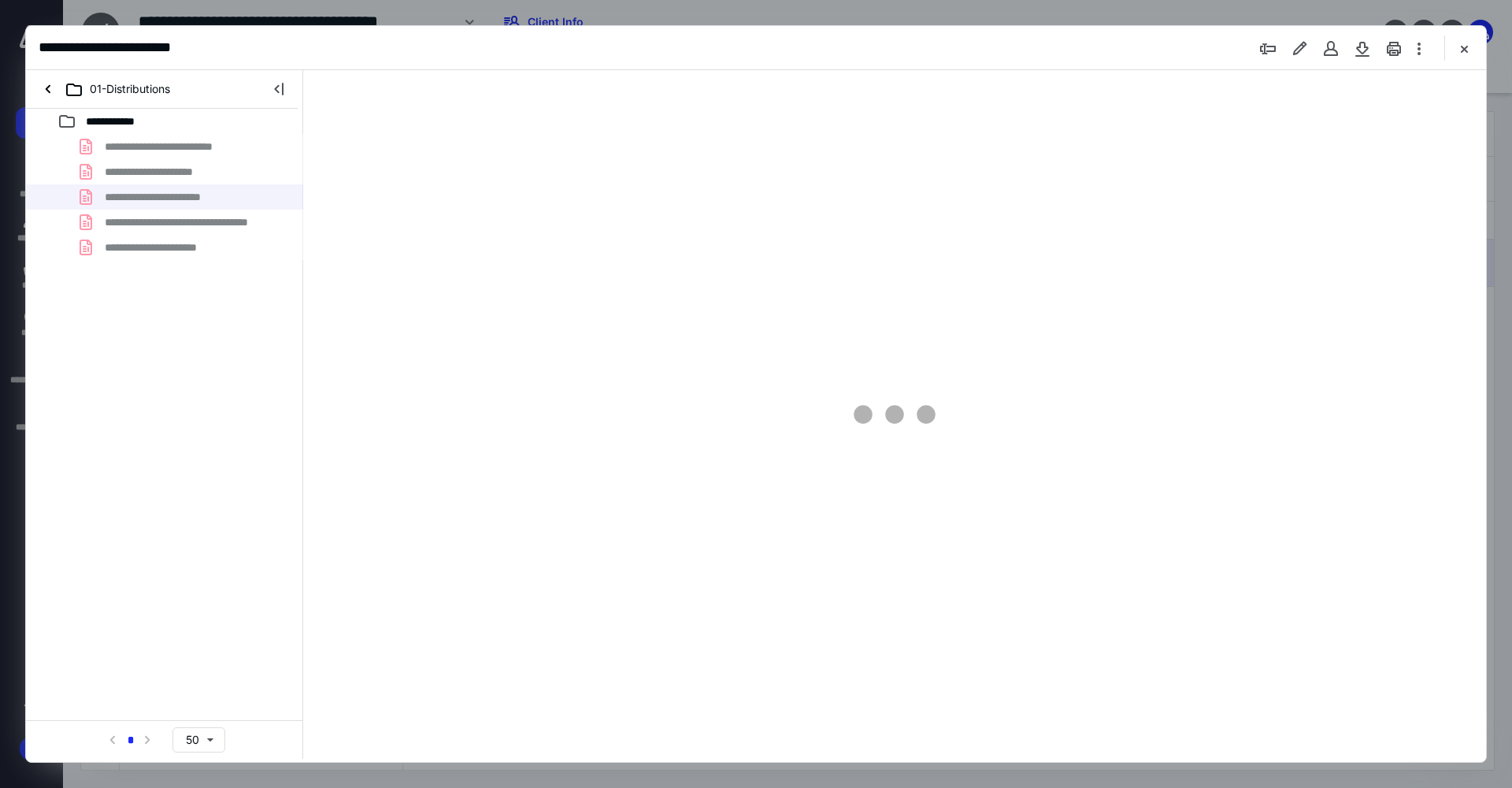 type on "100" 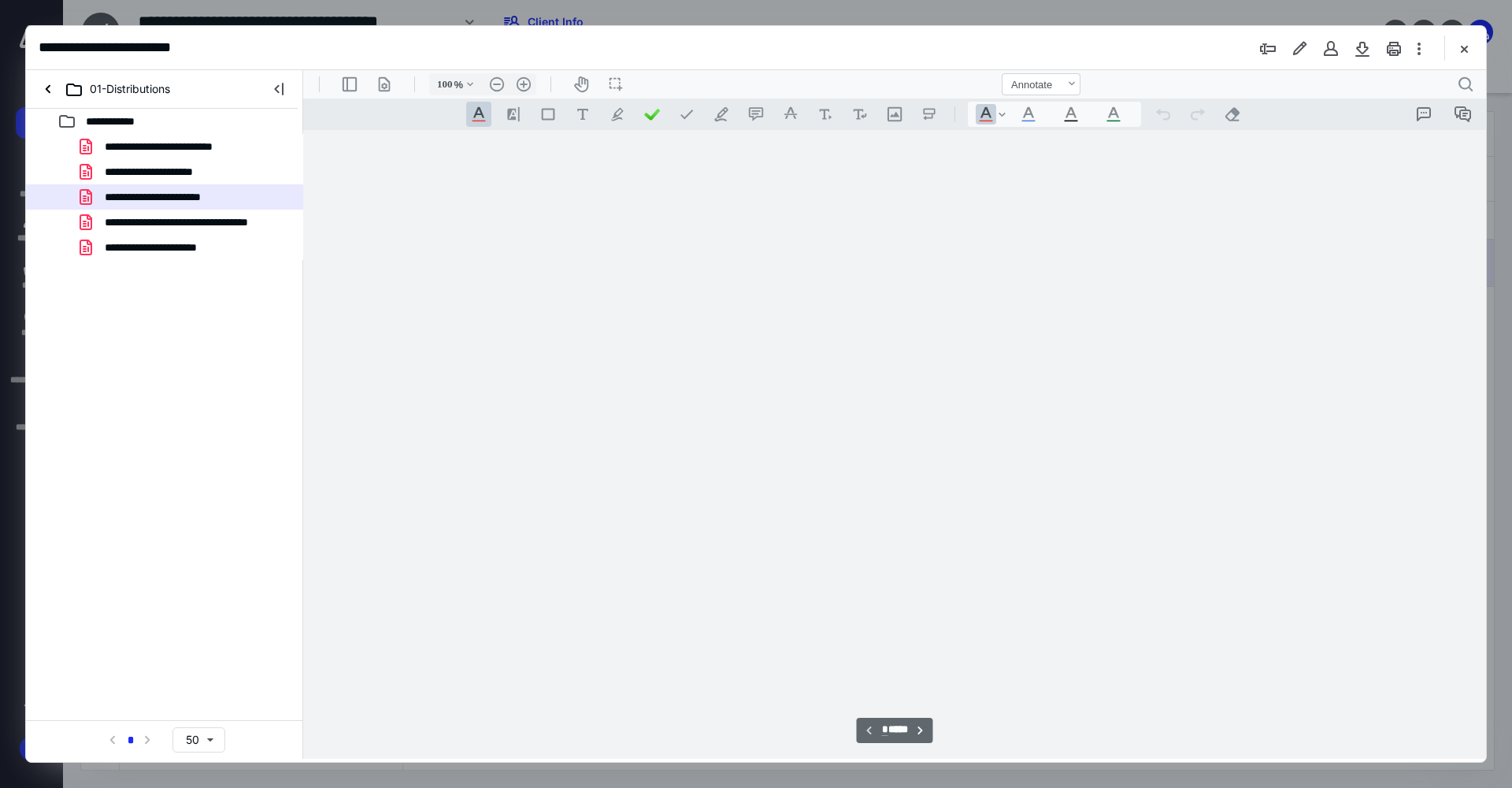 scroll, scrollTop: 63, scrollLeft: 0, axis: vertical 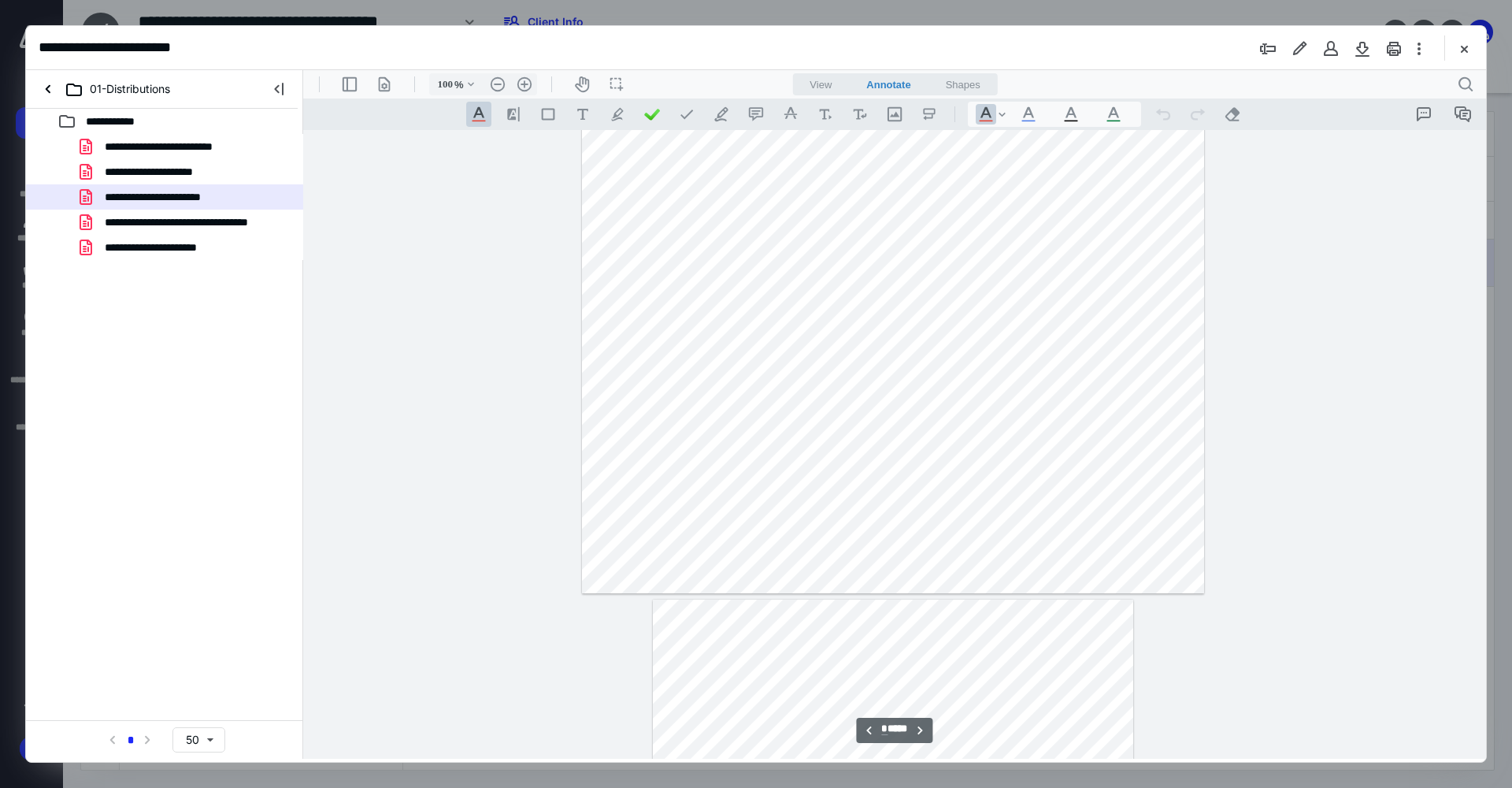 type on "*" 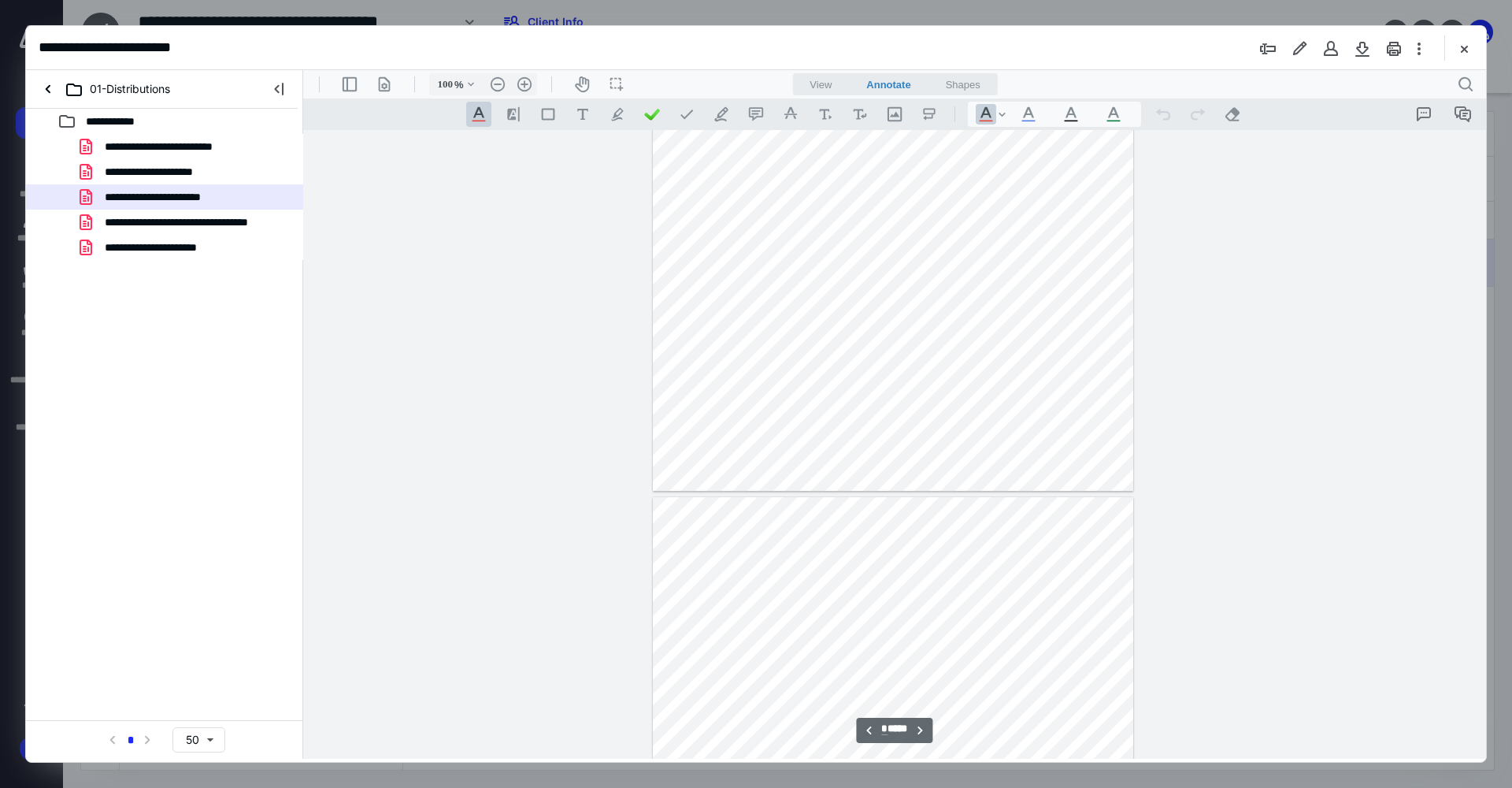 scroll, scrollTop: 1403, scrollLeft: 0, axis: vertical 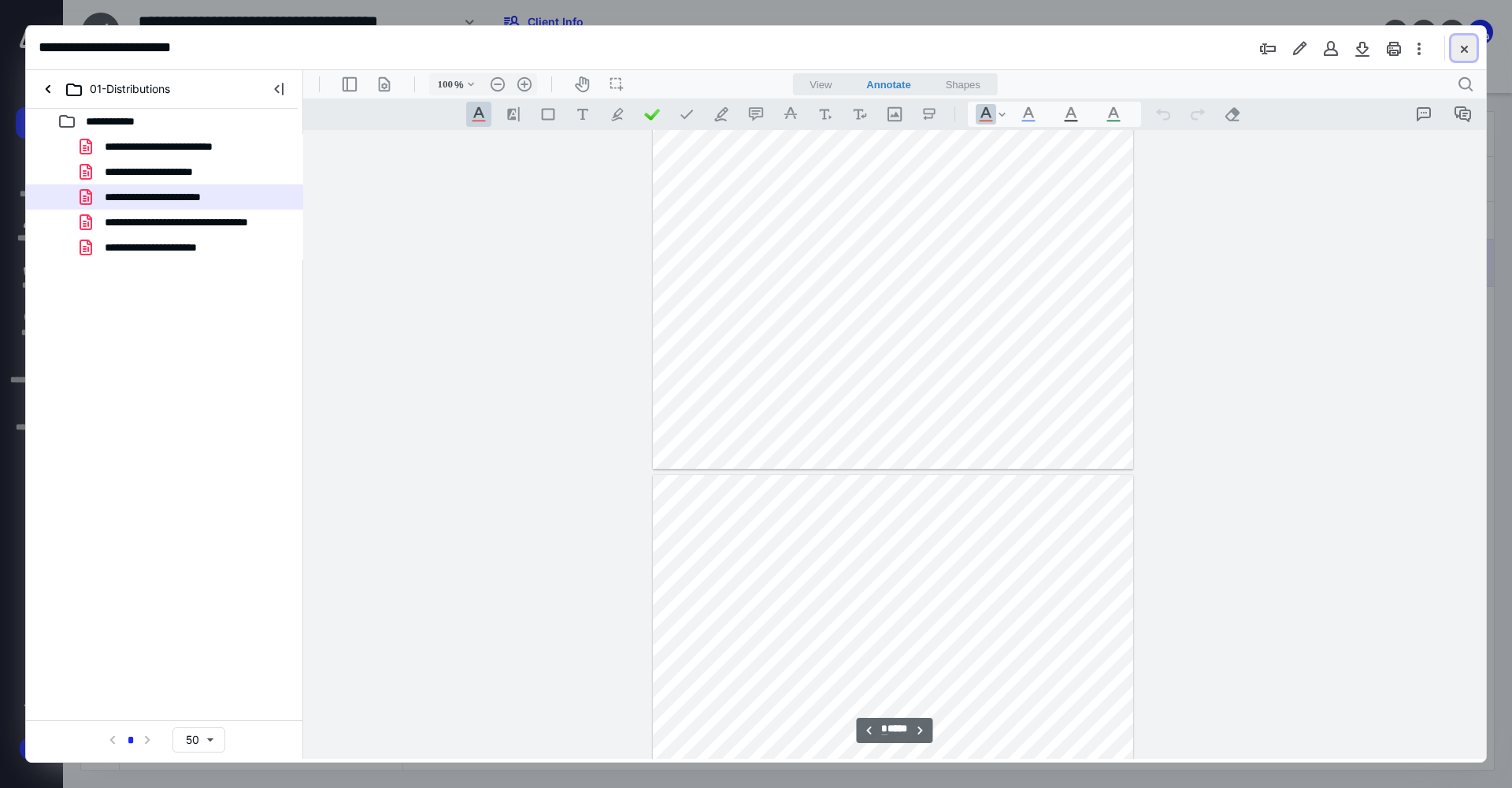 click at bounding box center [1464, 48] 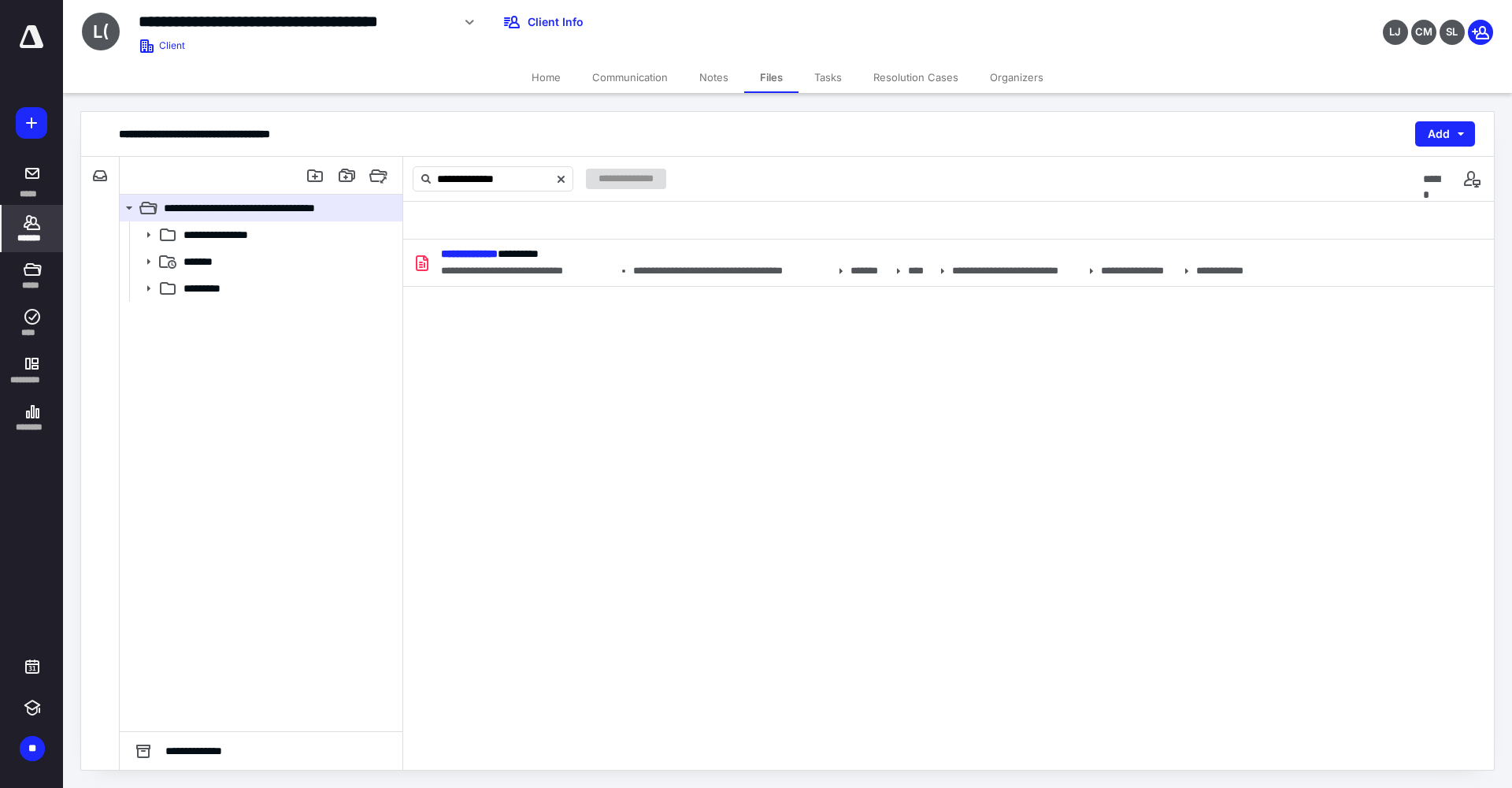 click on "*******" at bounding box center [32, 238] 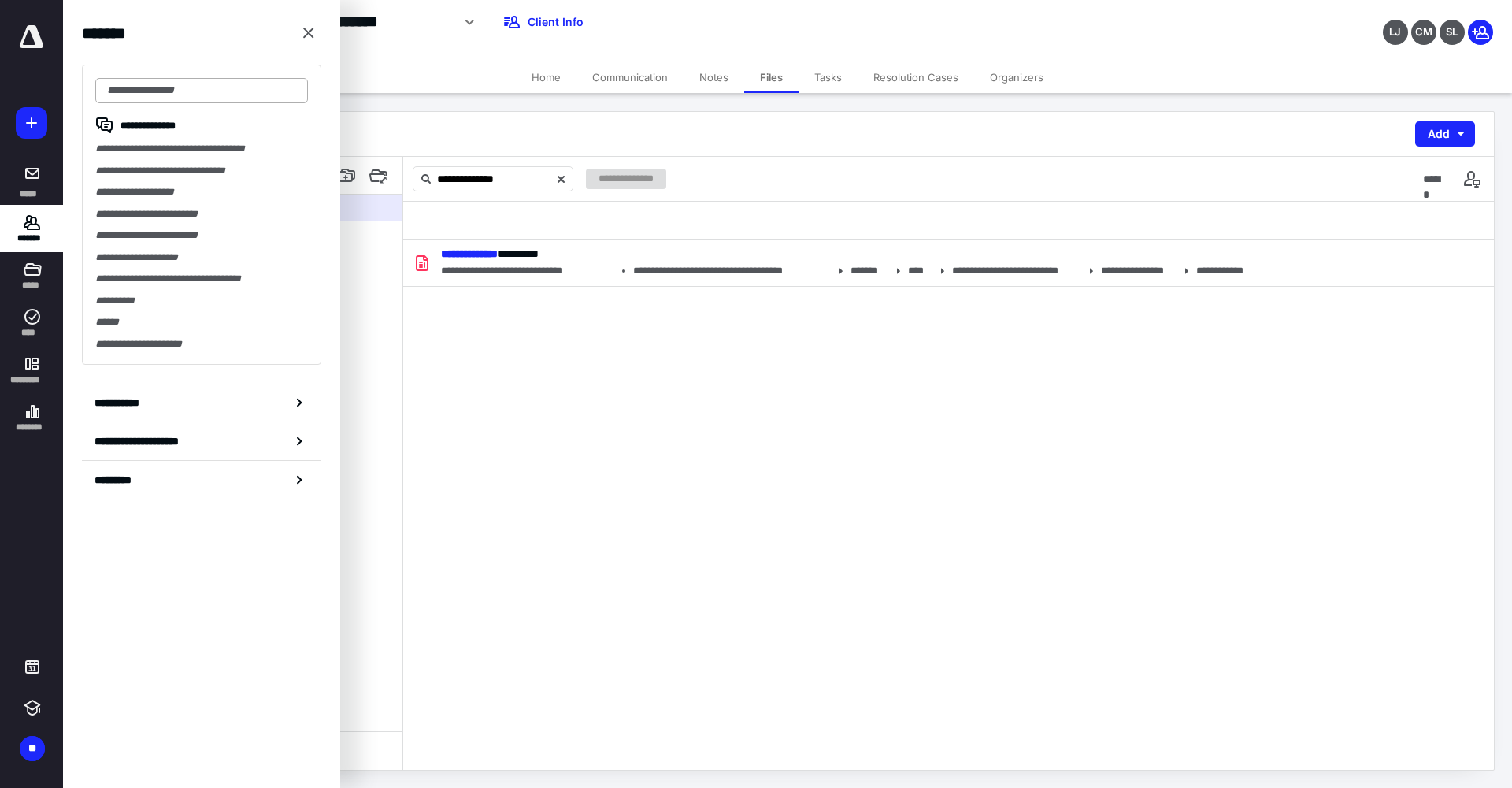 click at bounding box center [202, 91] 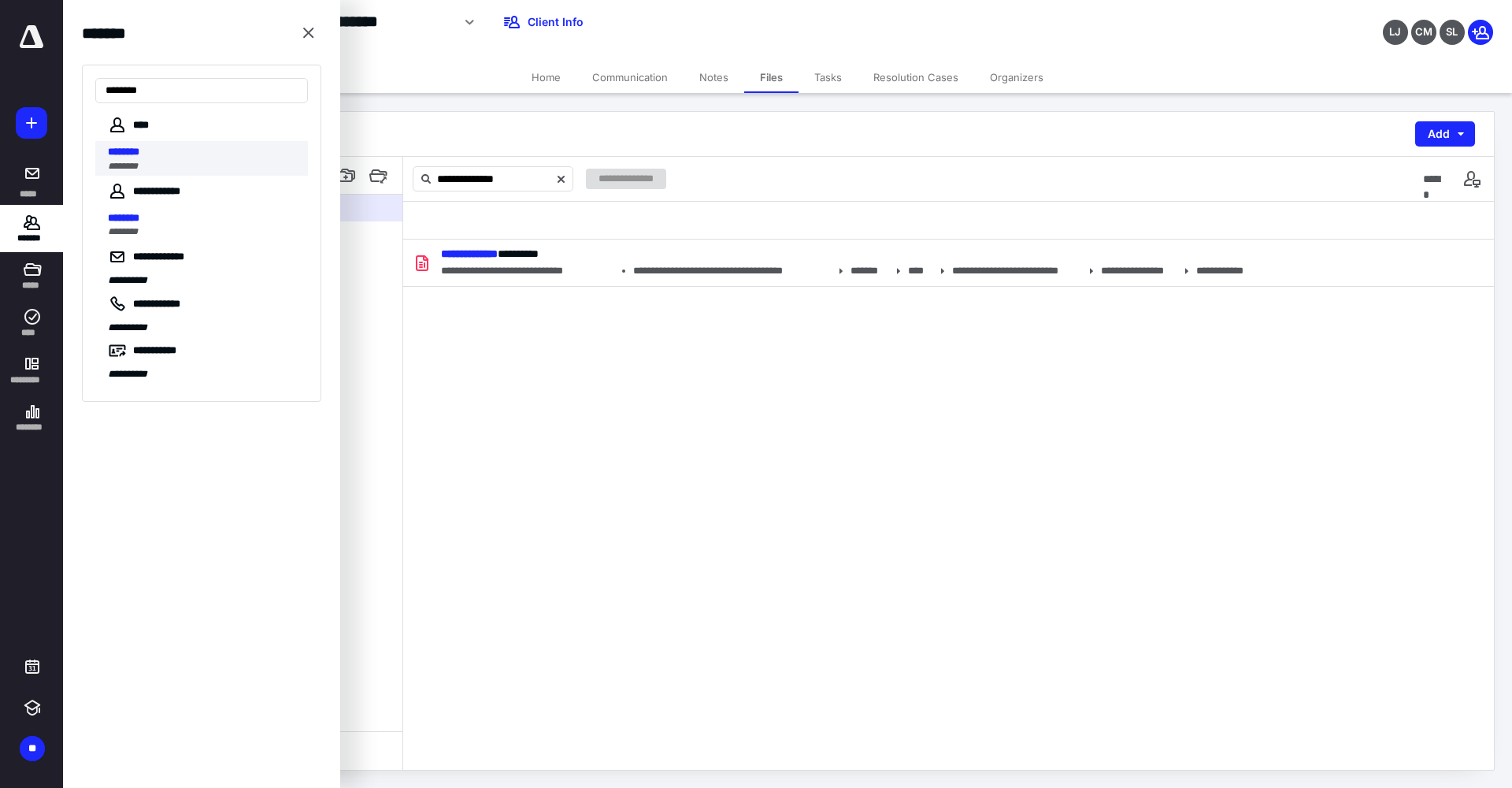 type on "********" 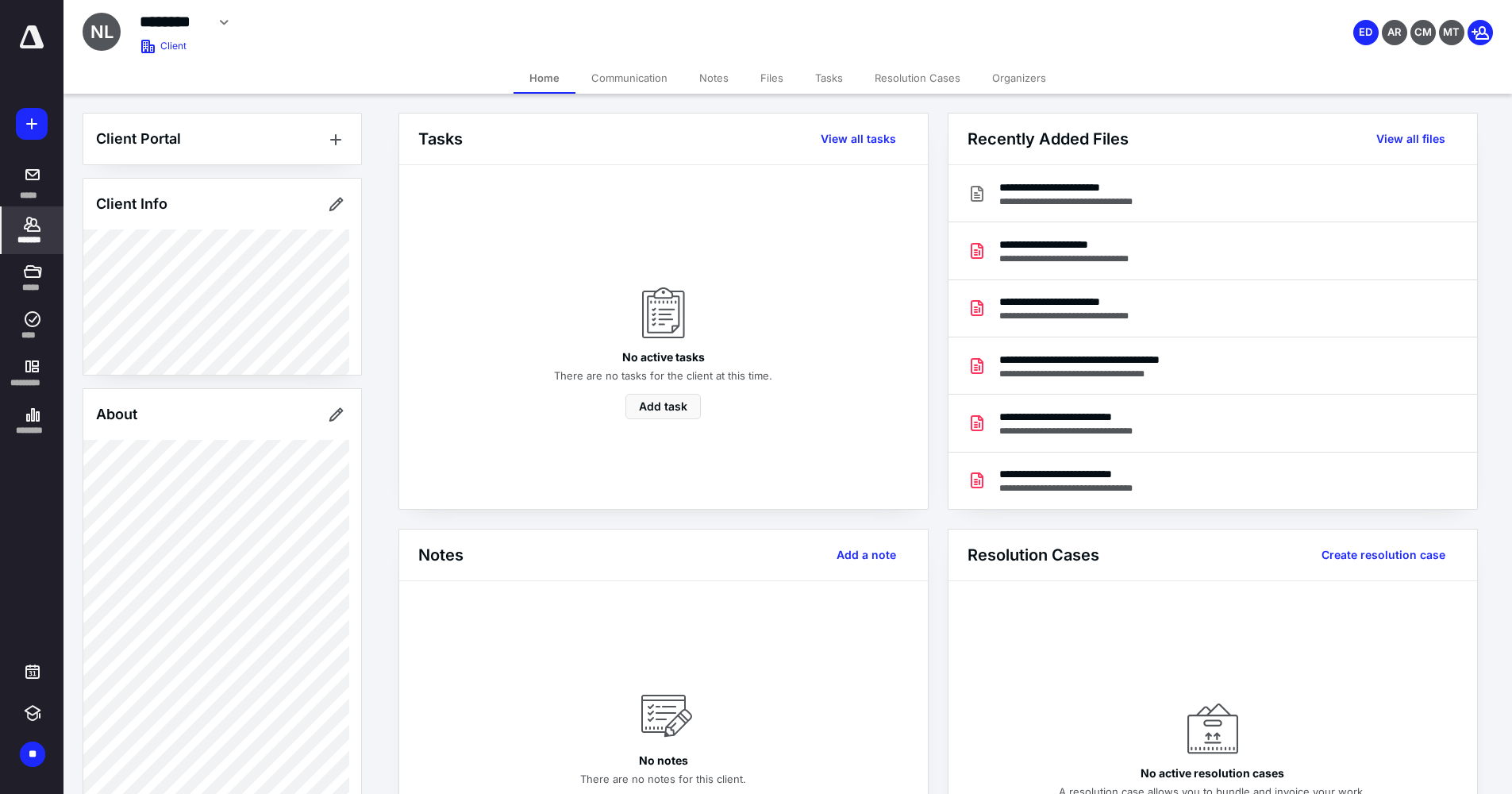 click on "Files" at bounding box center [771, 78] 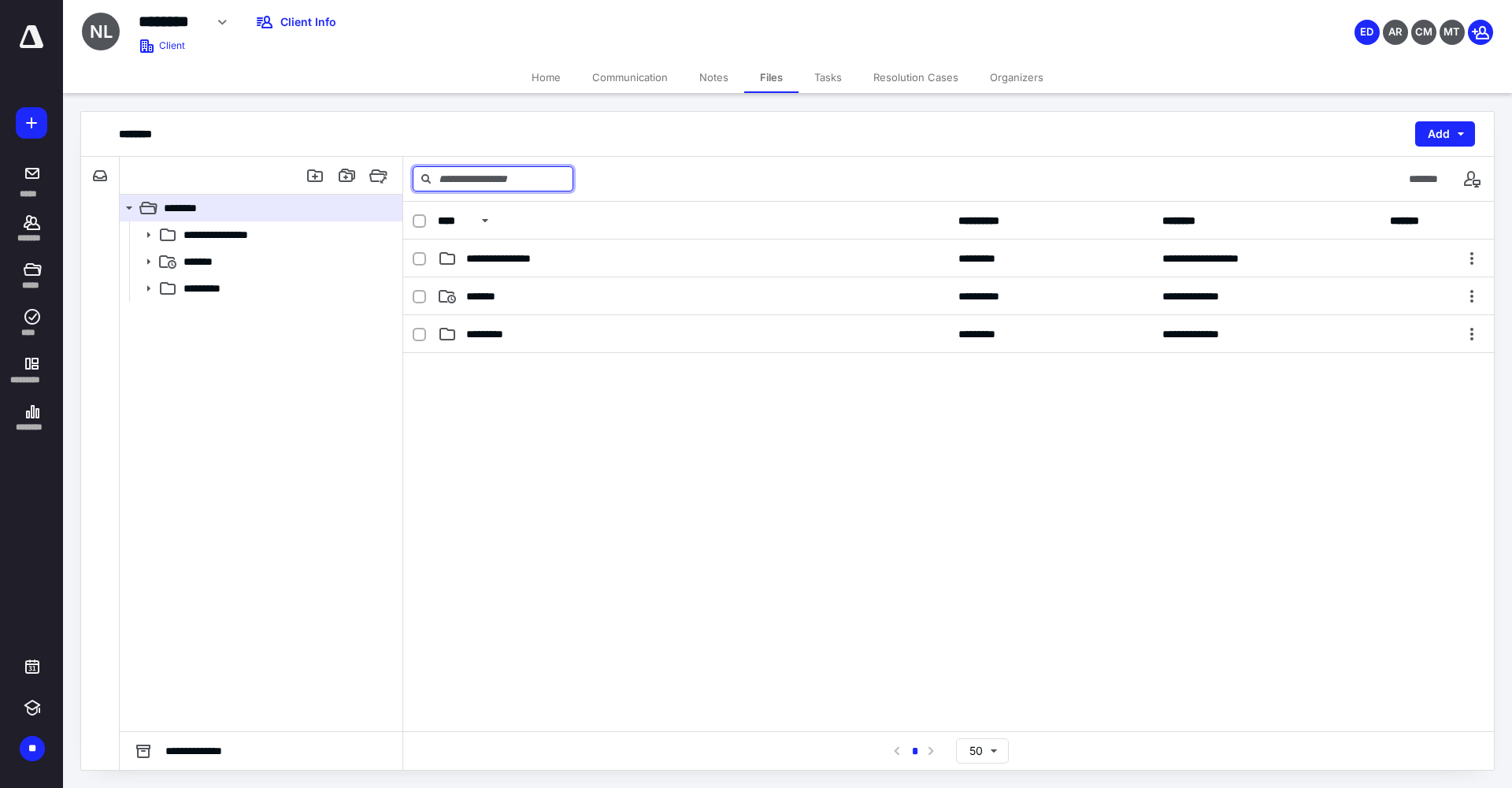 click at bounding box center (493, 179) 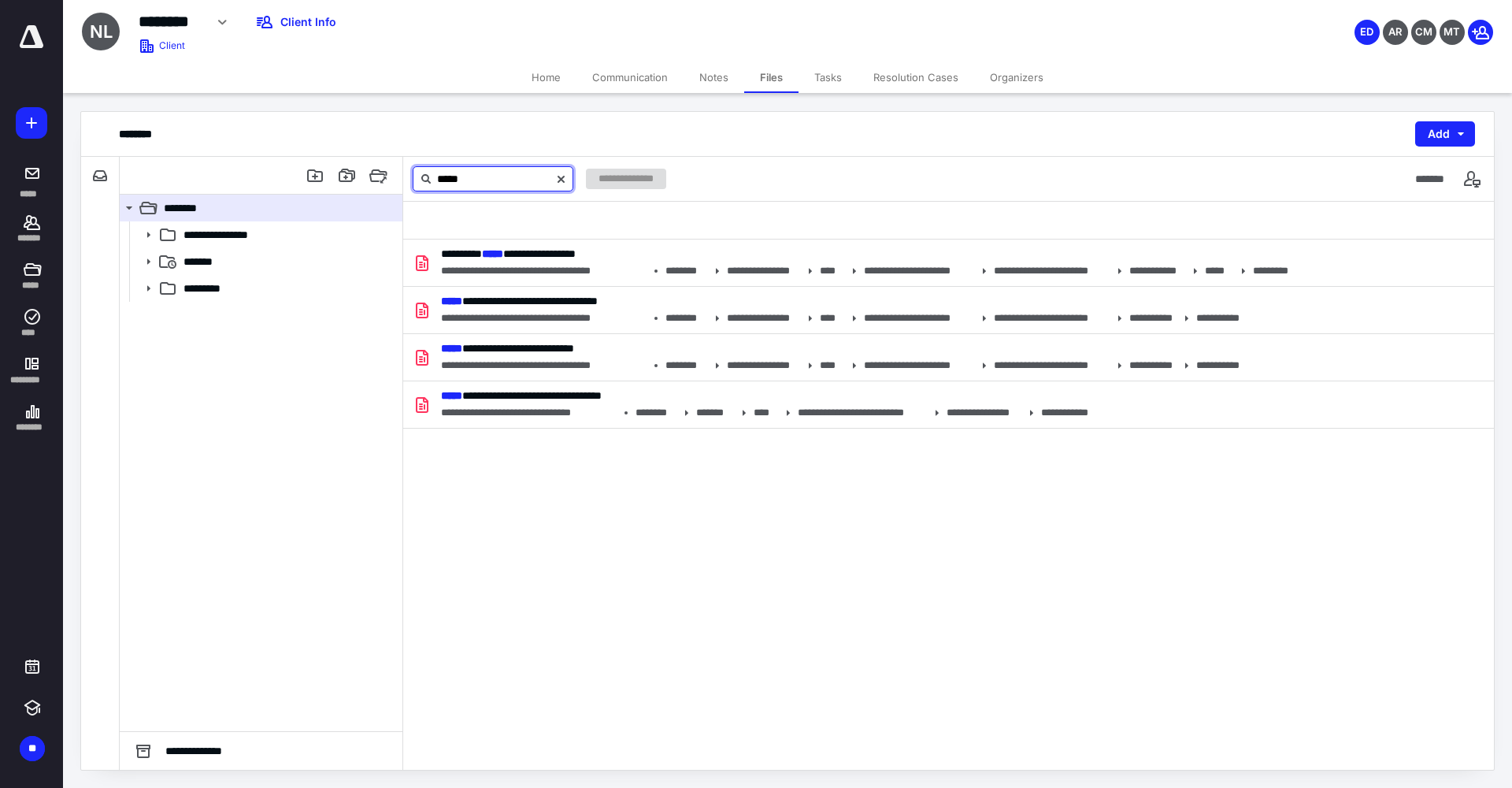 type on "*****" 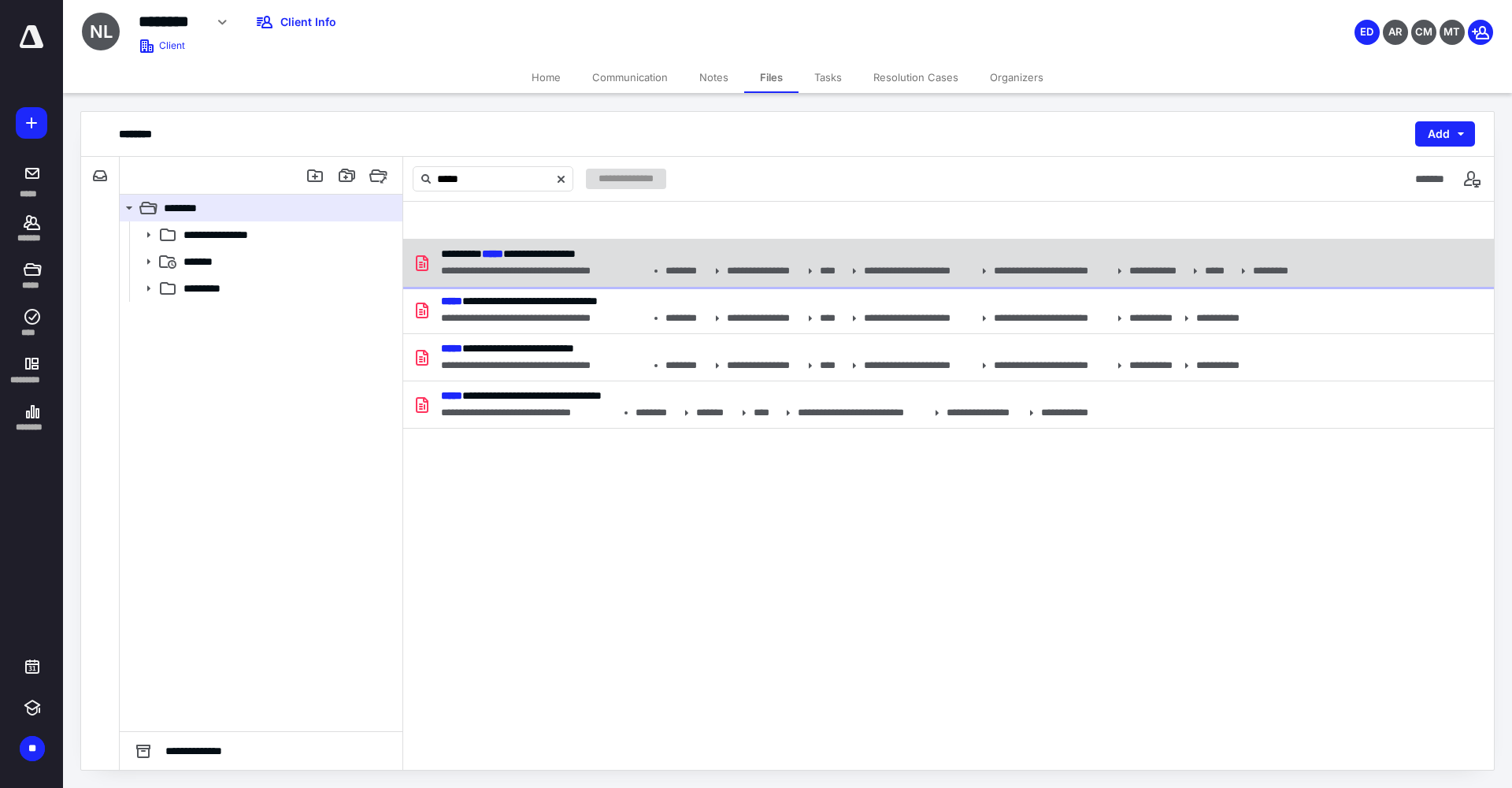 click on "**********" at bounding box center [948, 263] 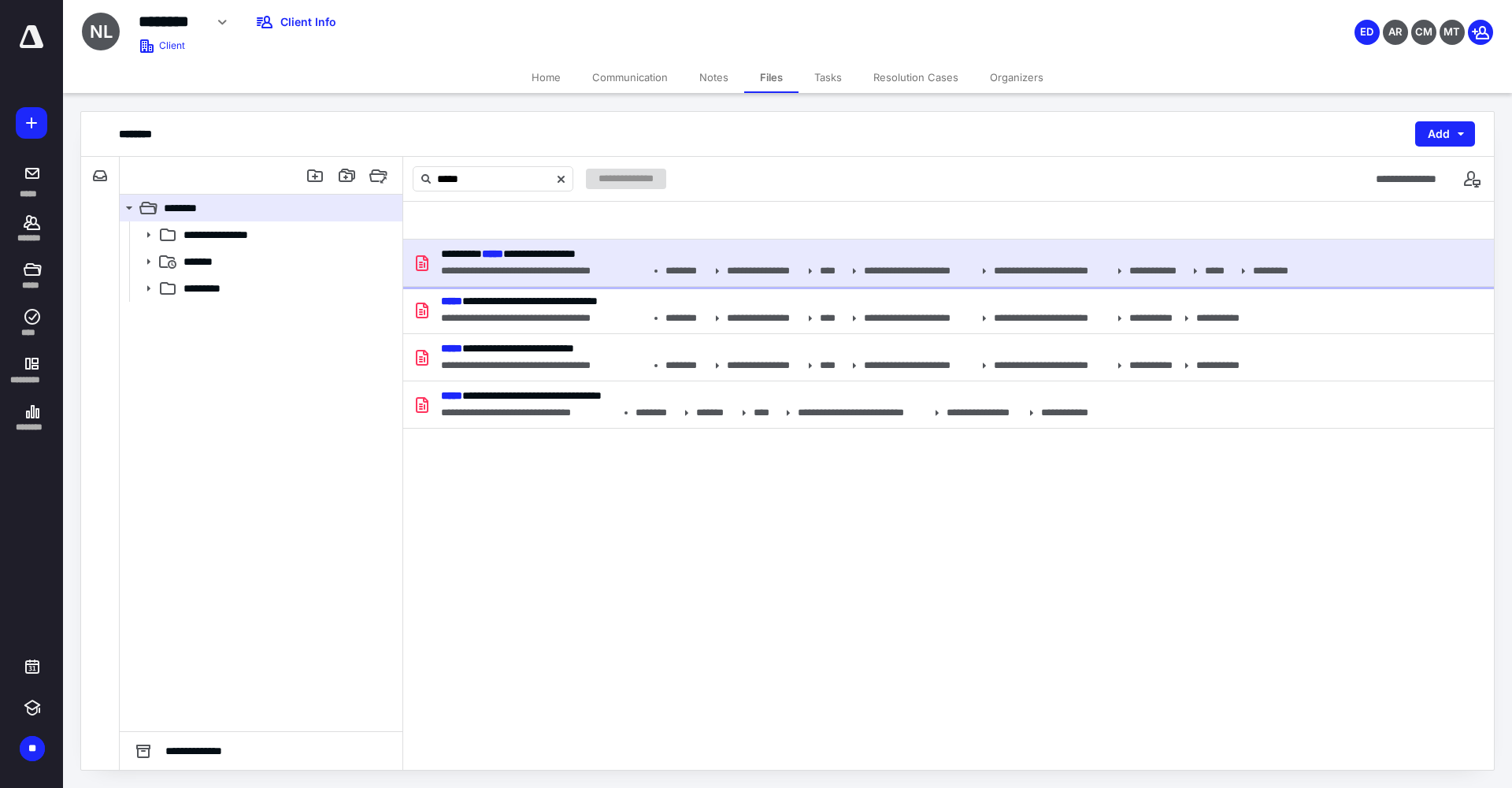 click on "**********" at bounding box center [948, 263] 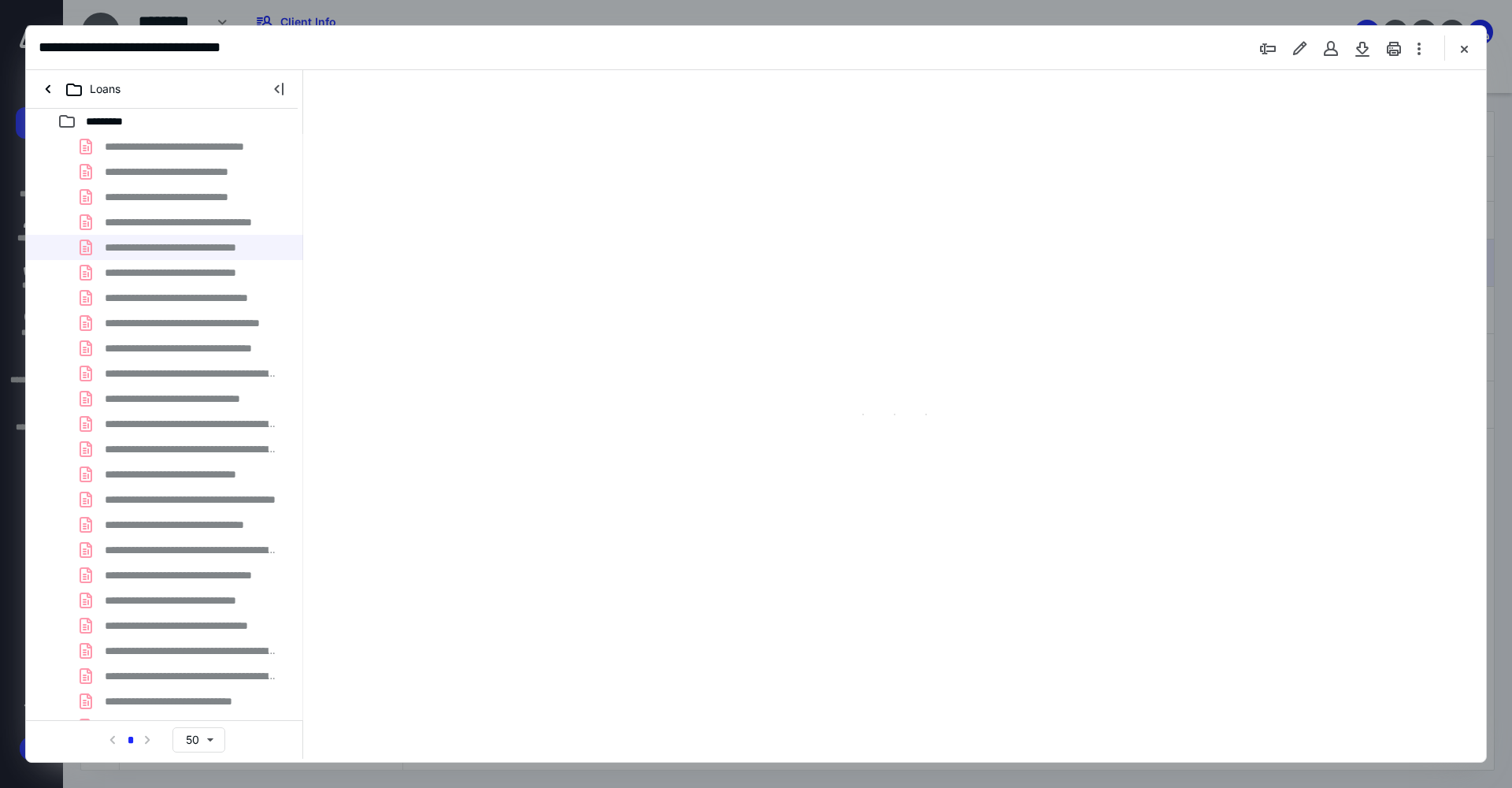 scroll, scrollTop: 0, scrollLeft: 0, axis: both 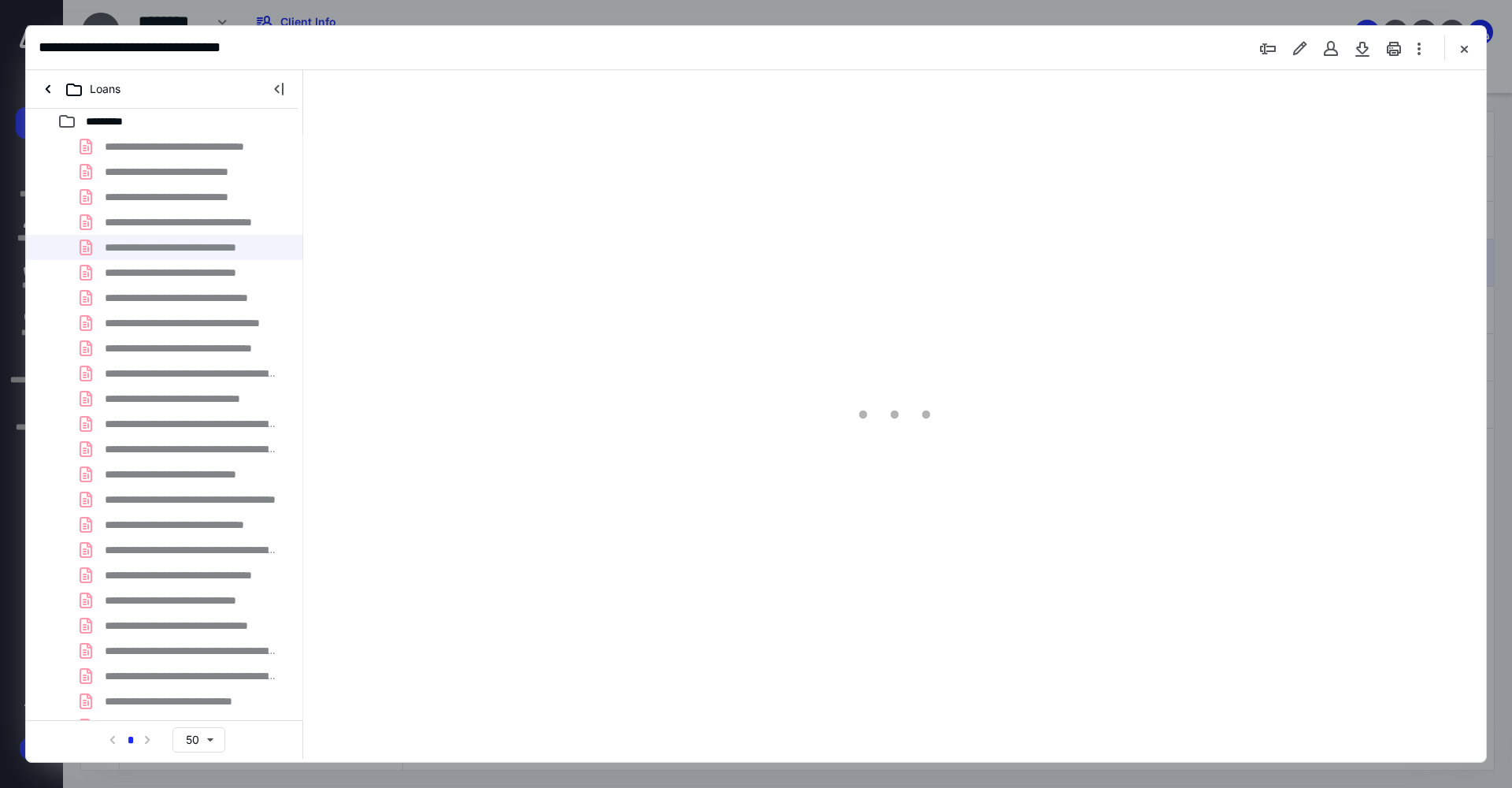 type on "100" 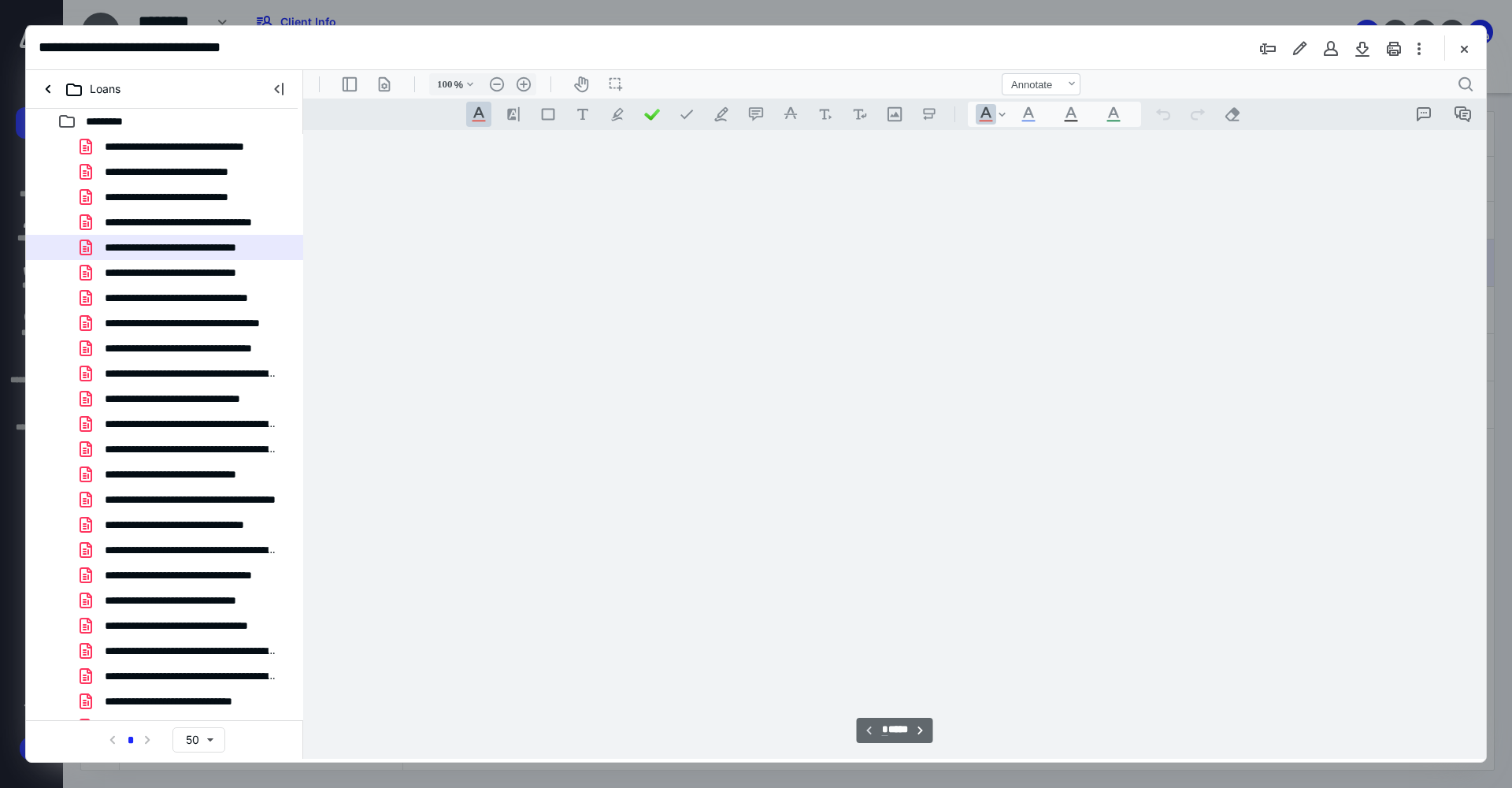 scroll, scrollTop: 63, scrollLeft: 0, axis: vertical 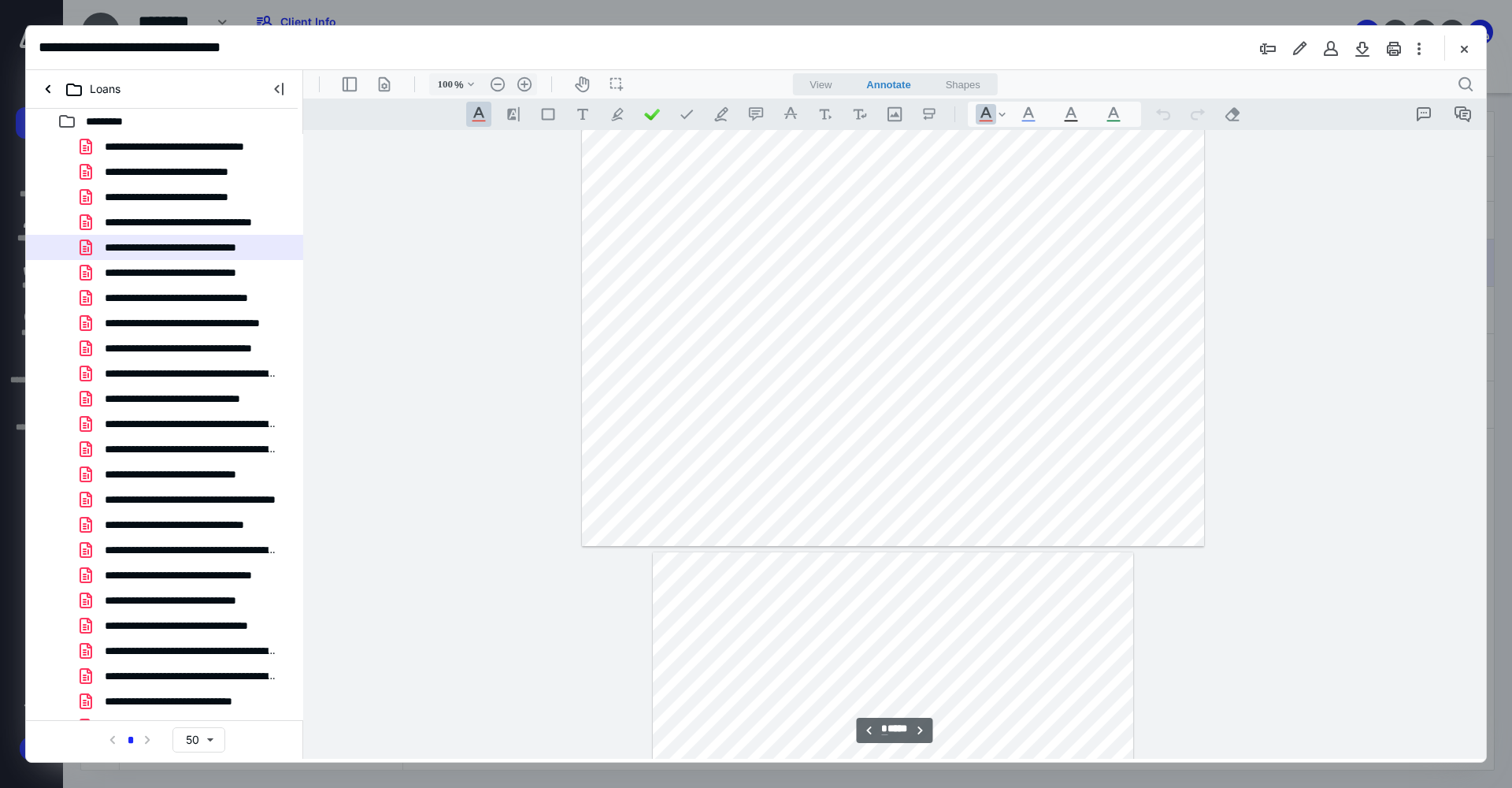 type on "*" 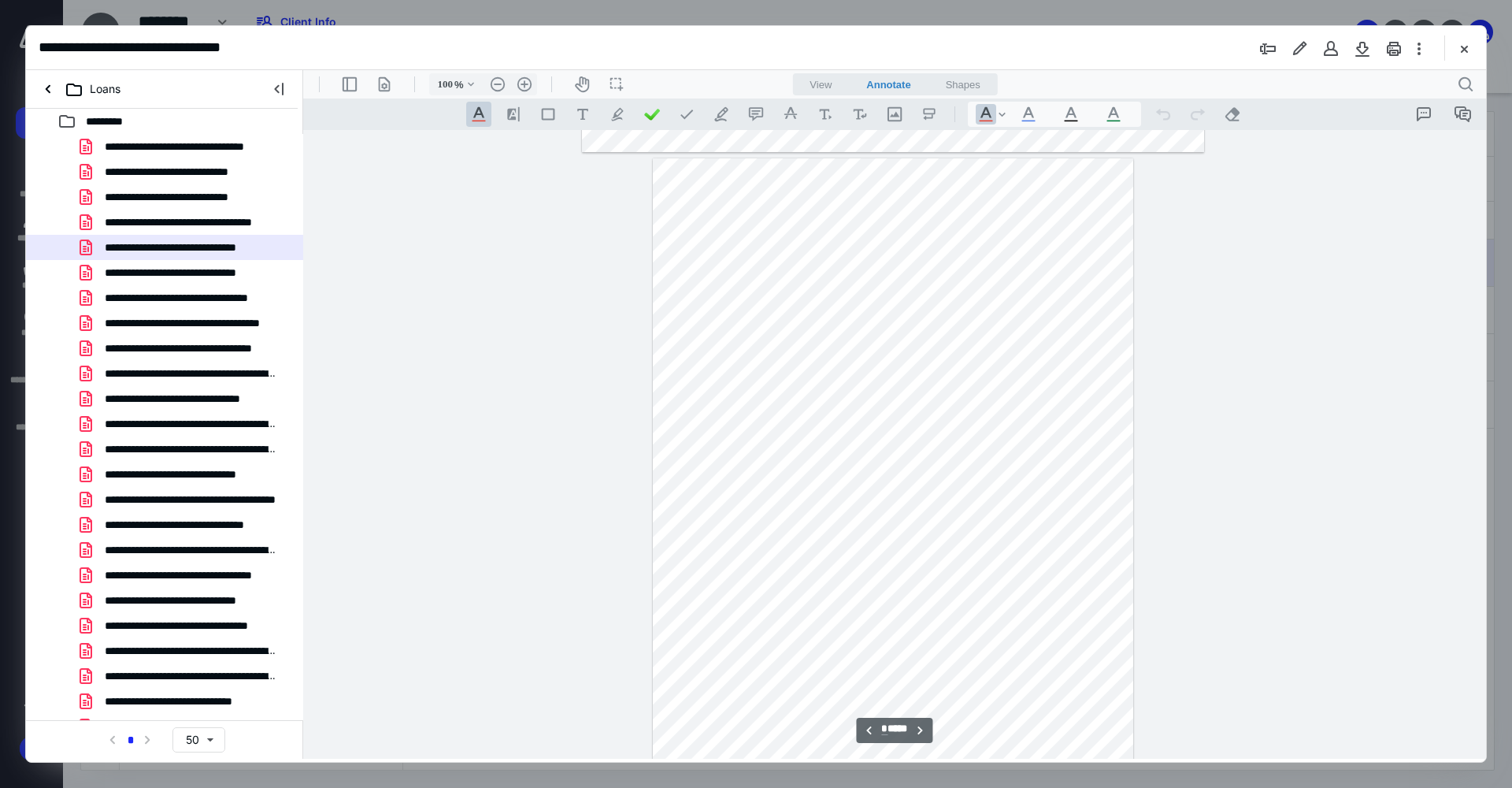 scroll, scrollTop: 2427, scrollLeft: 0, axis: vertical 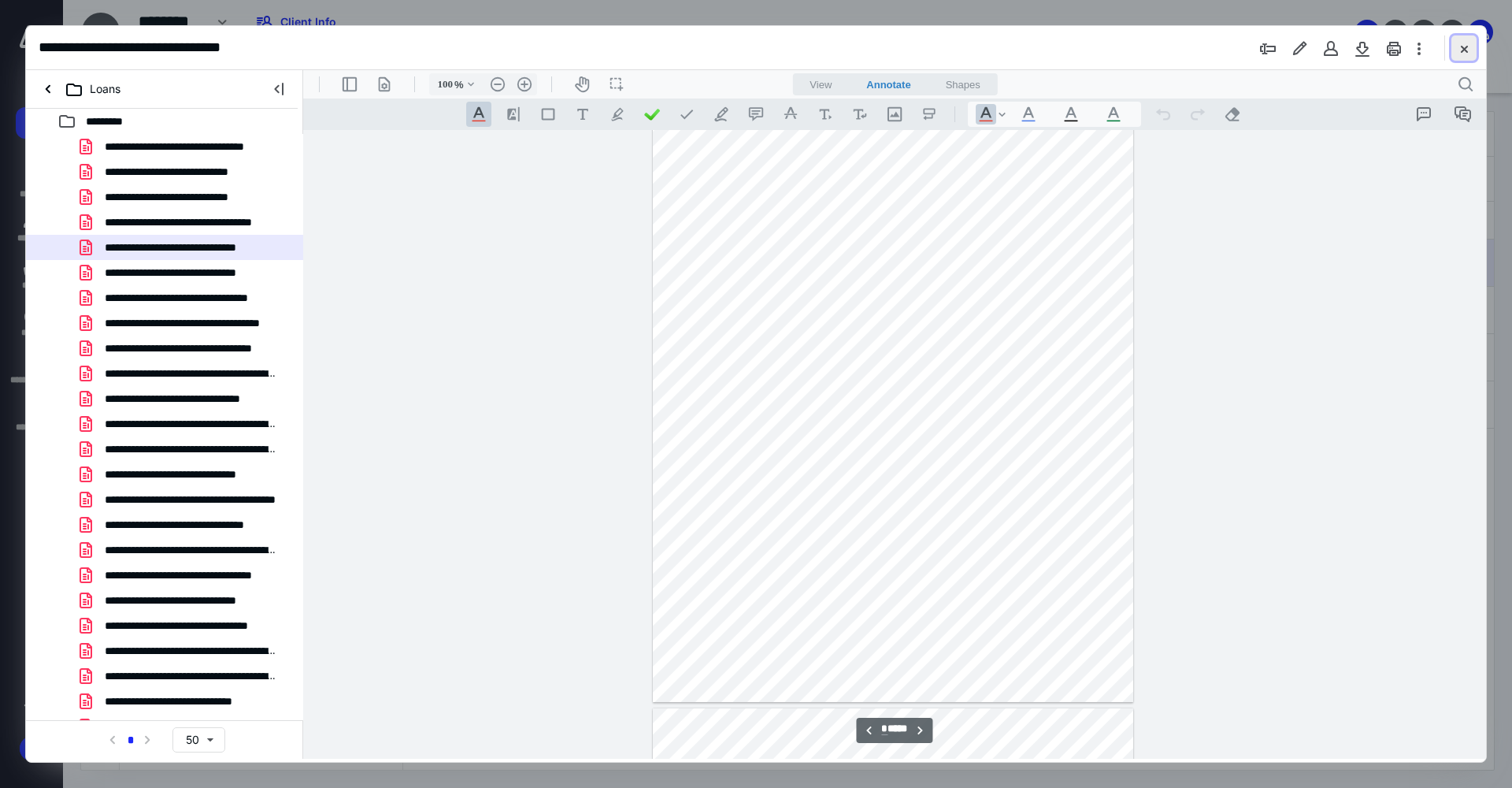 click at bounding box center (1464, 48) 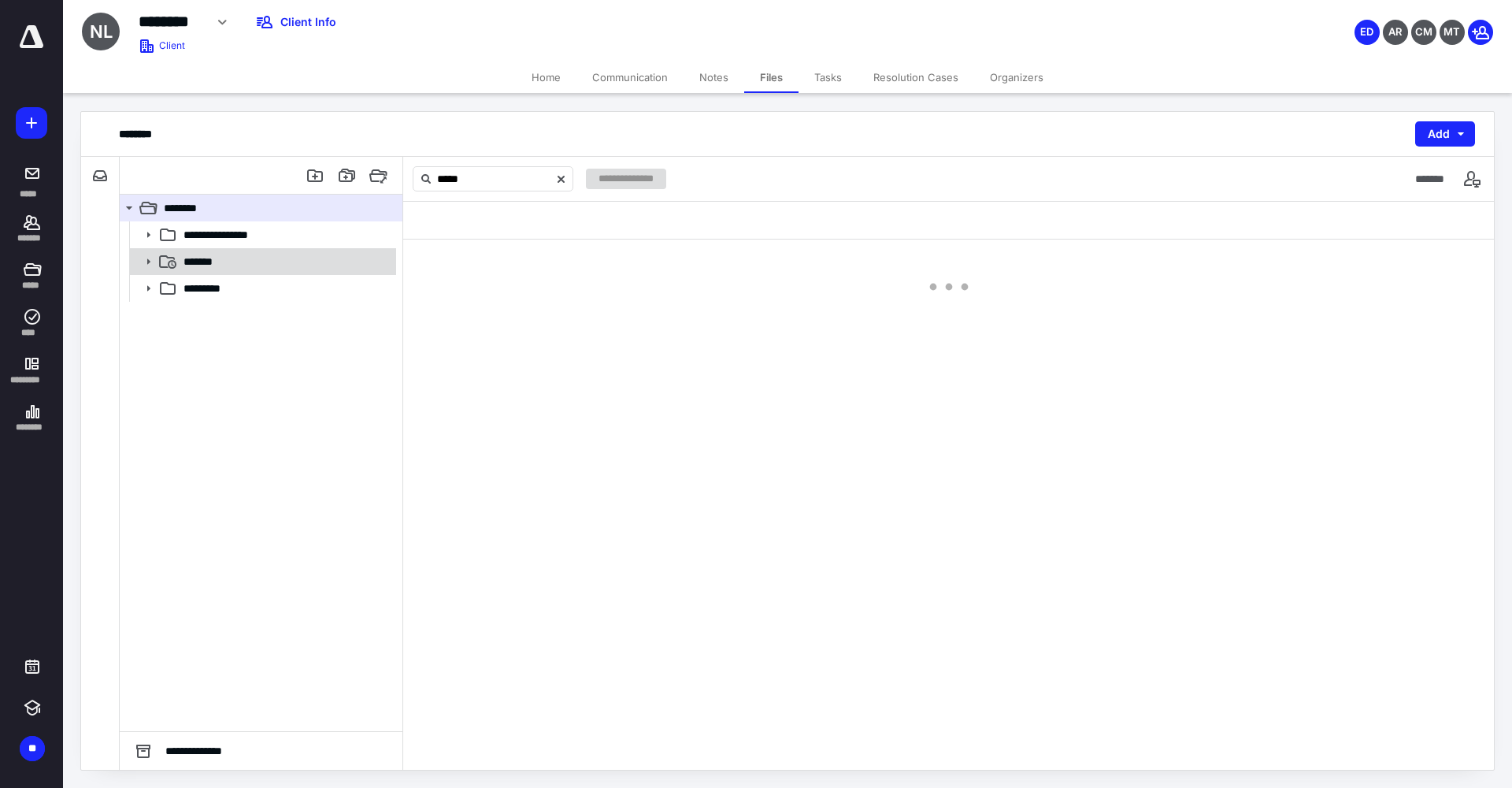click 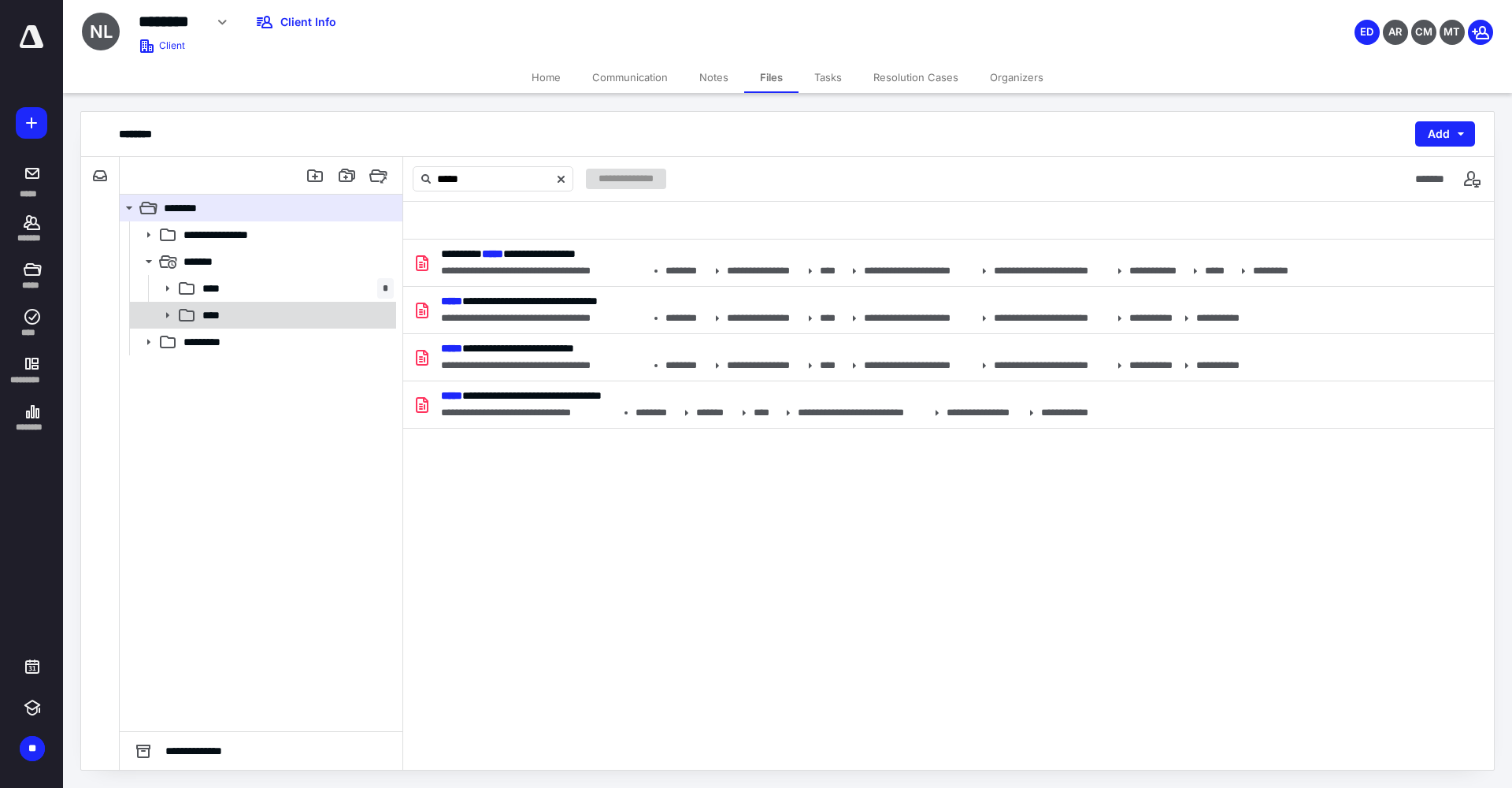 click 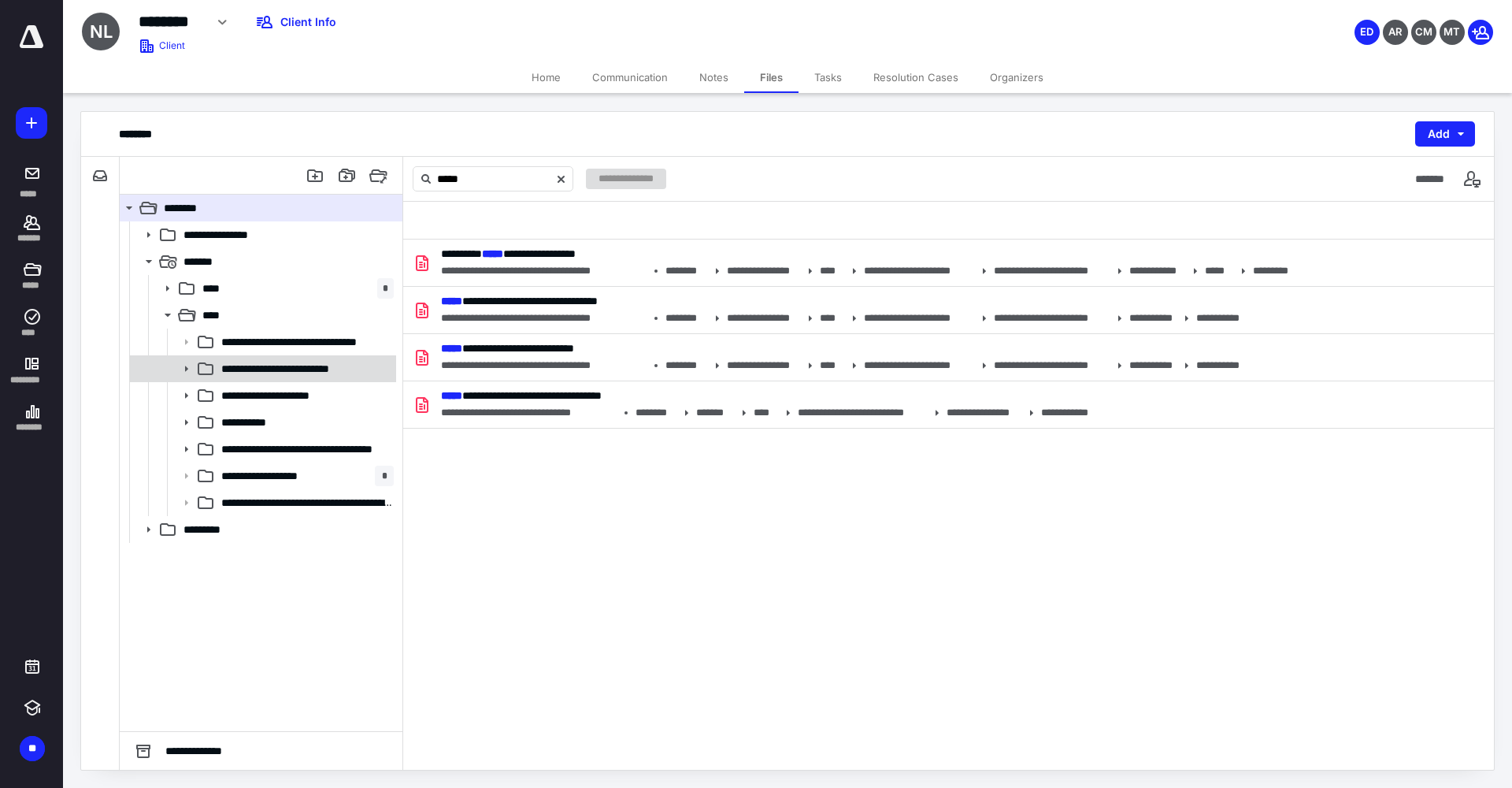 click 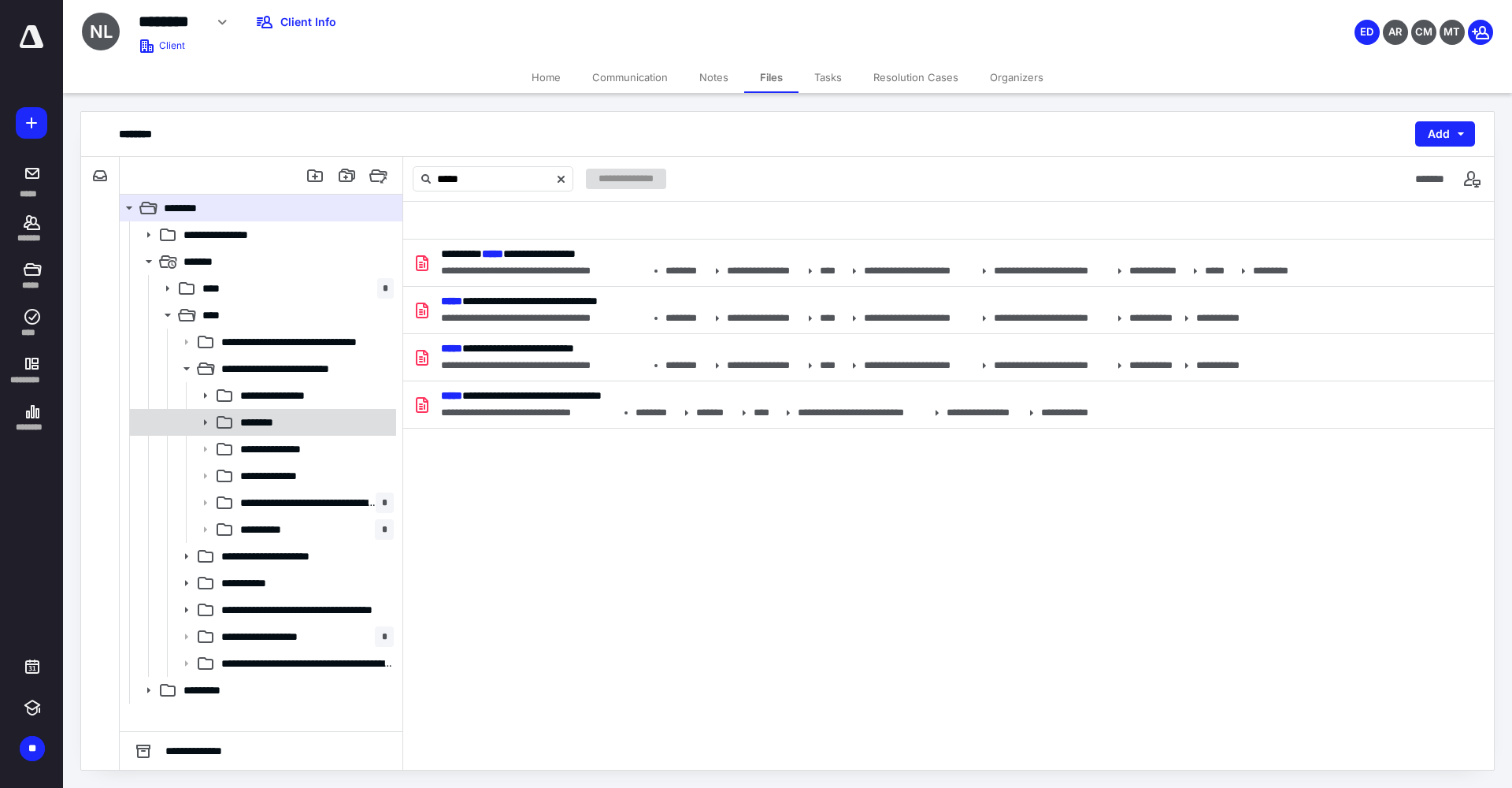 click 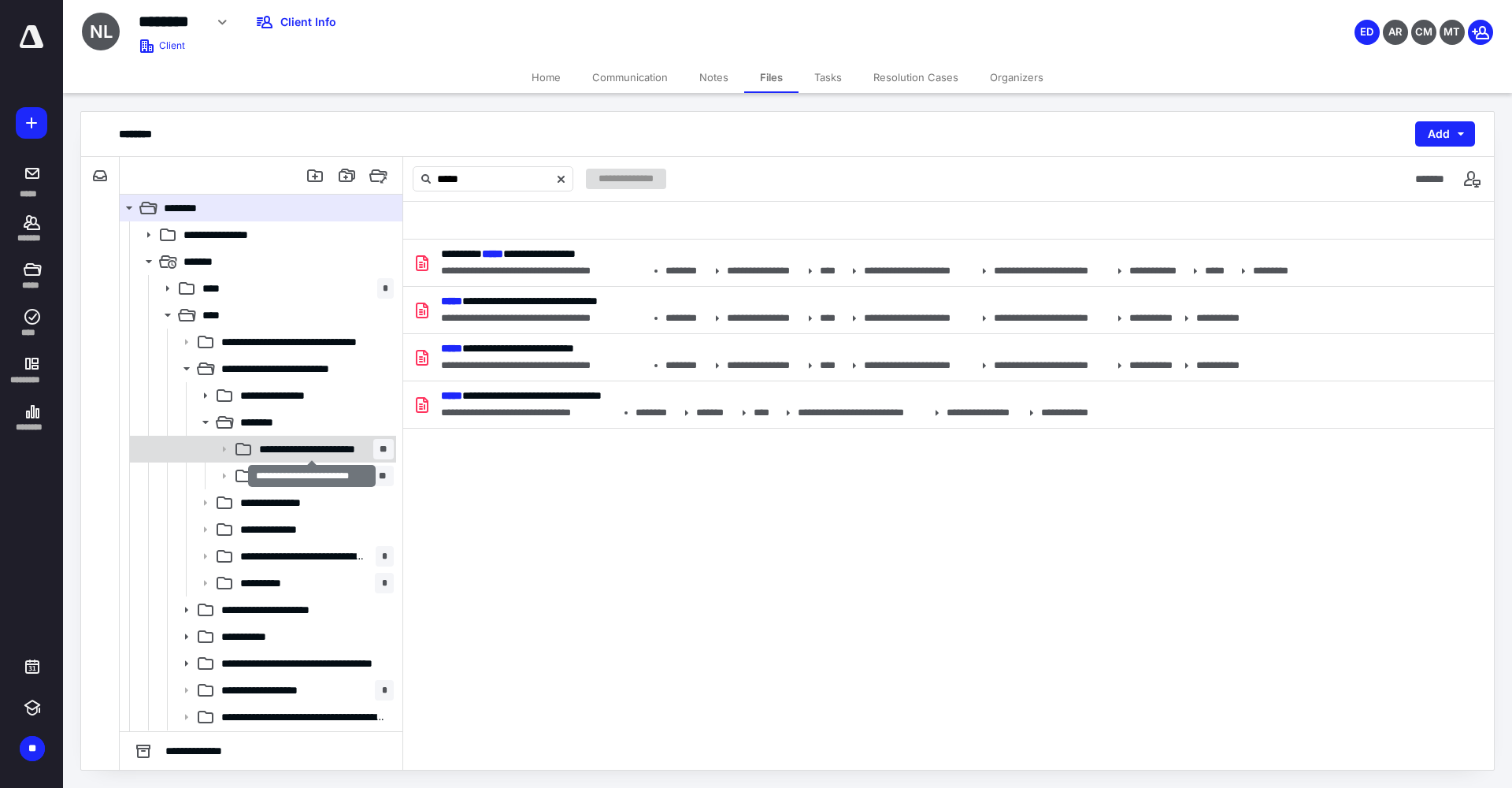 click on "**********" at bounding box center (311, 449) 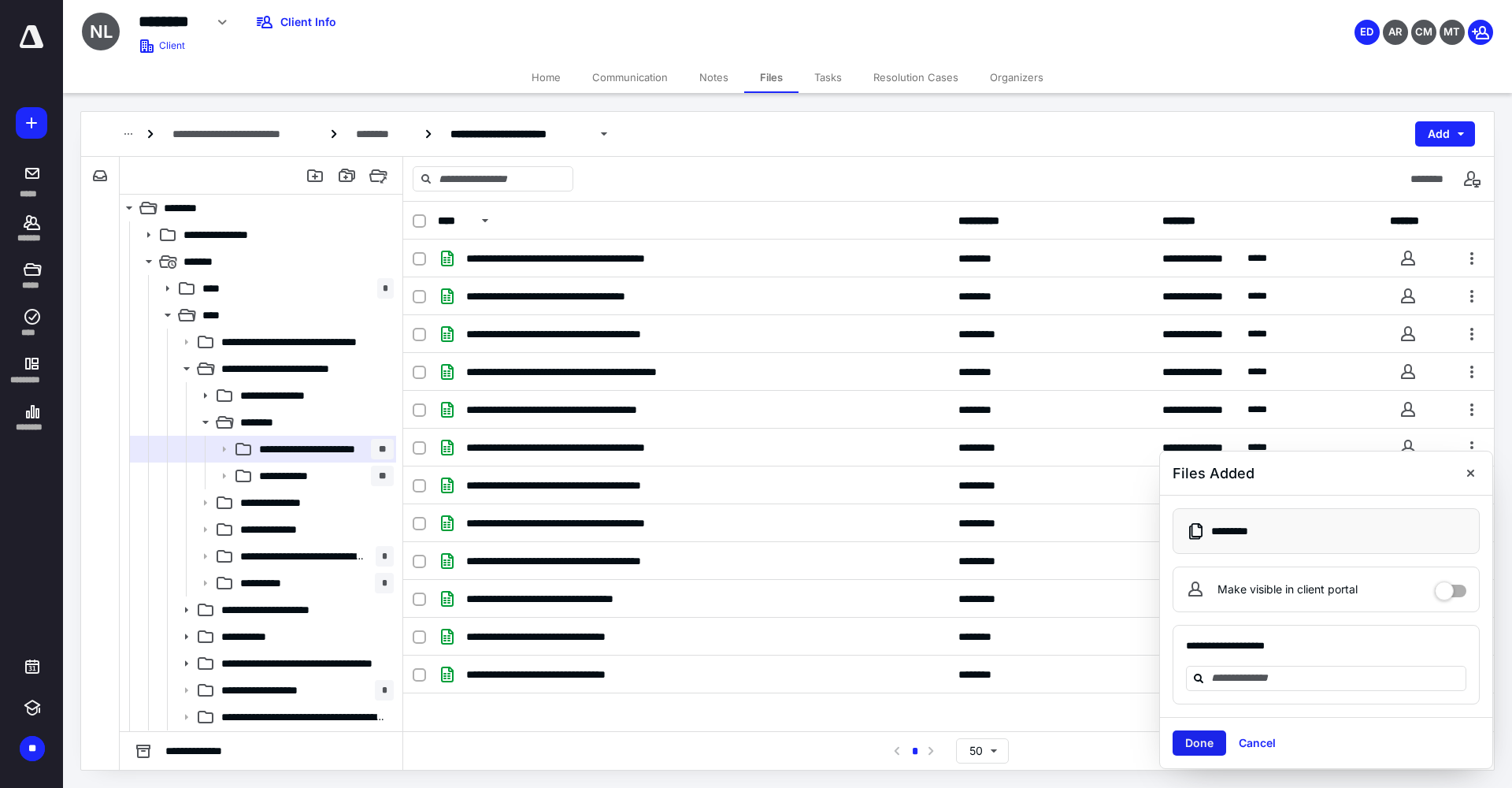 click on "Done" at bounding box center (1199, 743) 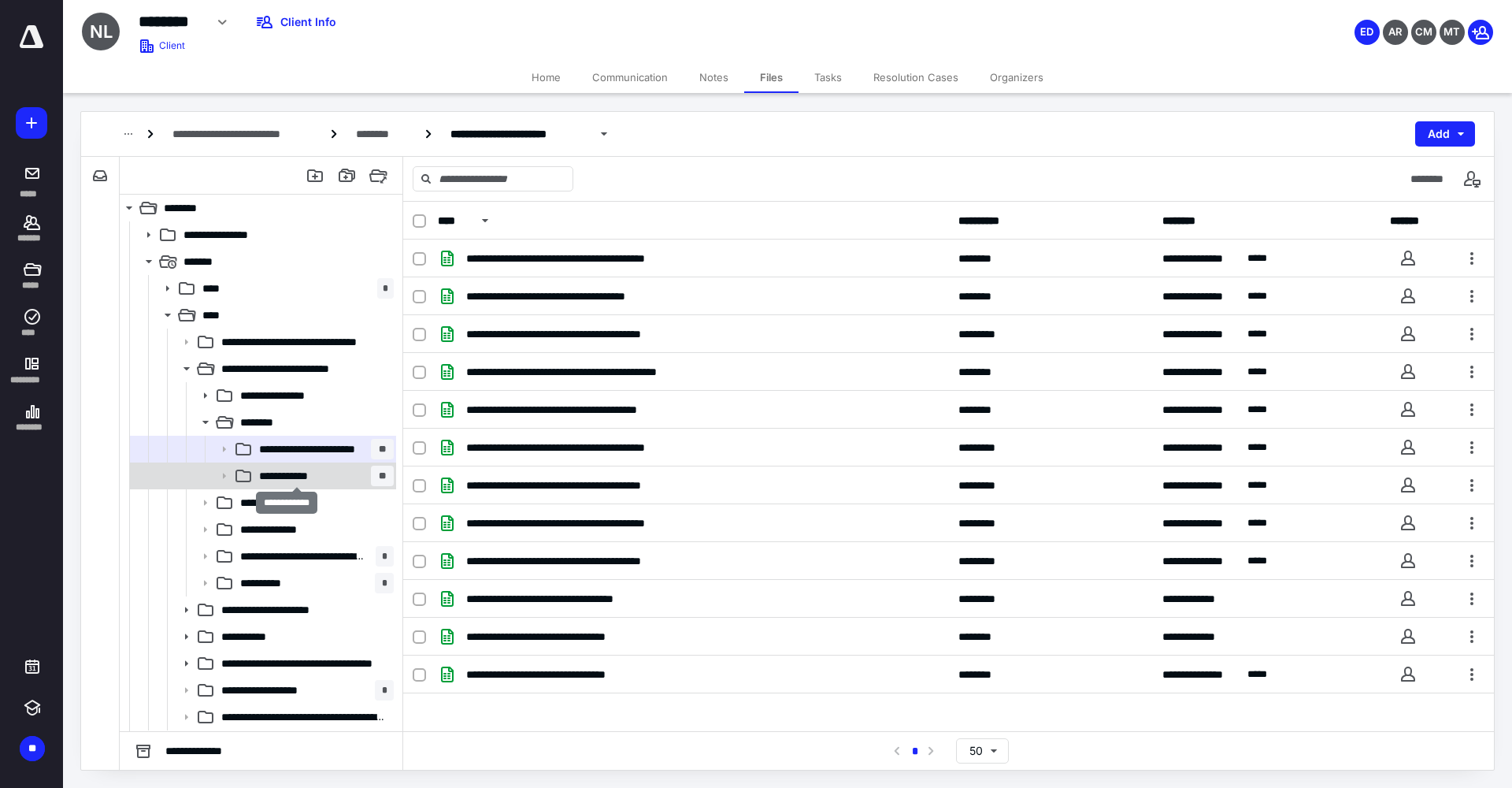 click on "**********" at bounding box center [297, 476] 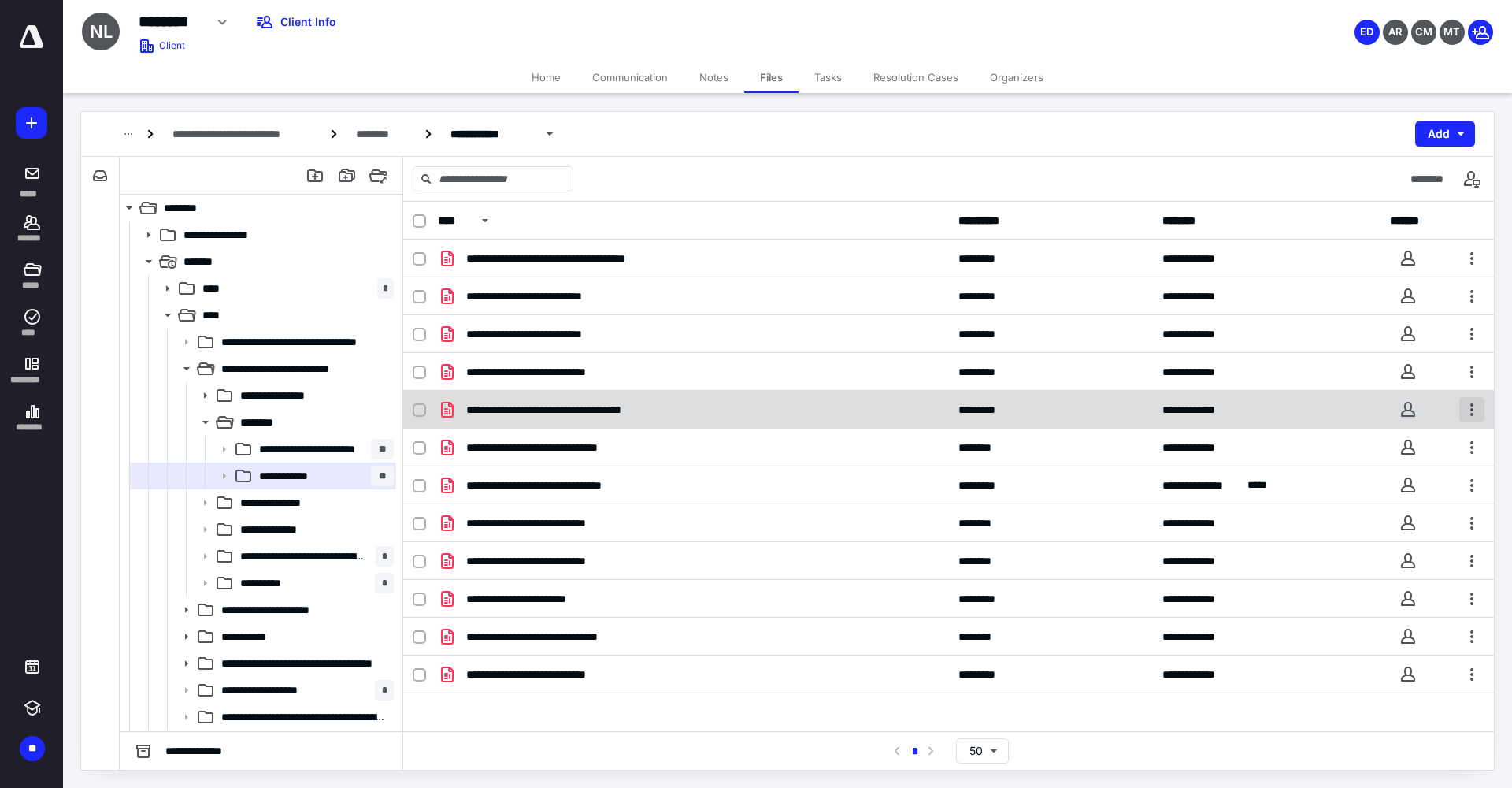 click at bounding box center [1472, 410] 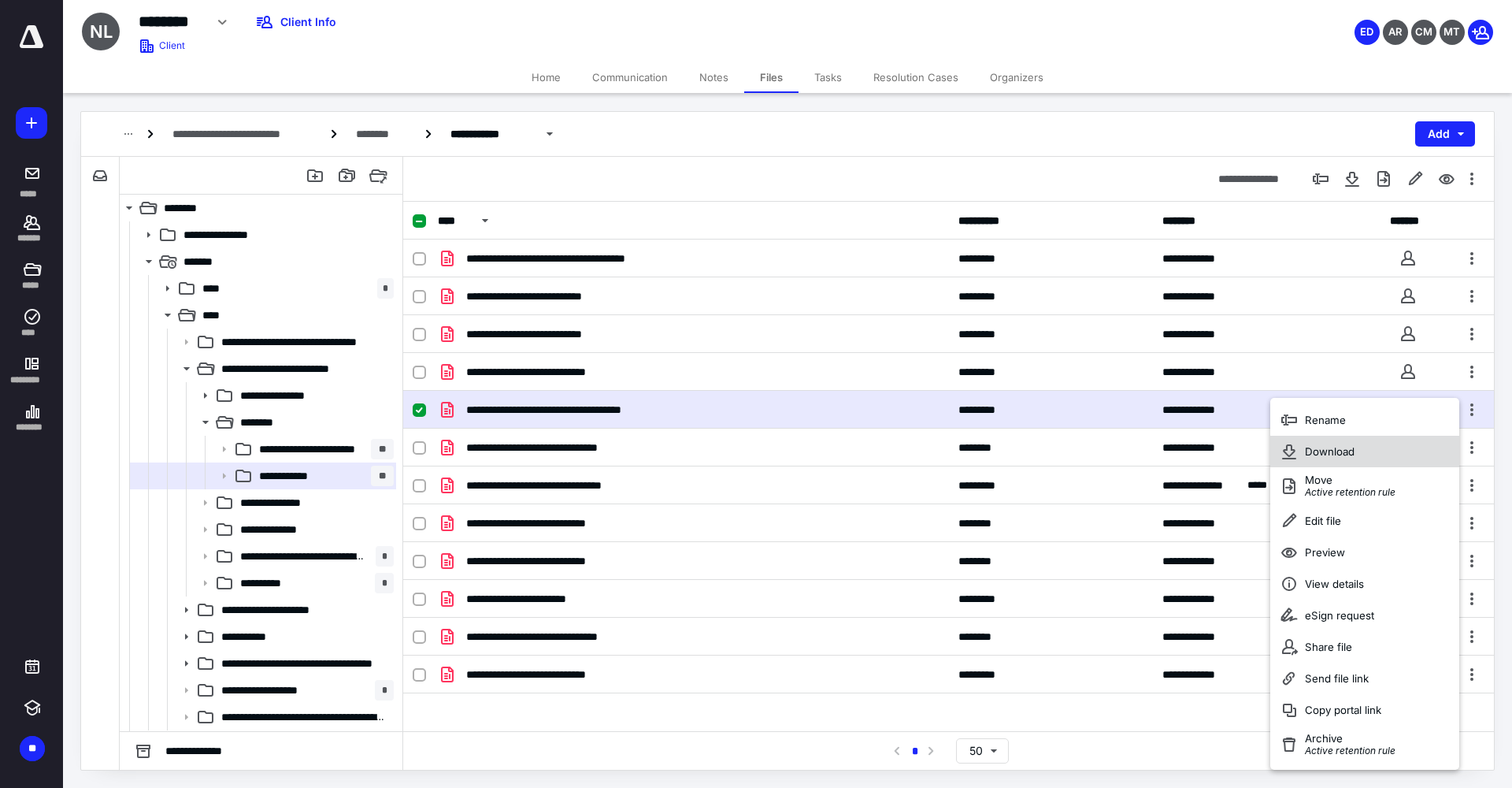 click on "Download" at bounding box center (1365, 452) 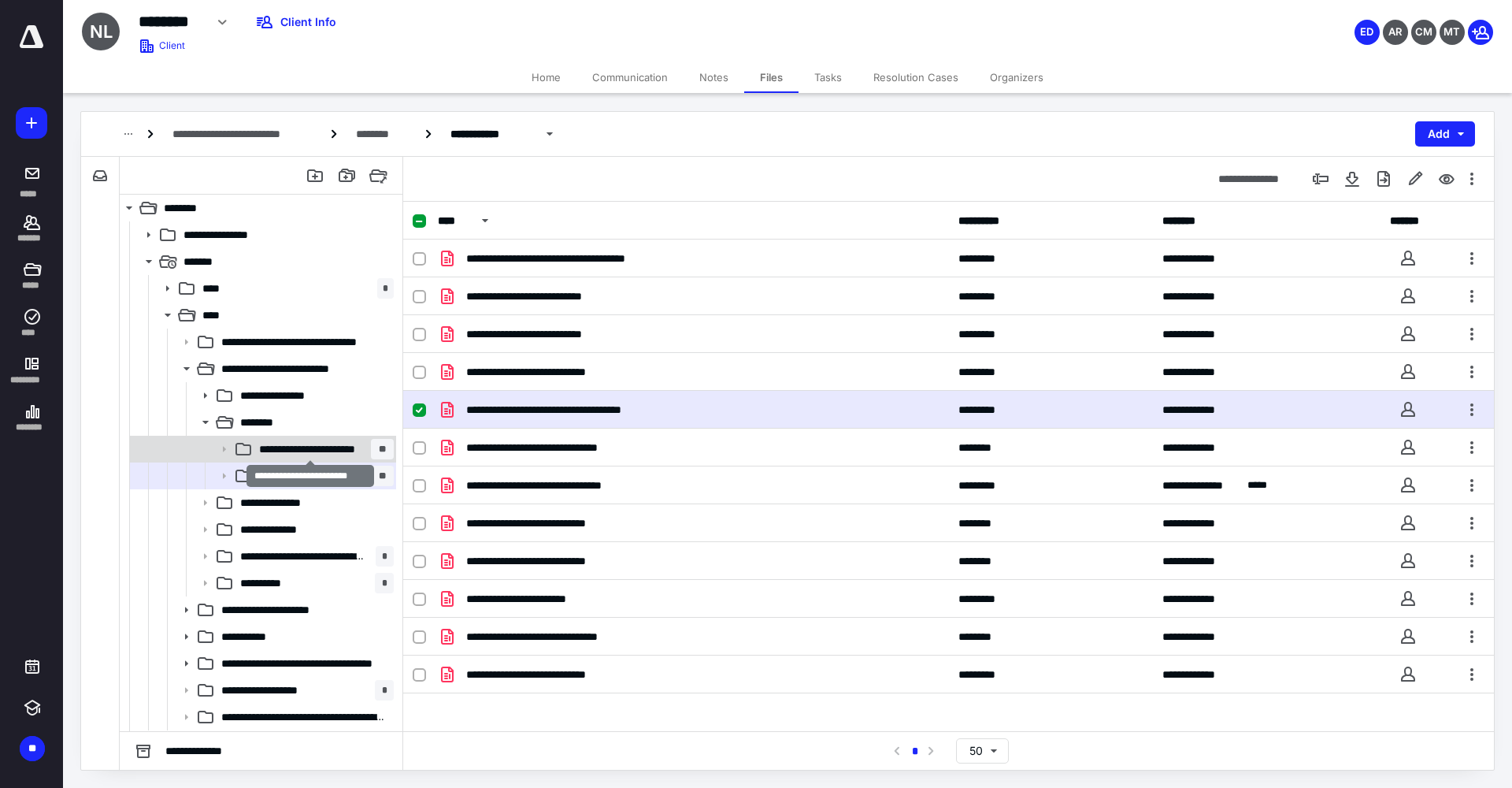 click on "**********" at bounding box center (310, 449) 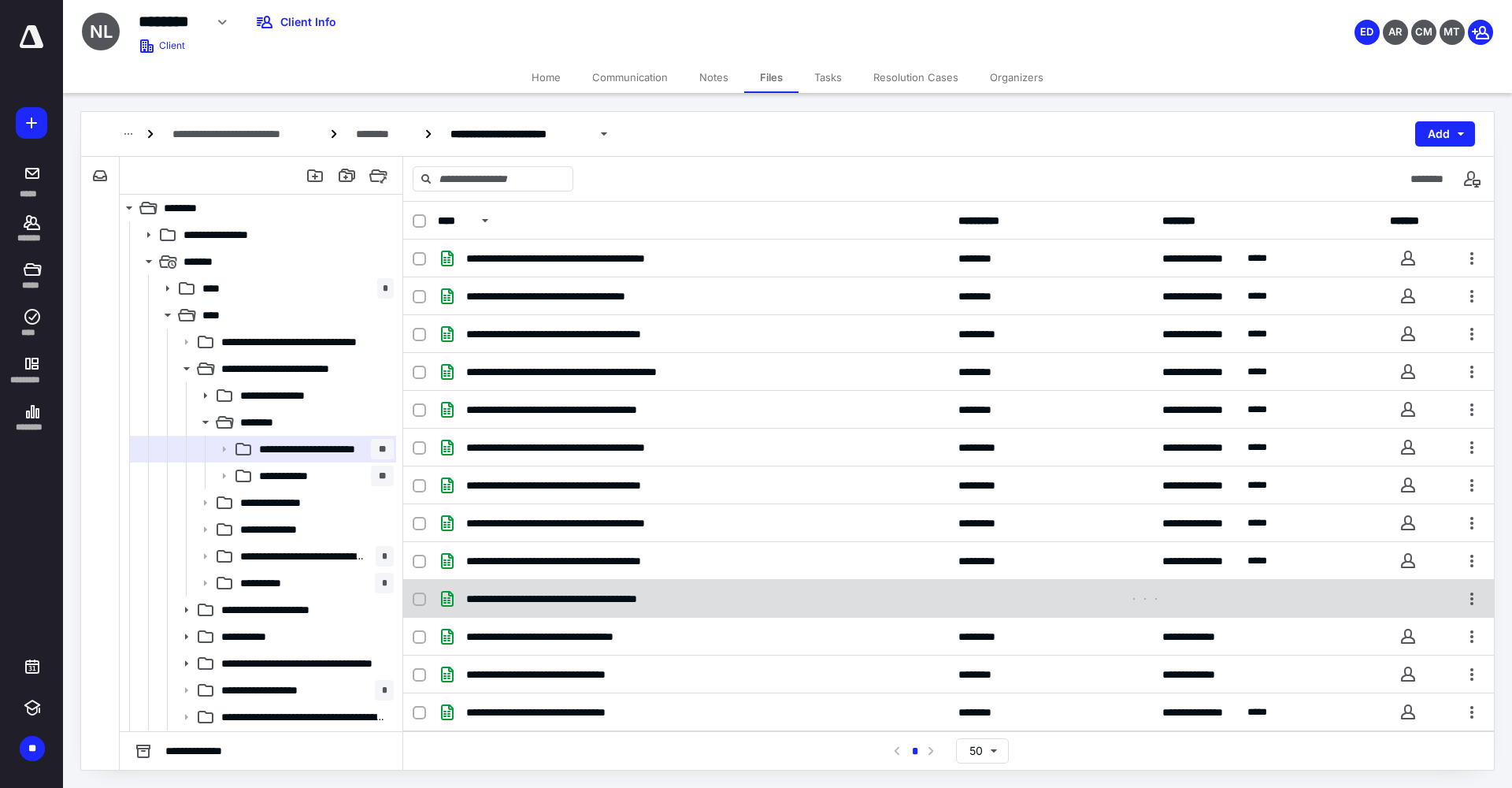 click at bounding box center (1145, 599) 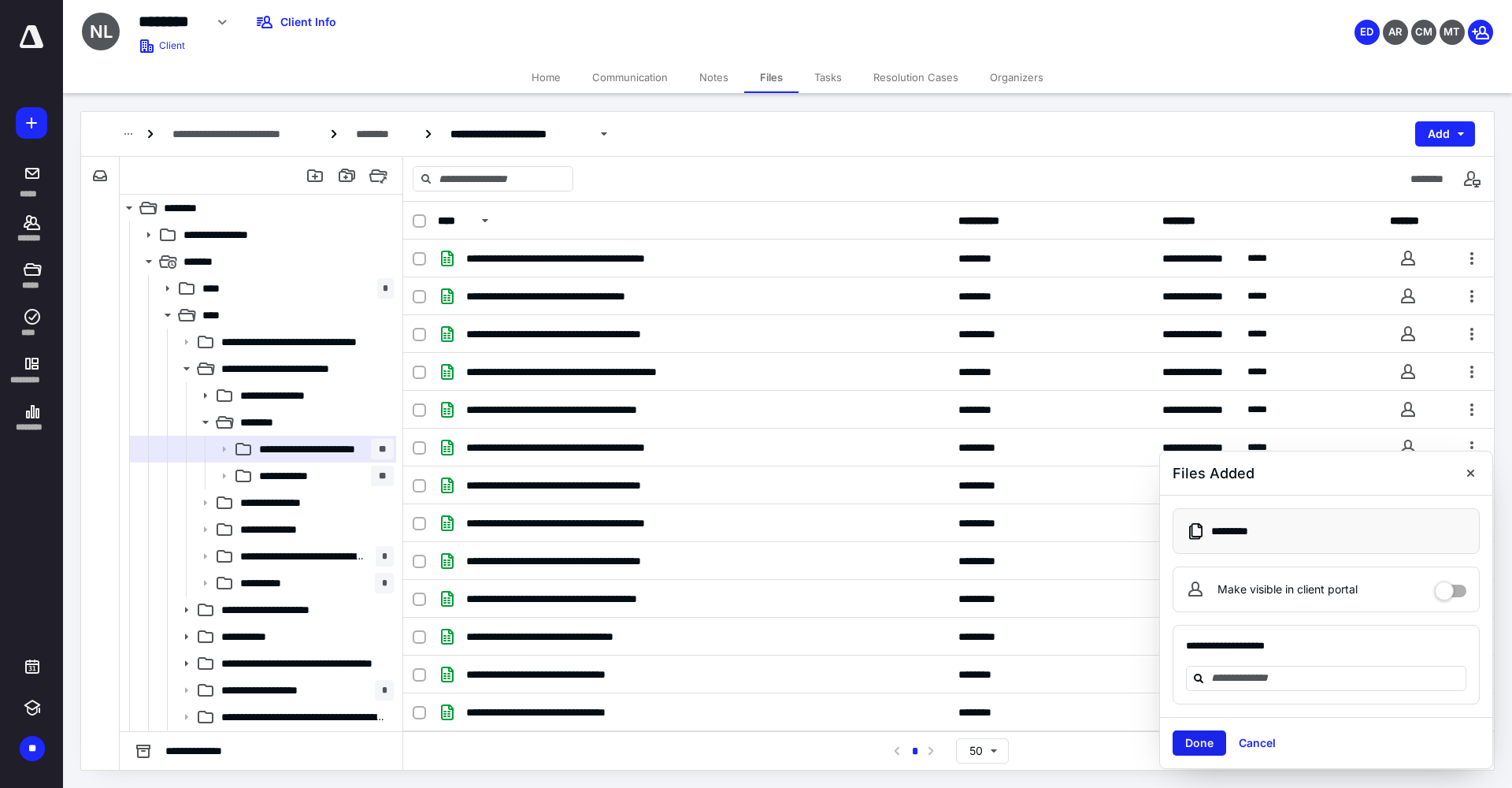 click on "Done" at bounding box center (1199, 743) 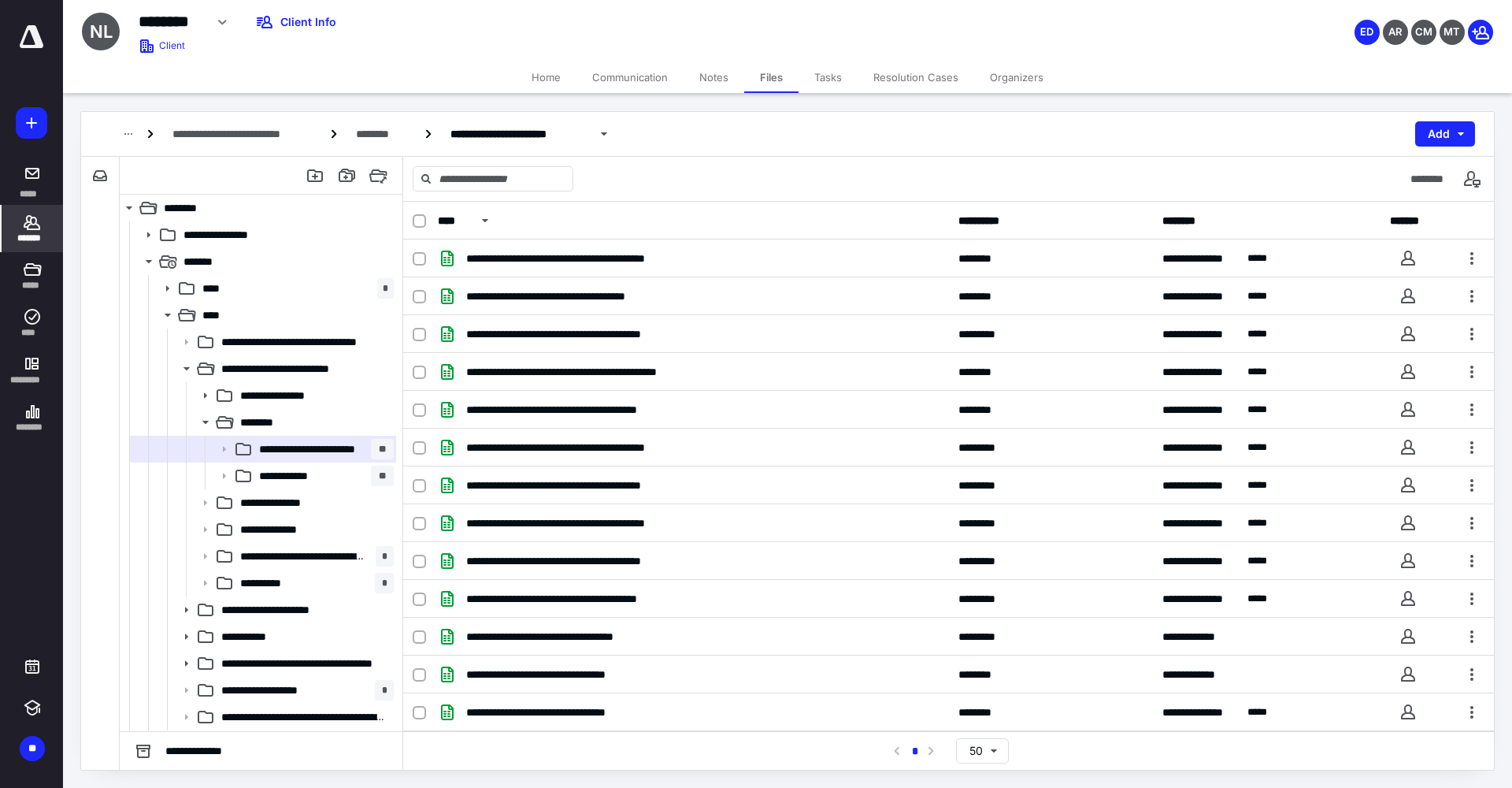 click on "*******" at bounding box center [32, 229] 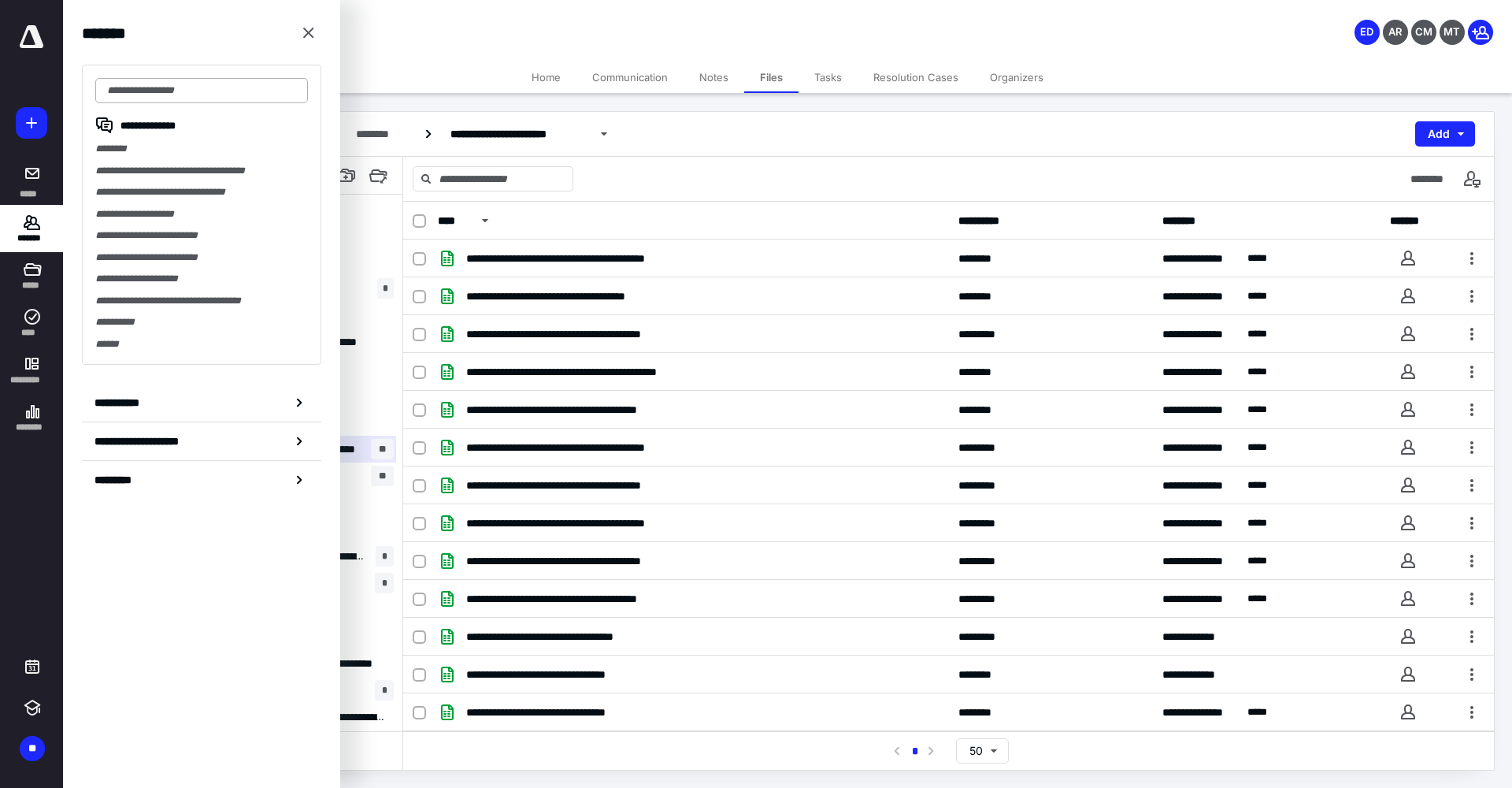 click at bounding box center [202, 91] 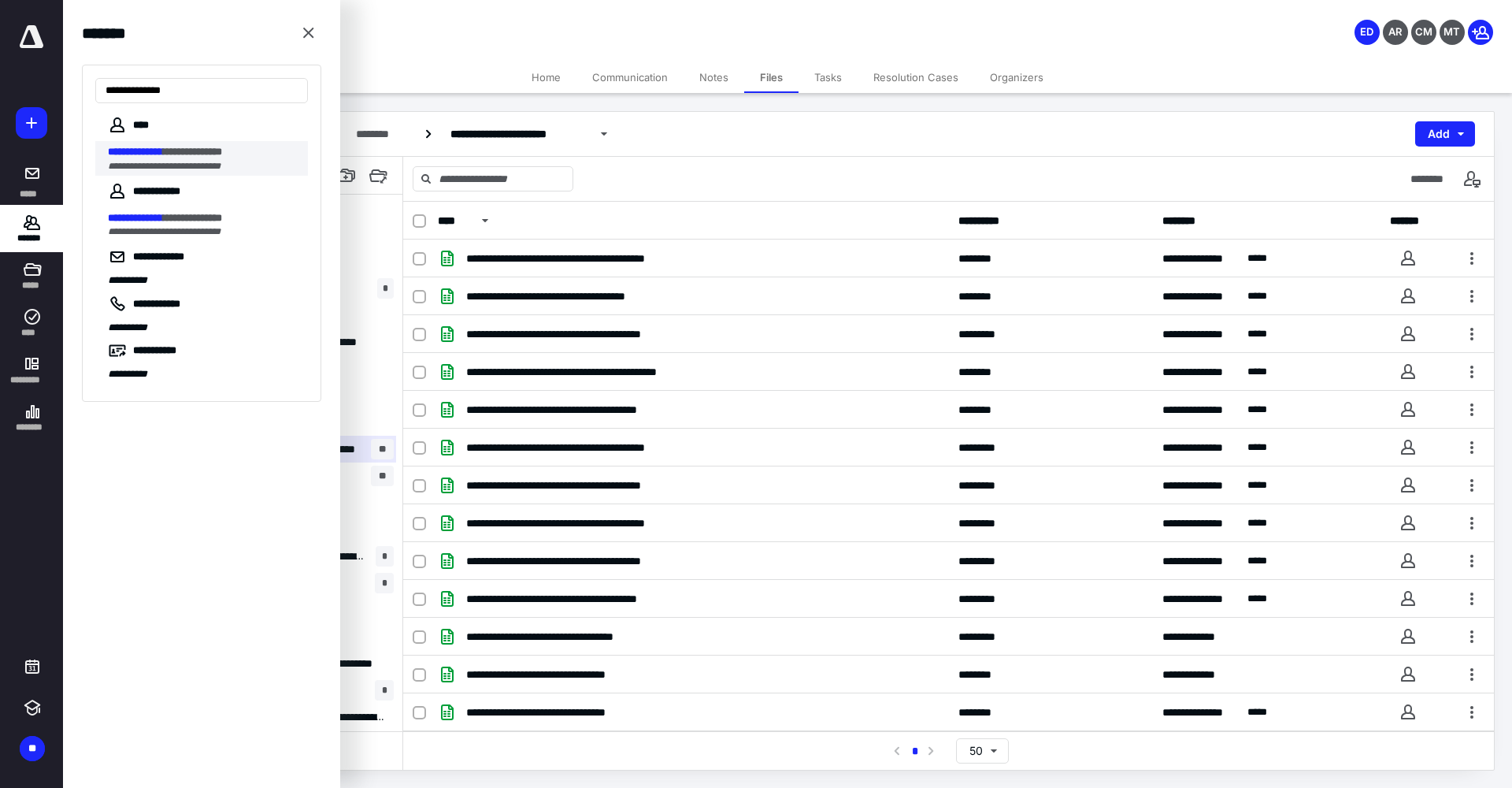 type on "**********" 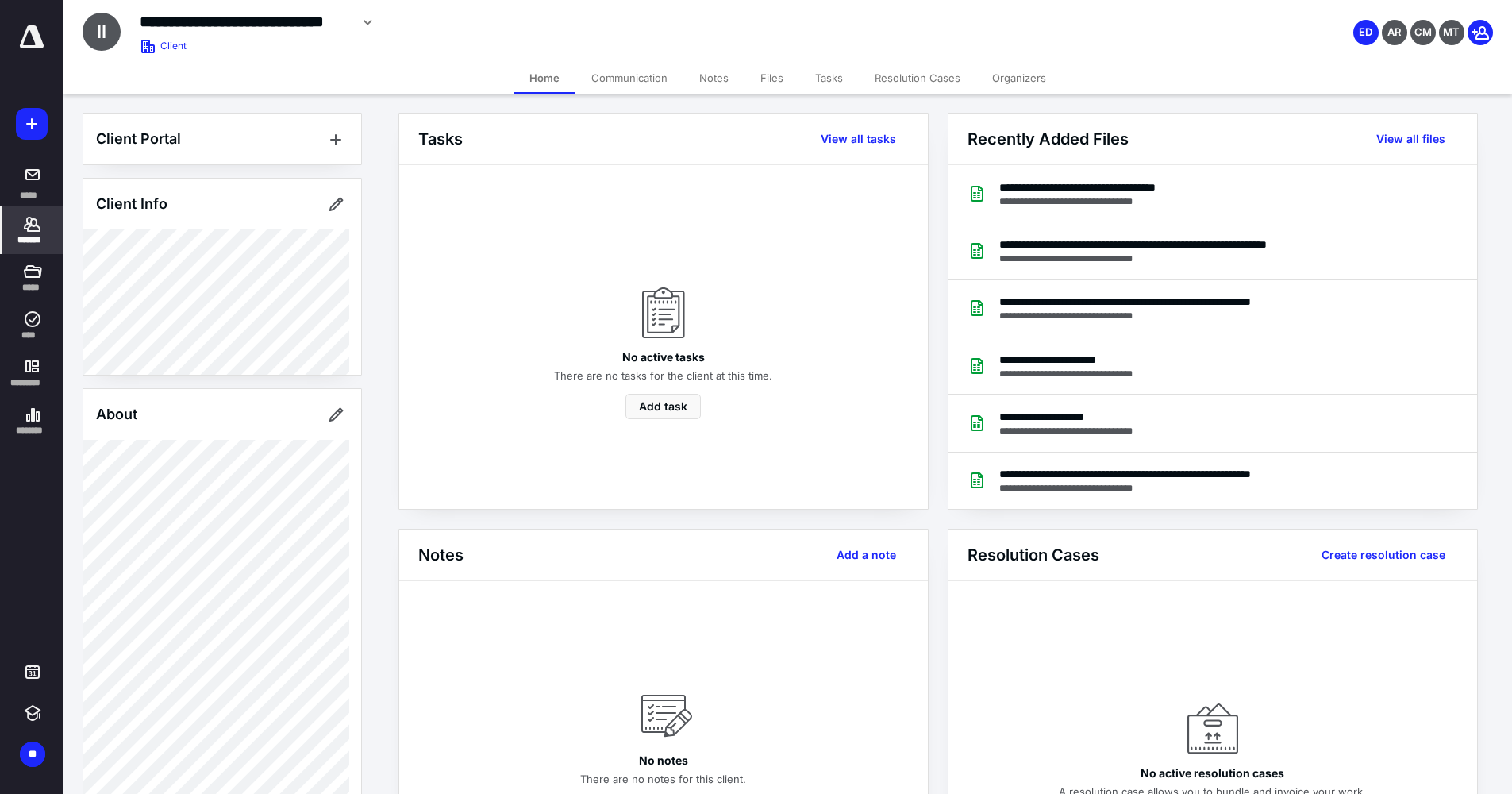 click on "Files" at bounding box center (771, 78) 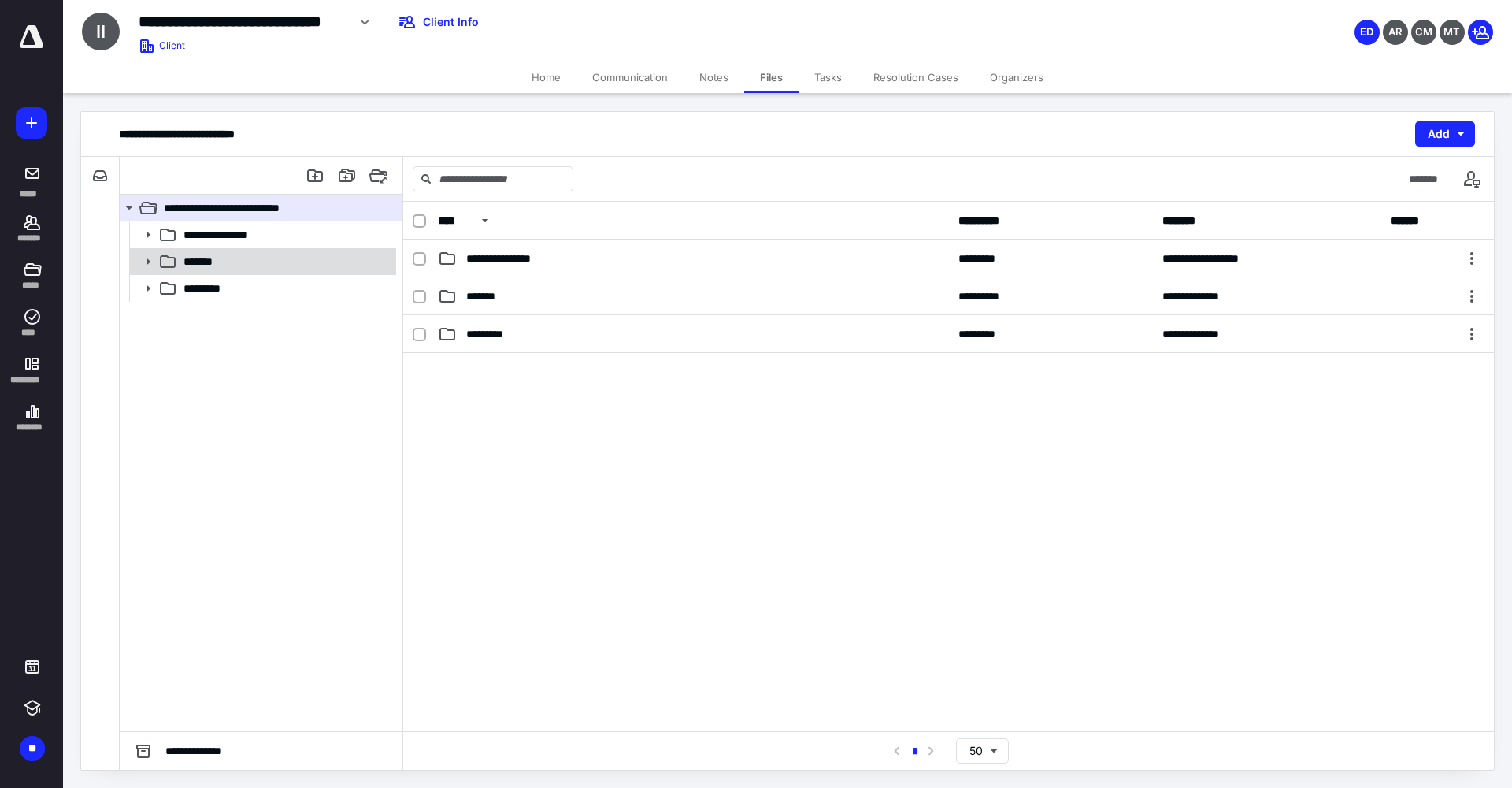 click 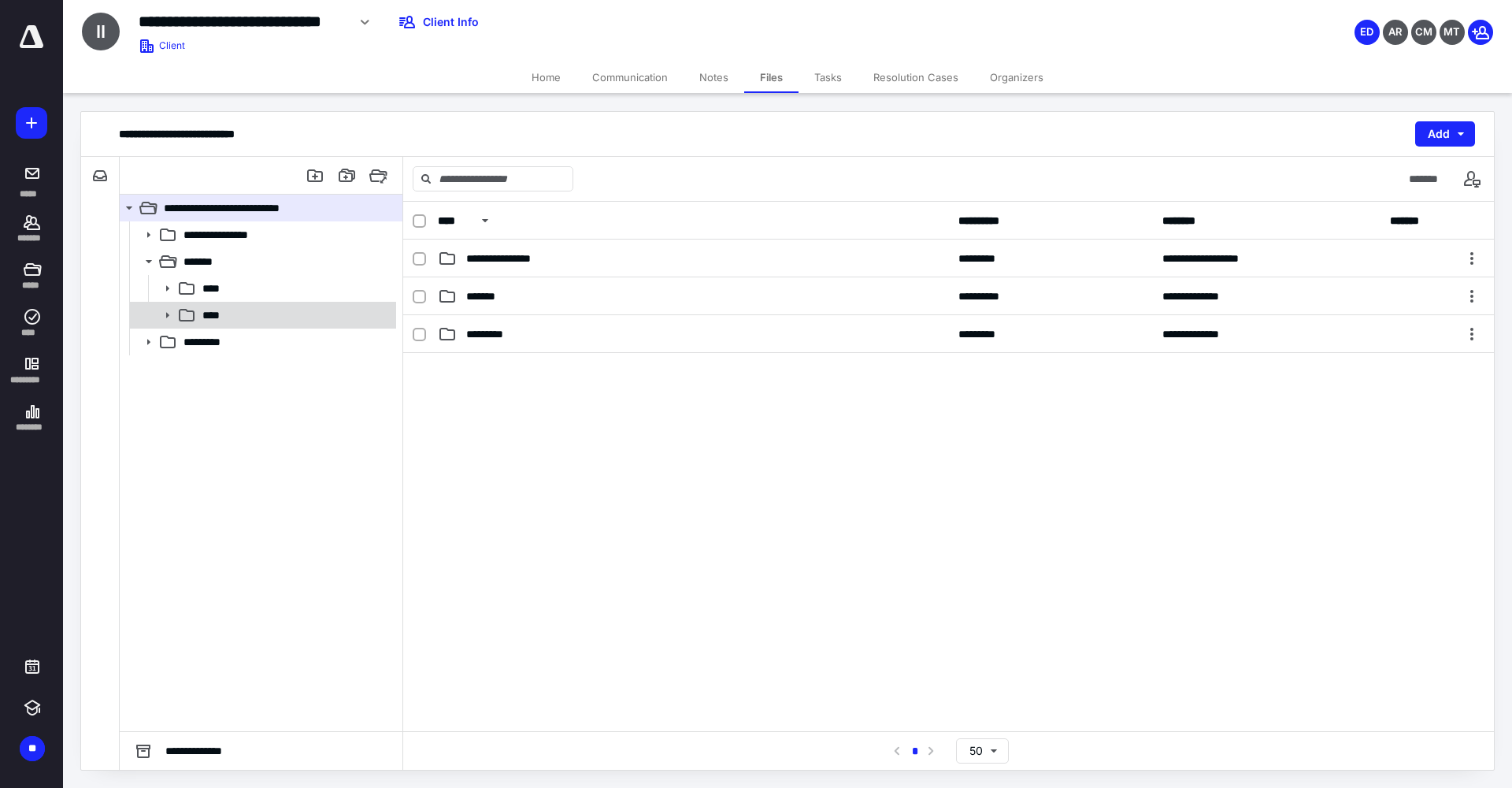 click 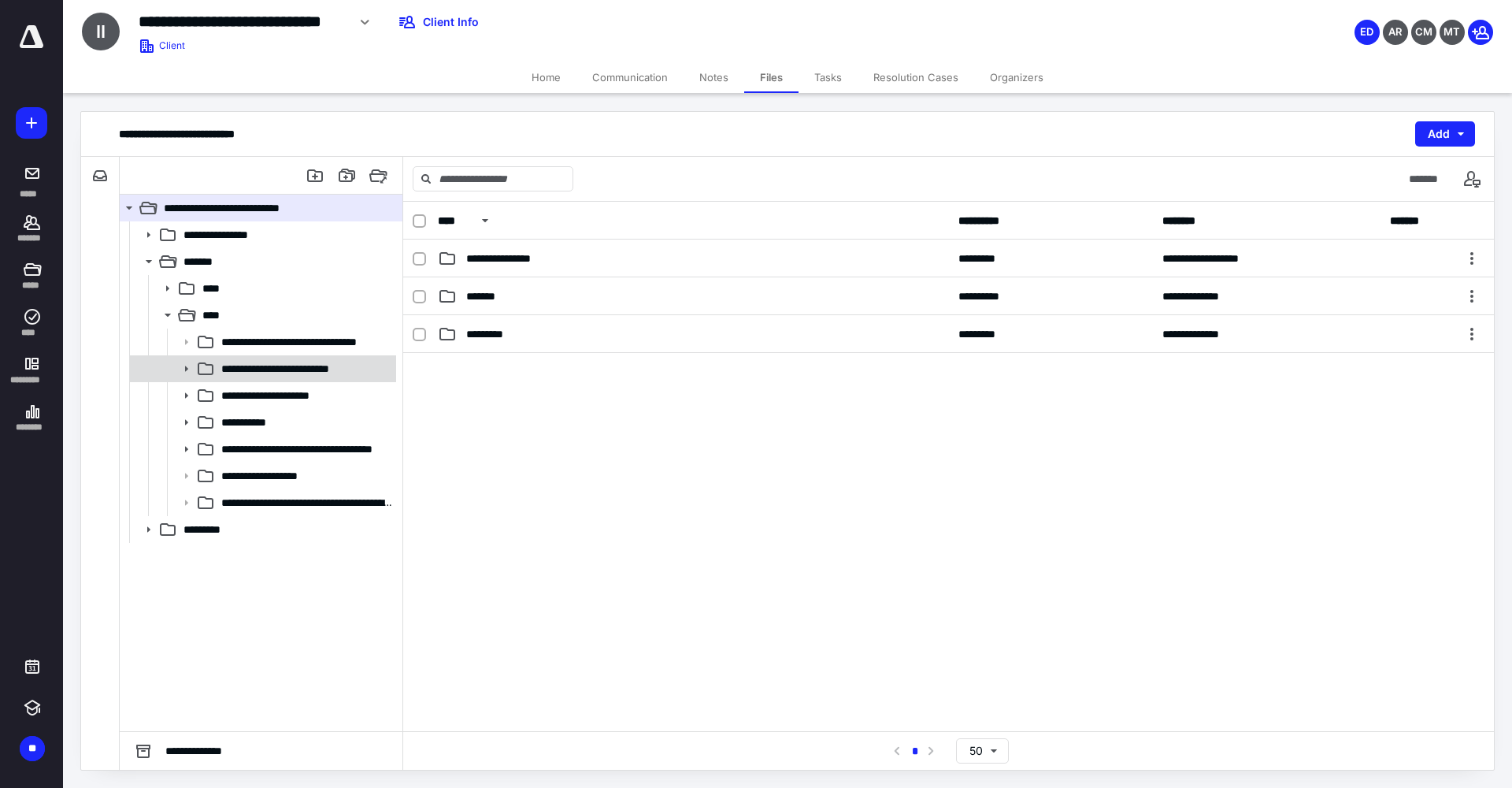 click 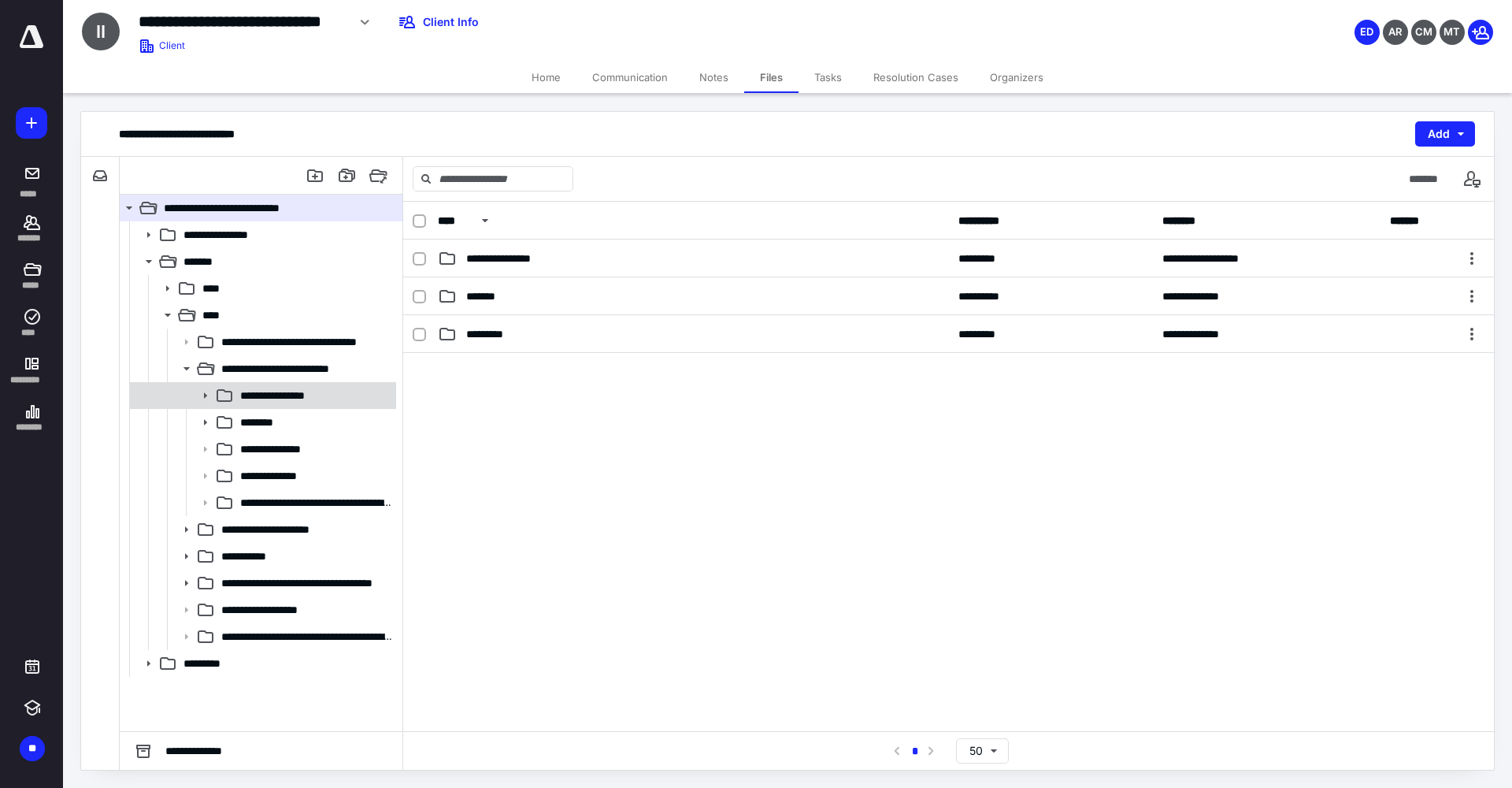 click 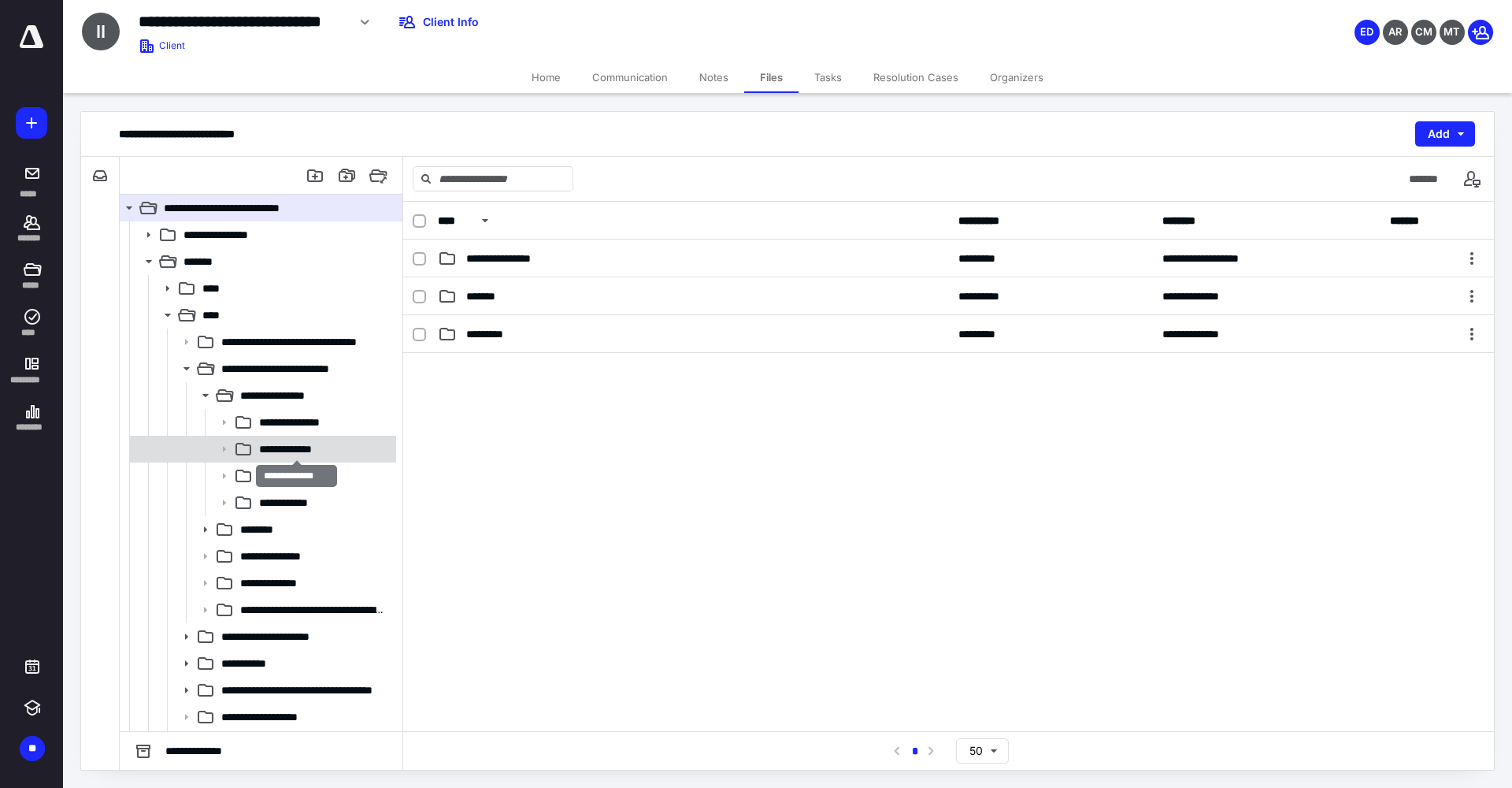 click on "**********" at bounding box center (297, 449) 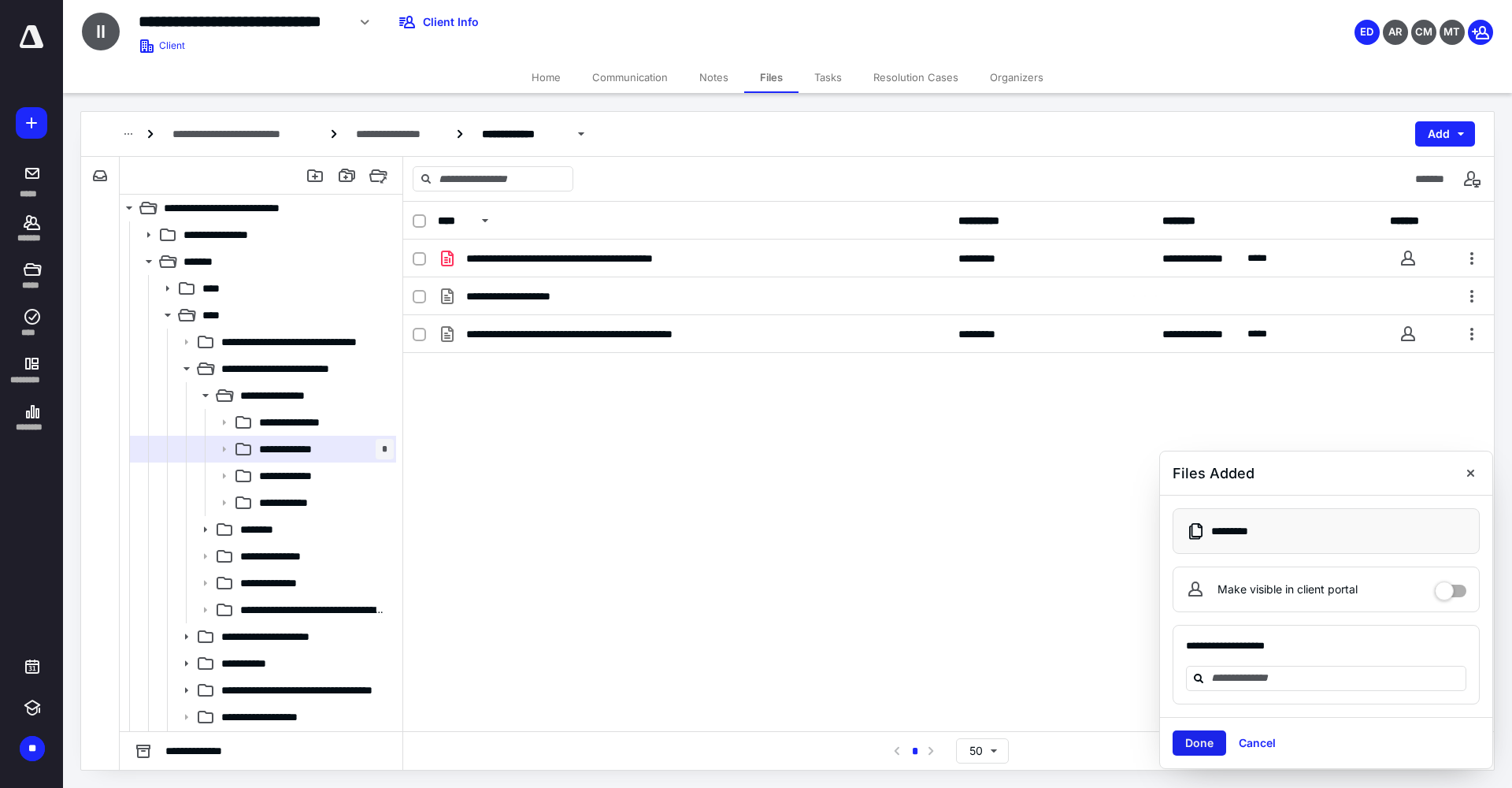 click on "Done" at bounding box center [1199, 743] 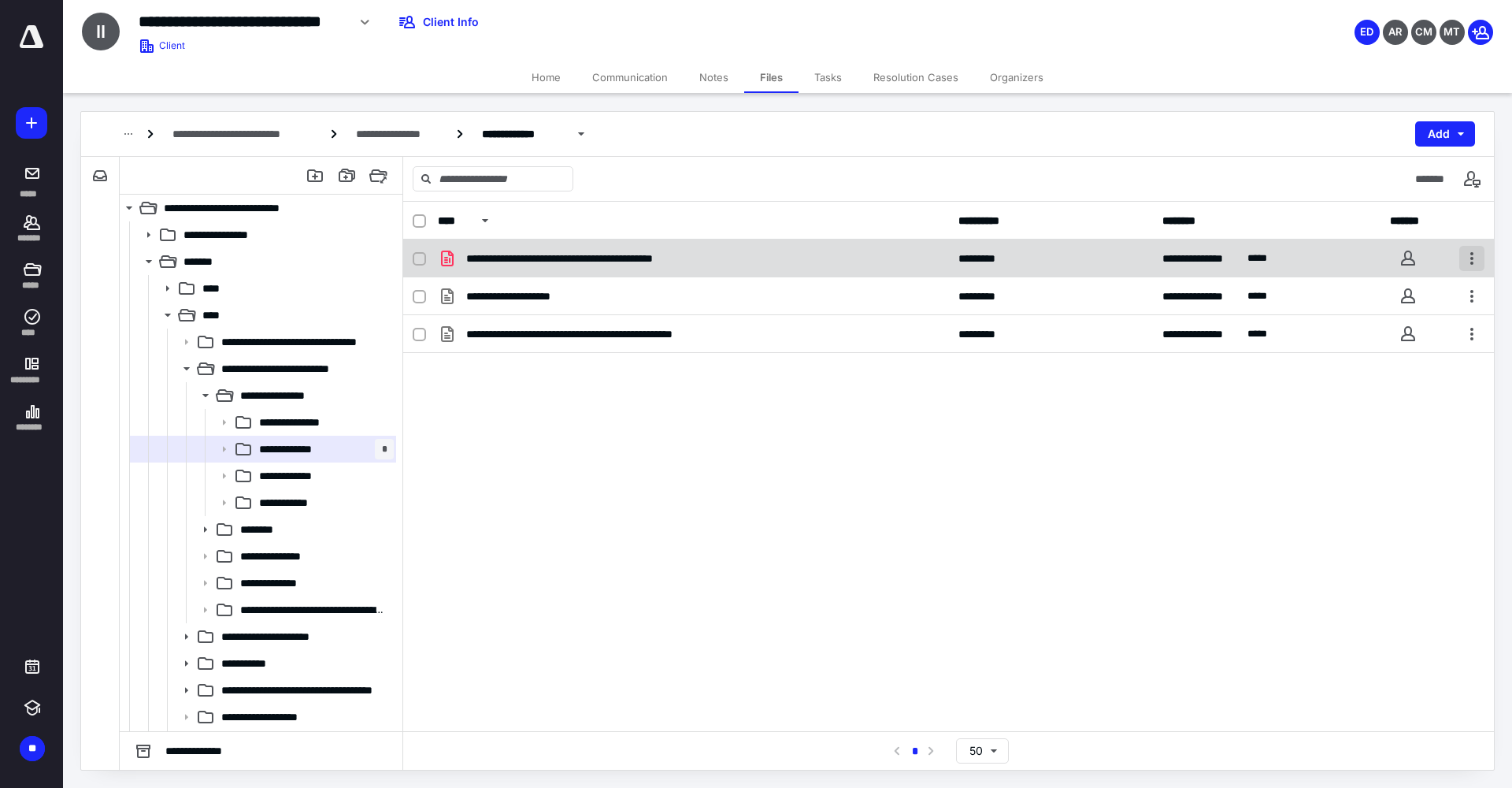 click at bounding box center (1472, 258) 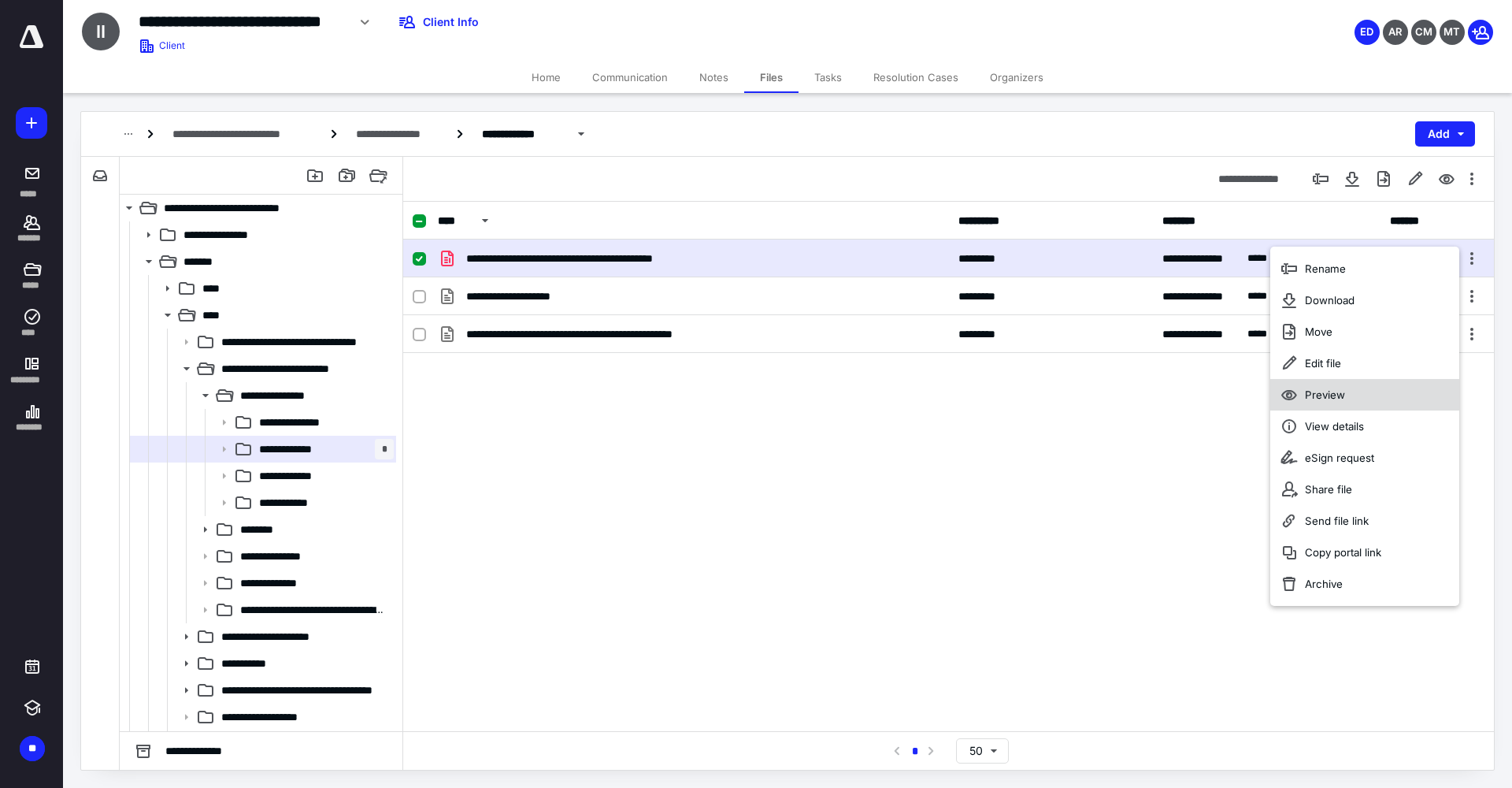 click on "Preview" at bounding box center (1325, 395) 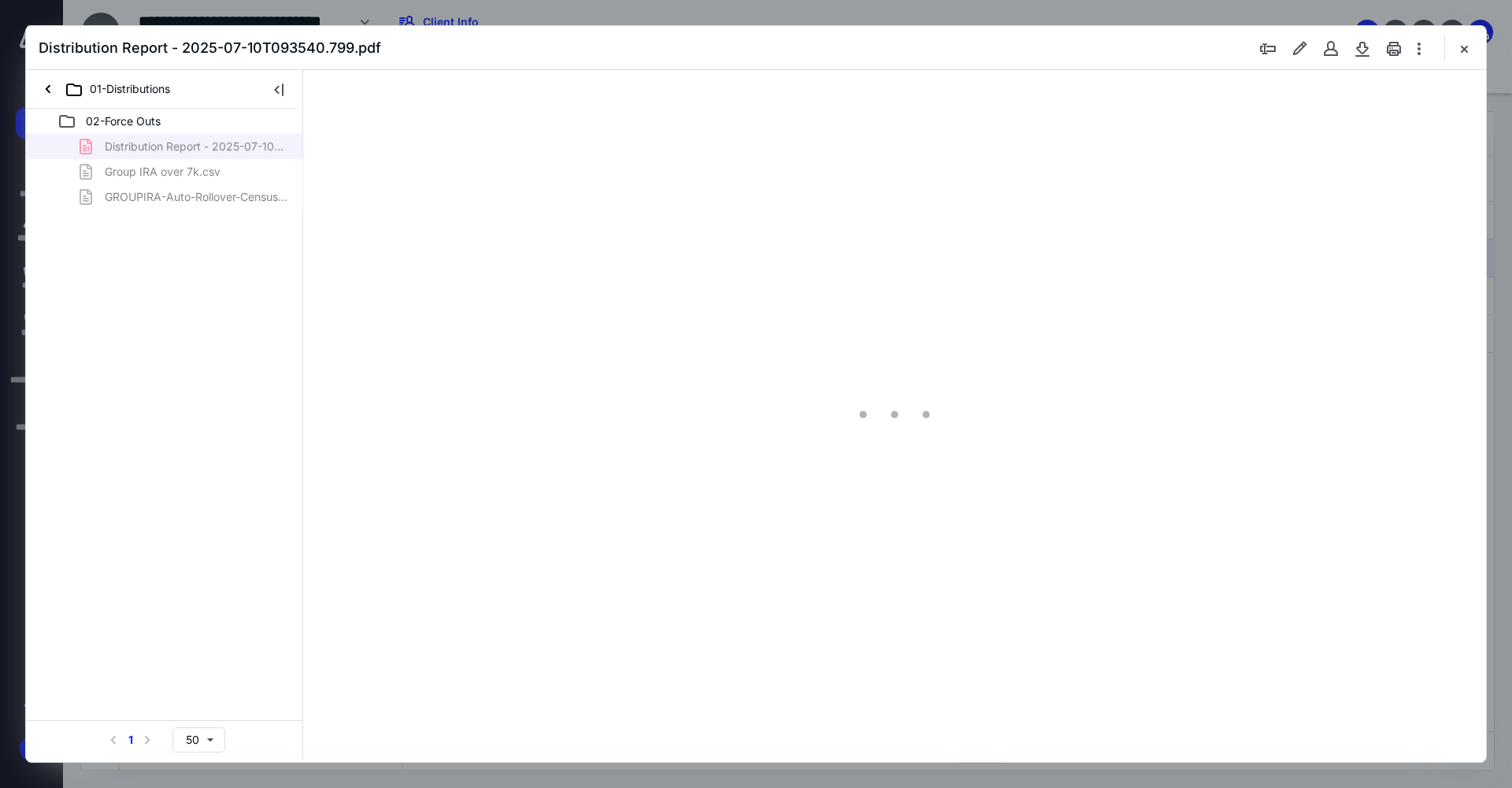 scroll, scrollTop: 0, scrollLeft: 0, axis: both 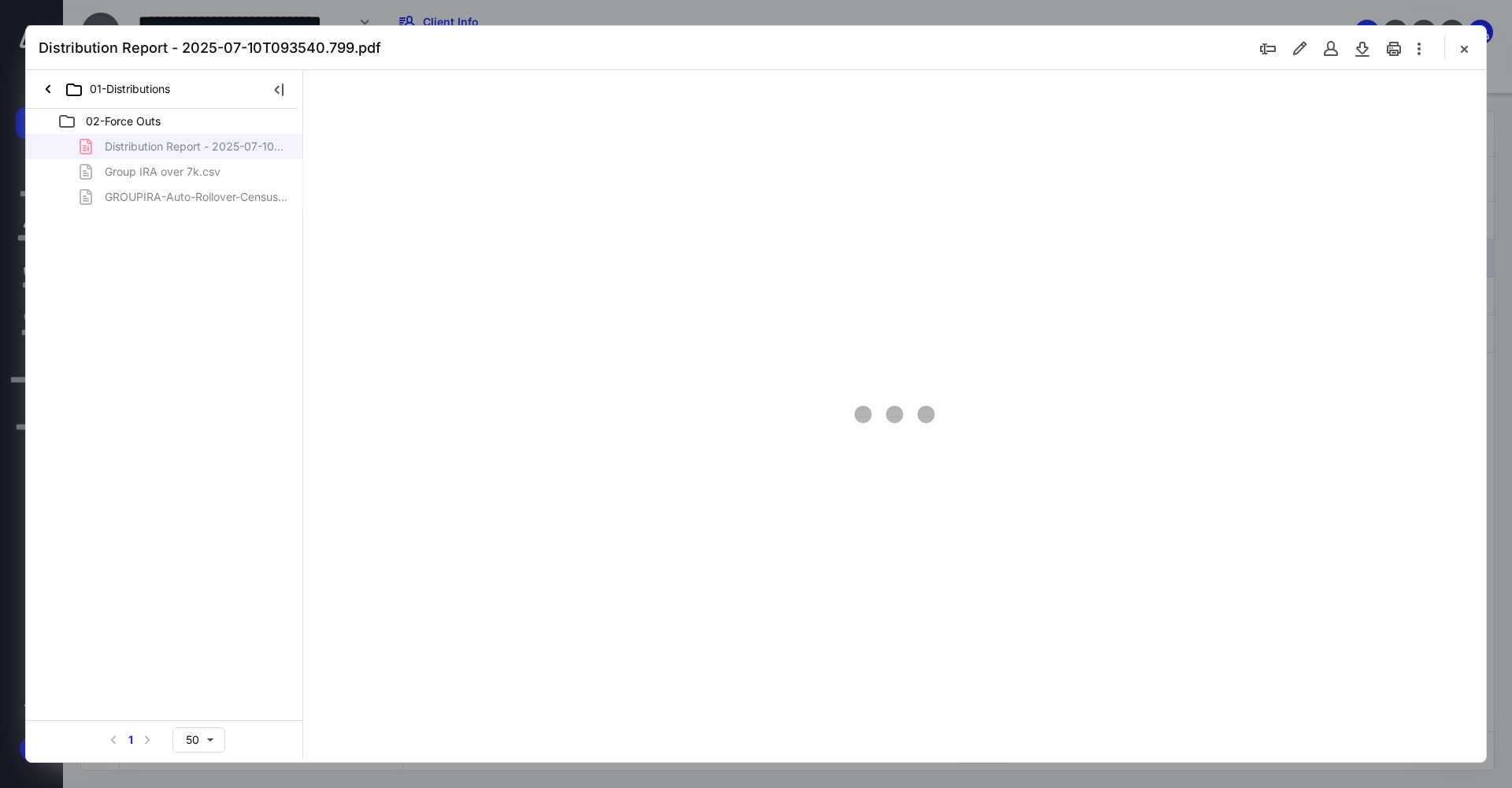 type on "129" 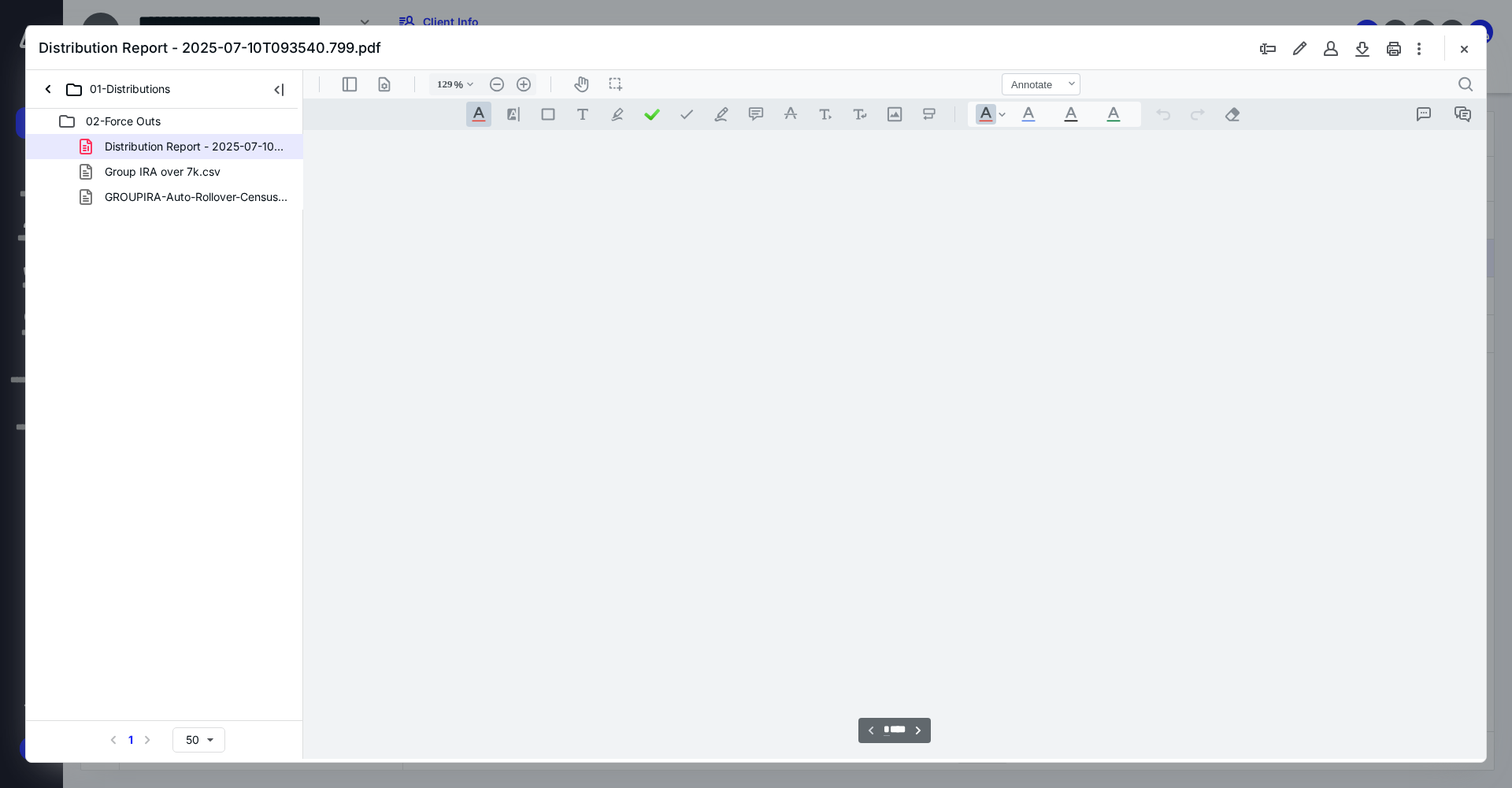 scroll, scrollTop: 64, scrollLeft: 0, axis: vertical 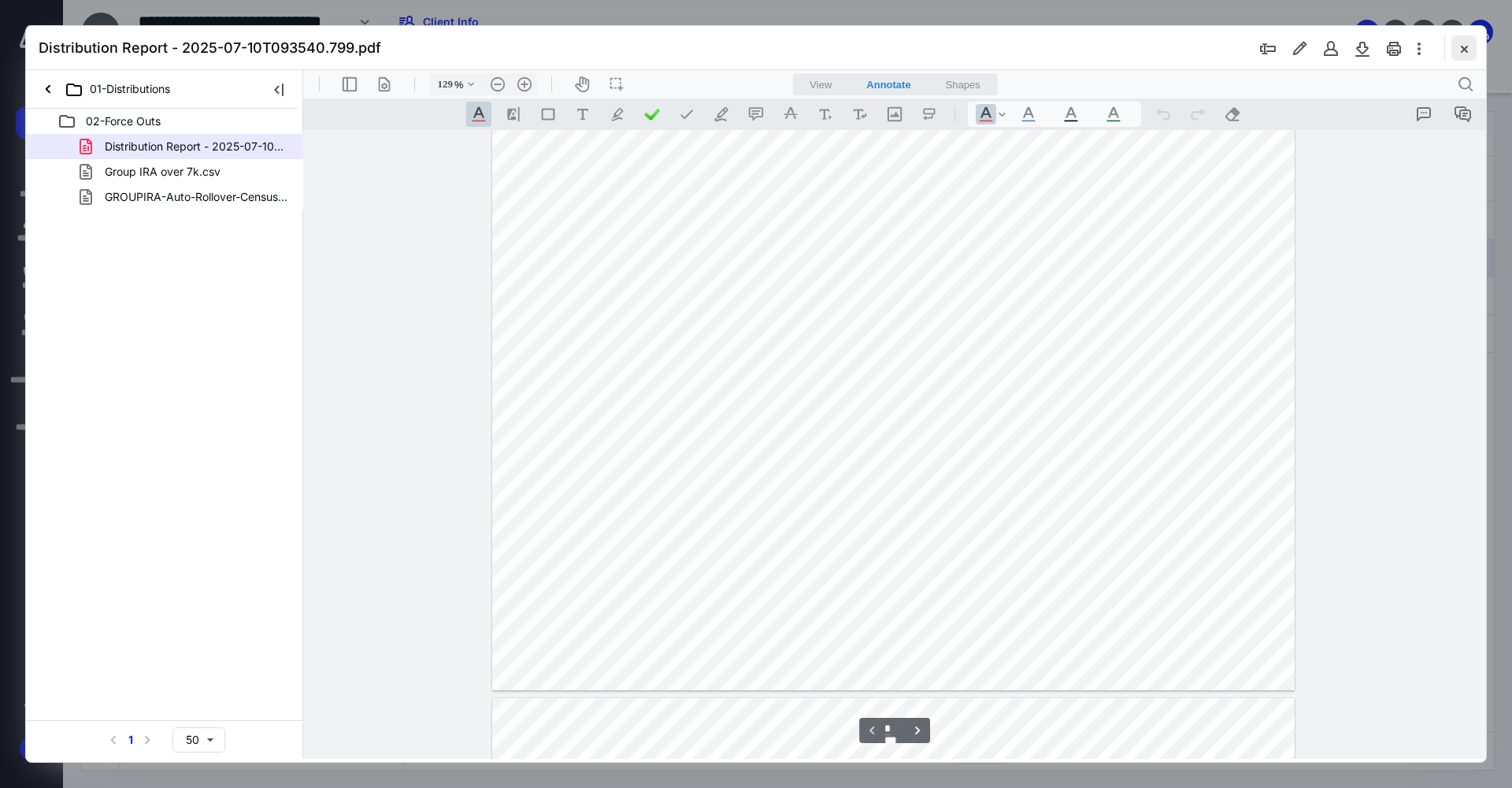 click at bounding box center (1464, 48) 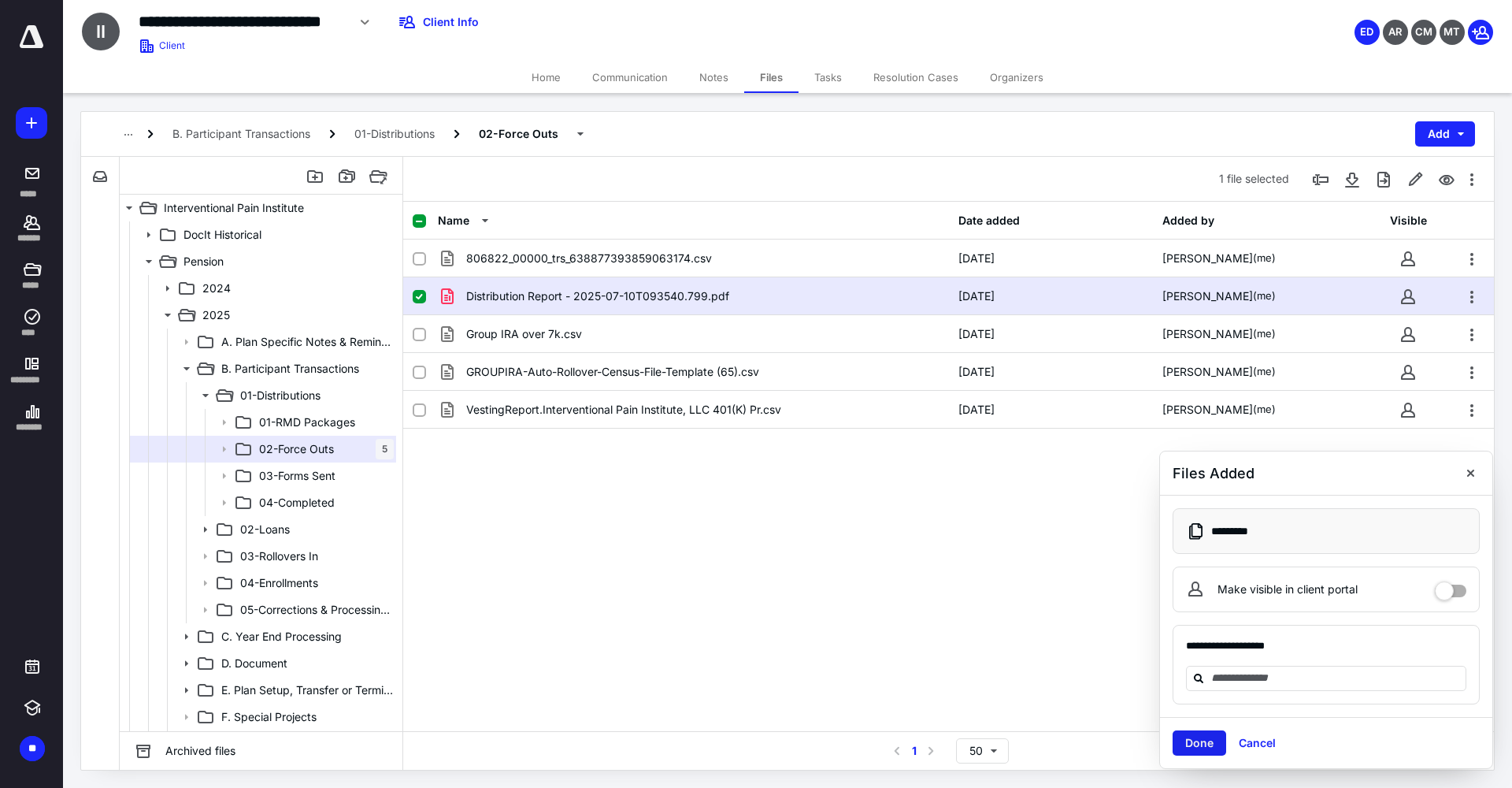 click on "Done" at bounding box center [1199, 743] 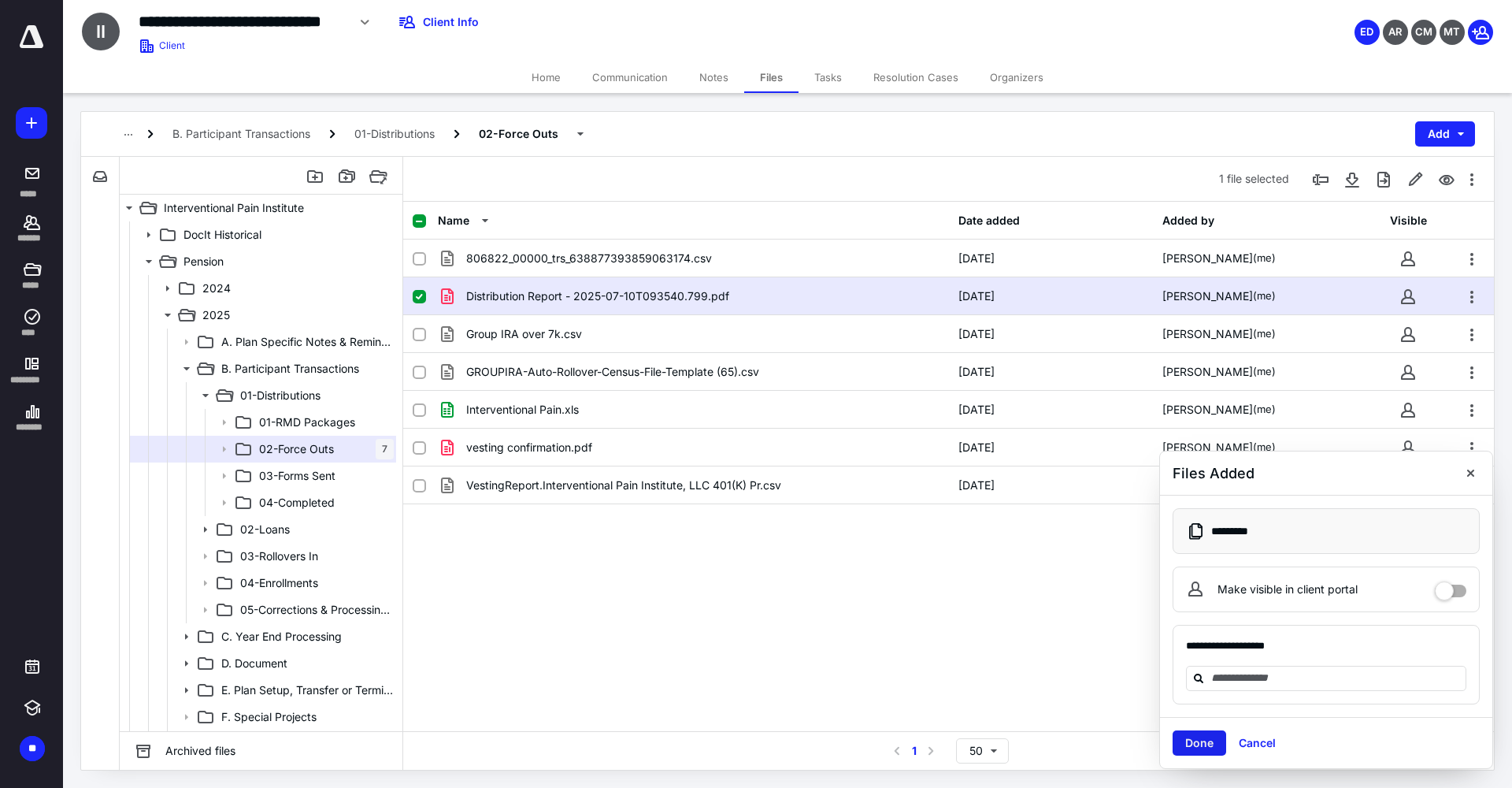 click on "Done" at bounding box center [1199, 743] 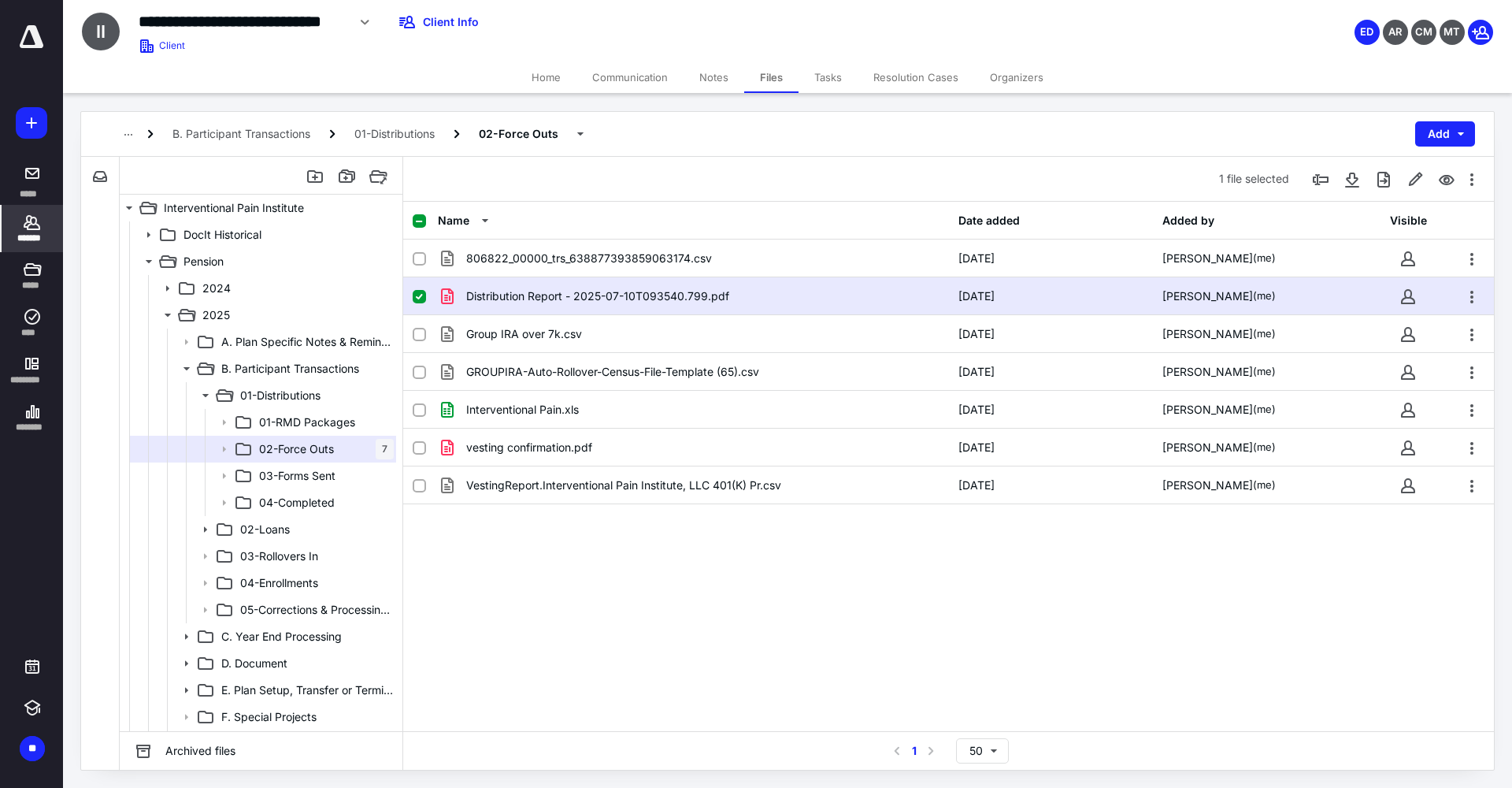 click on "*******" at bounding box center (32, 238) 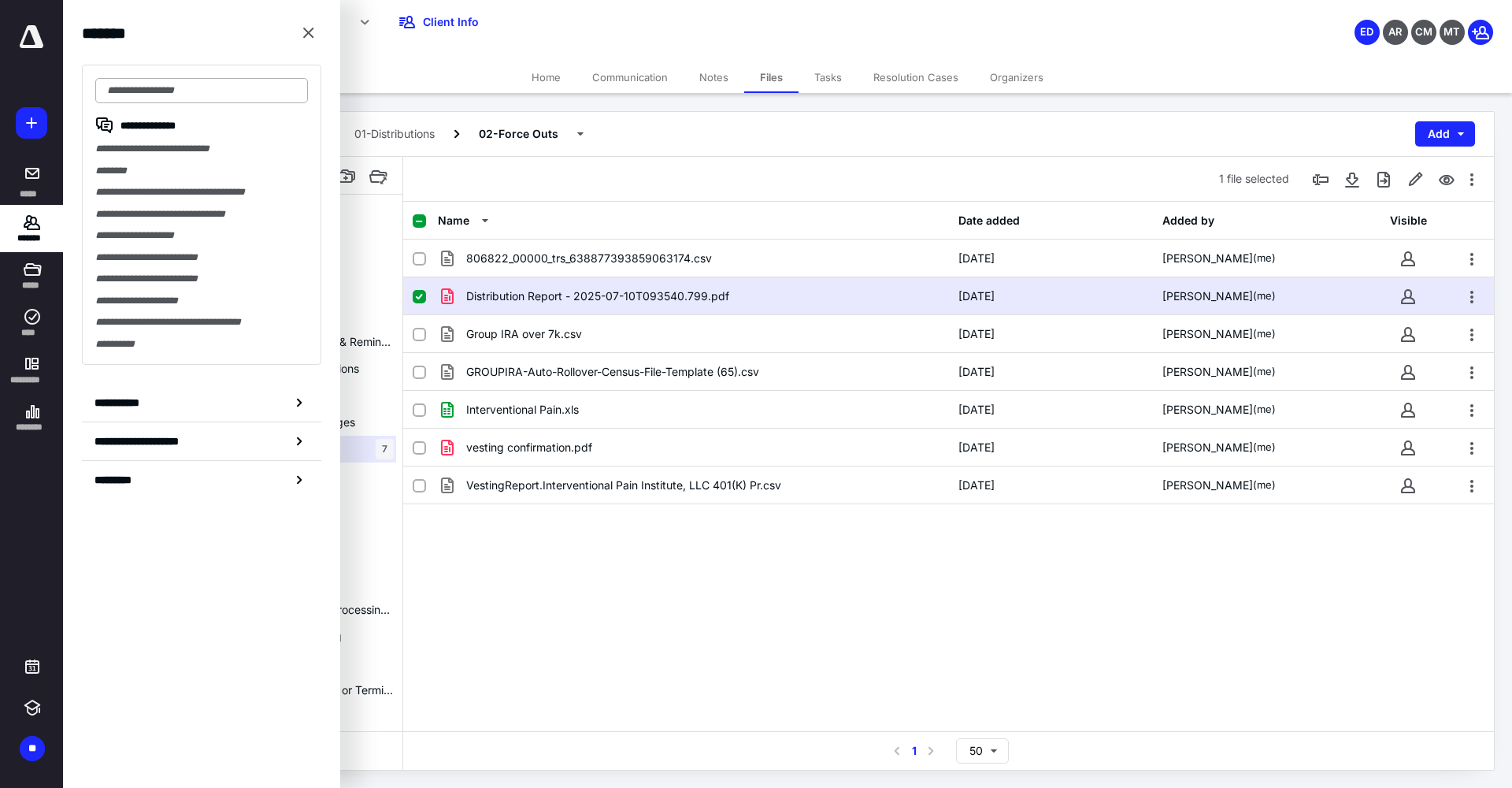 click at bounding box center (202, 91) 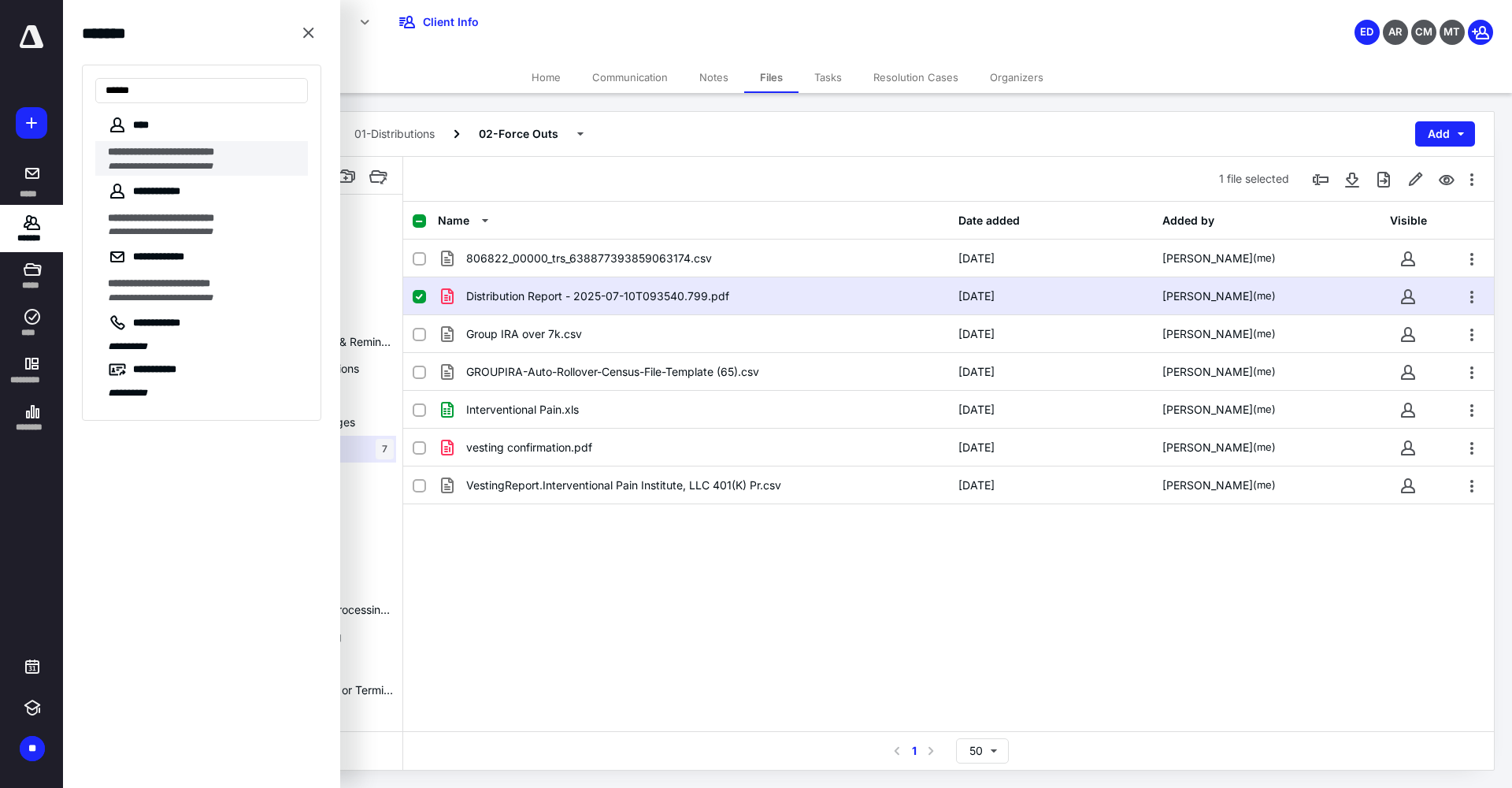 type on "*****" 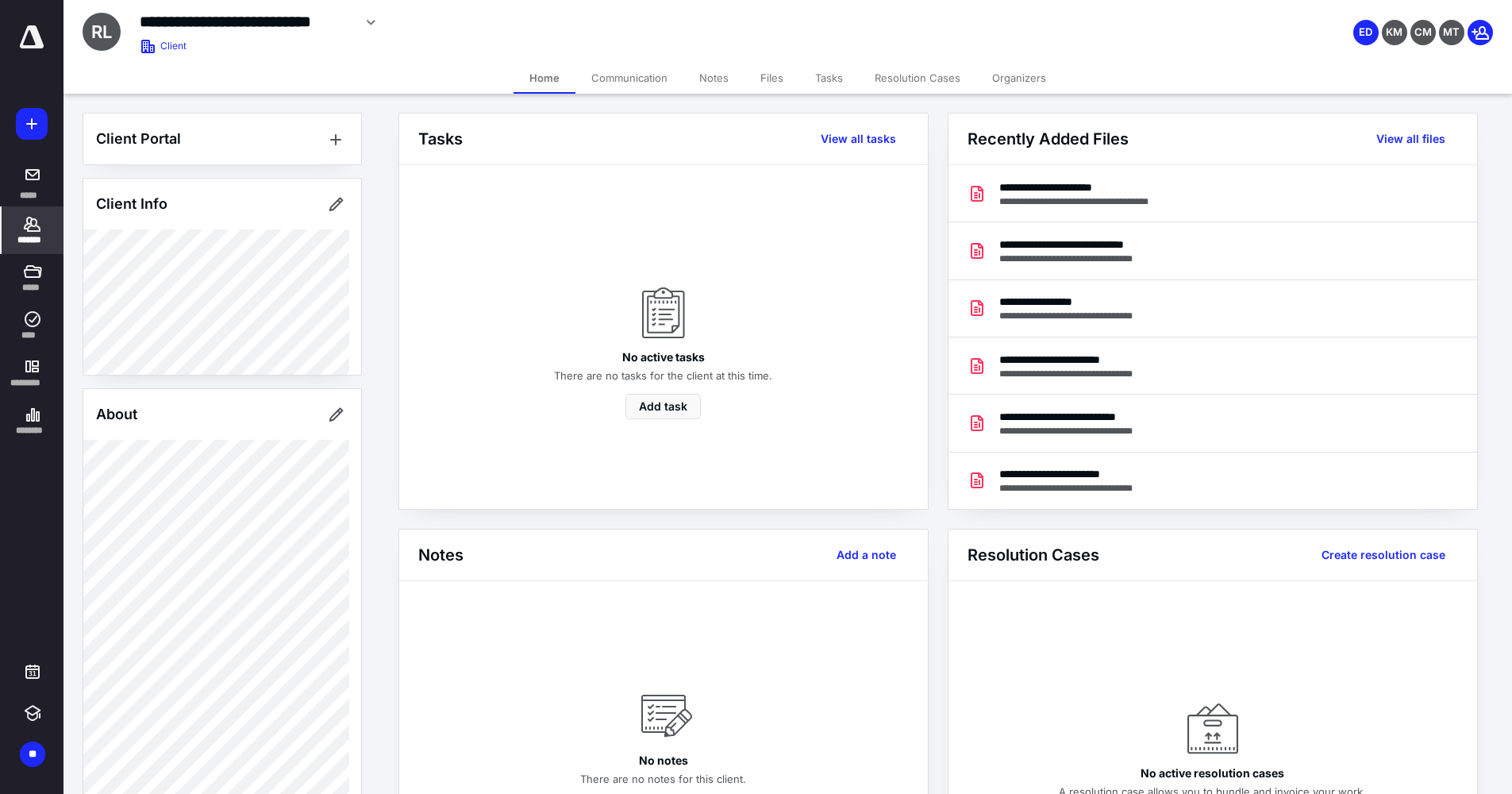 click on "Files" at bounding box center [771, 78] 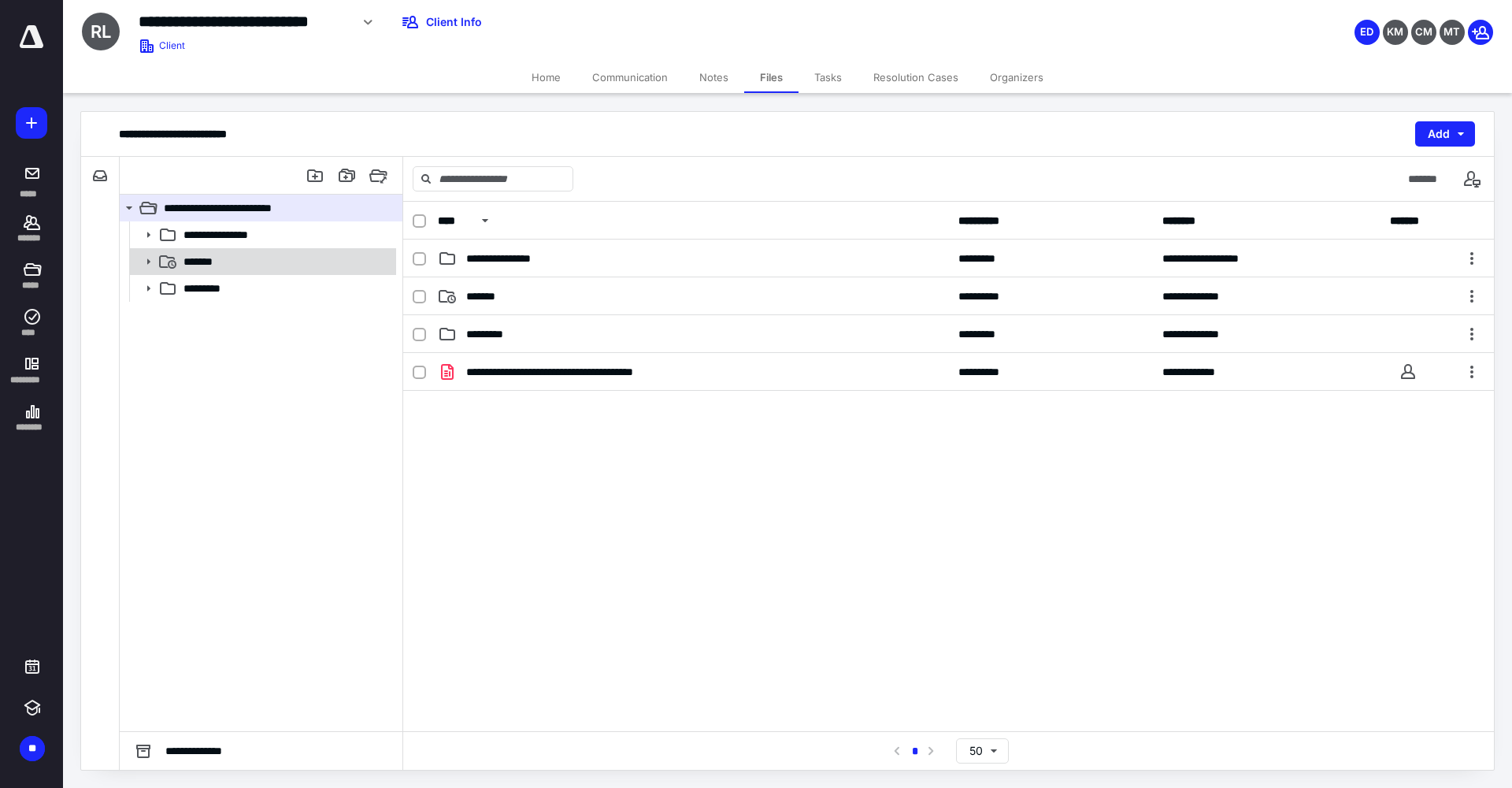 click 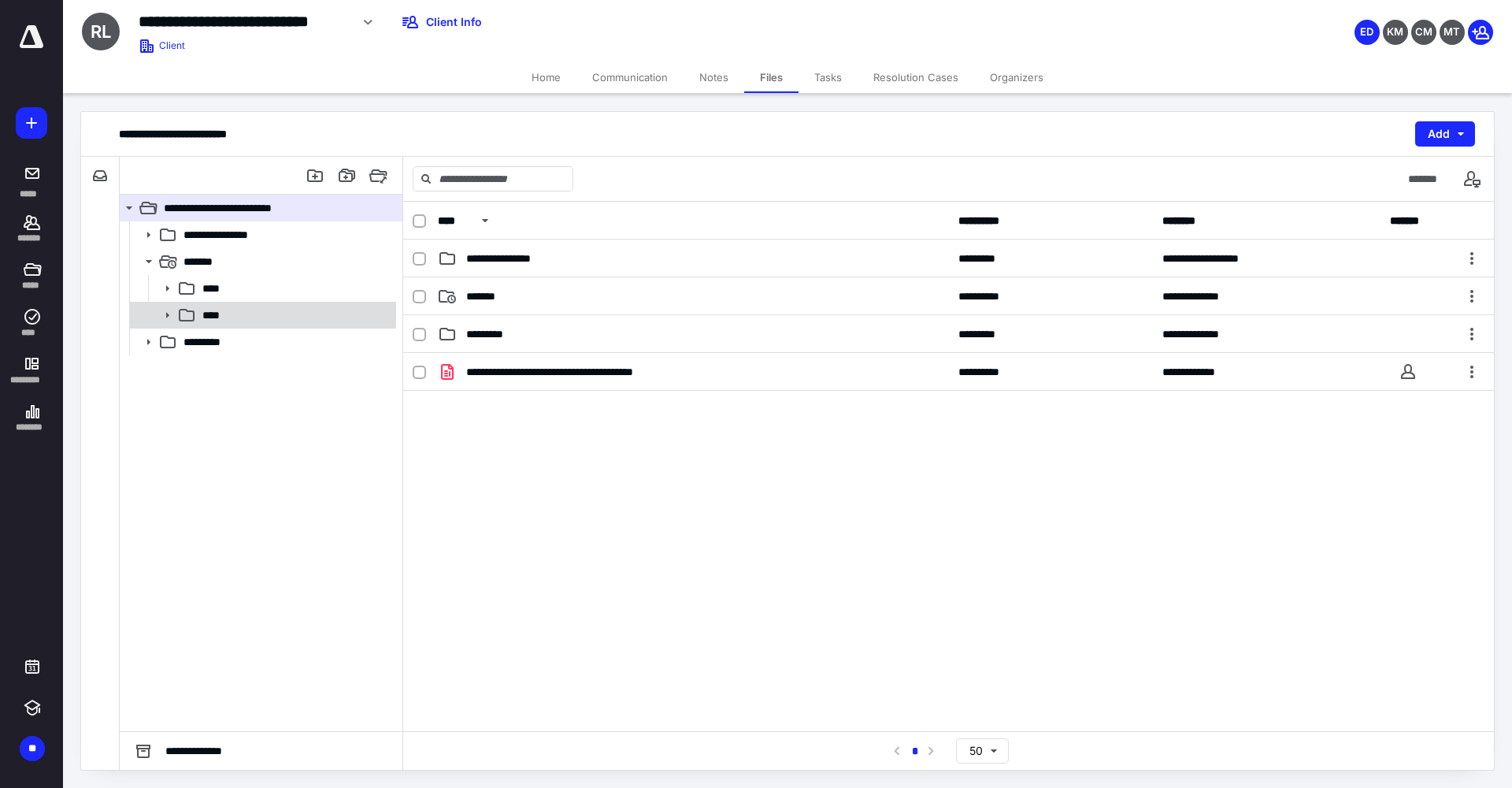 click 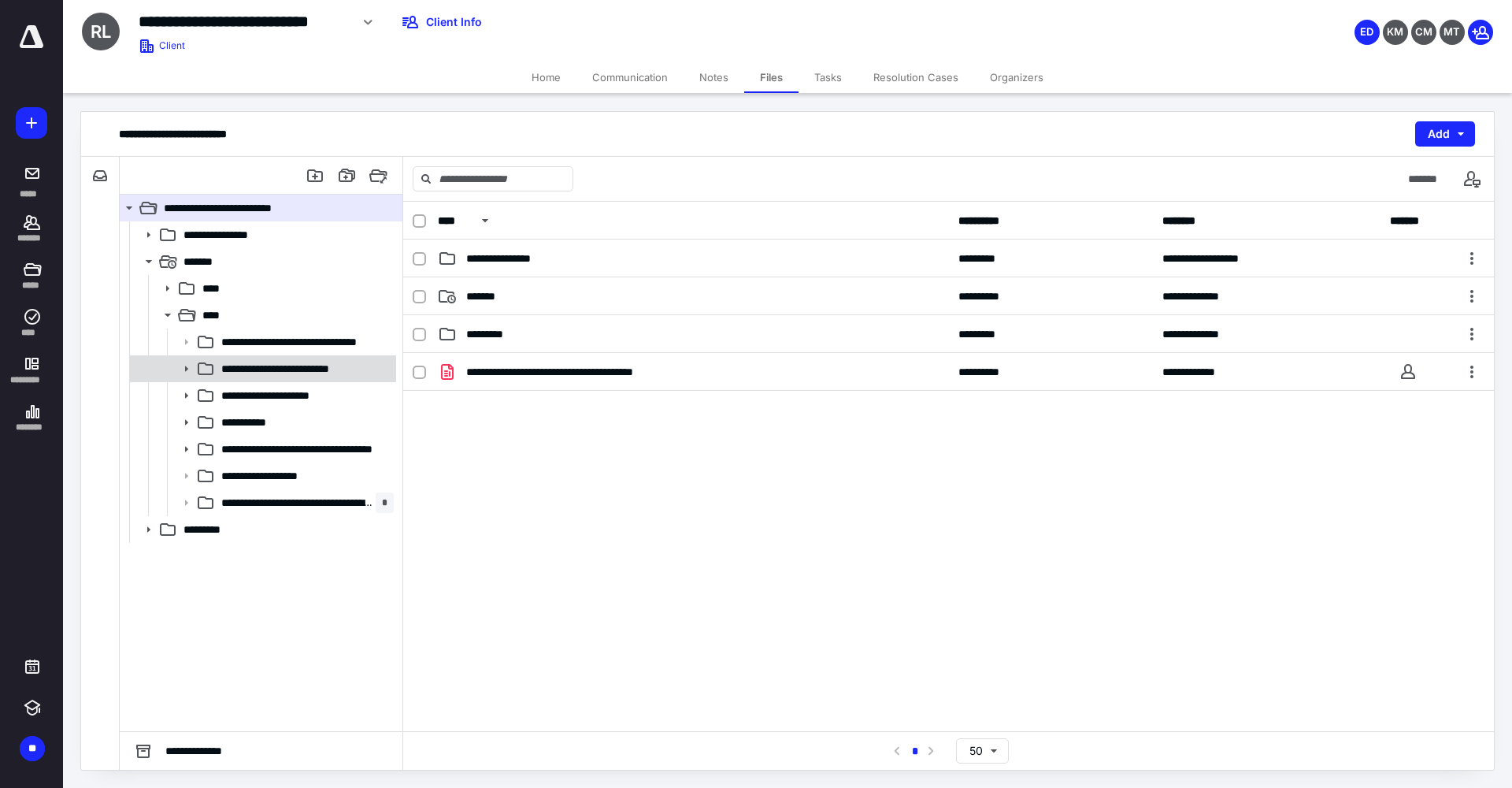click 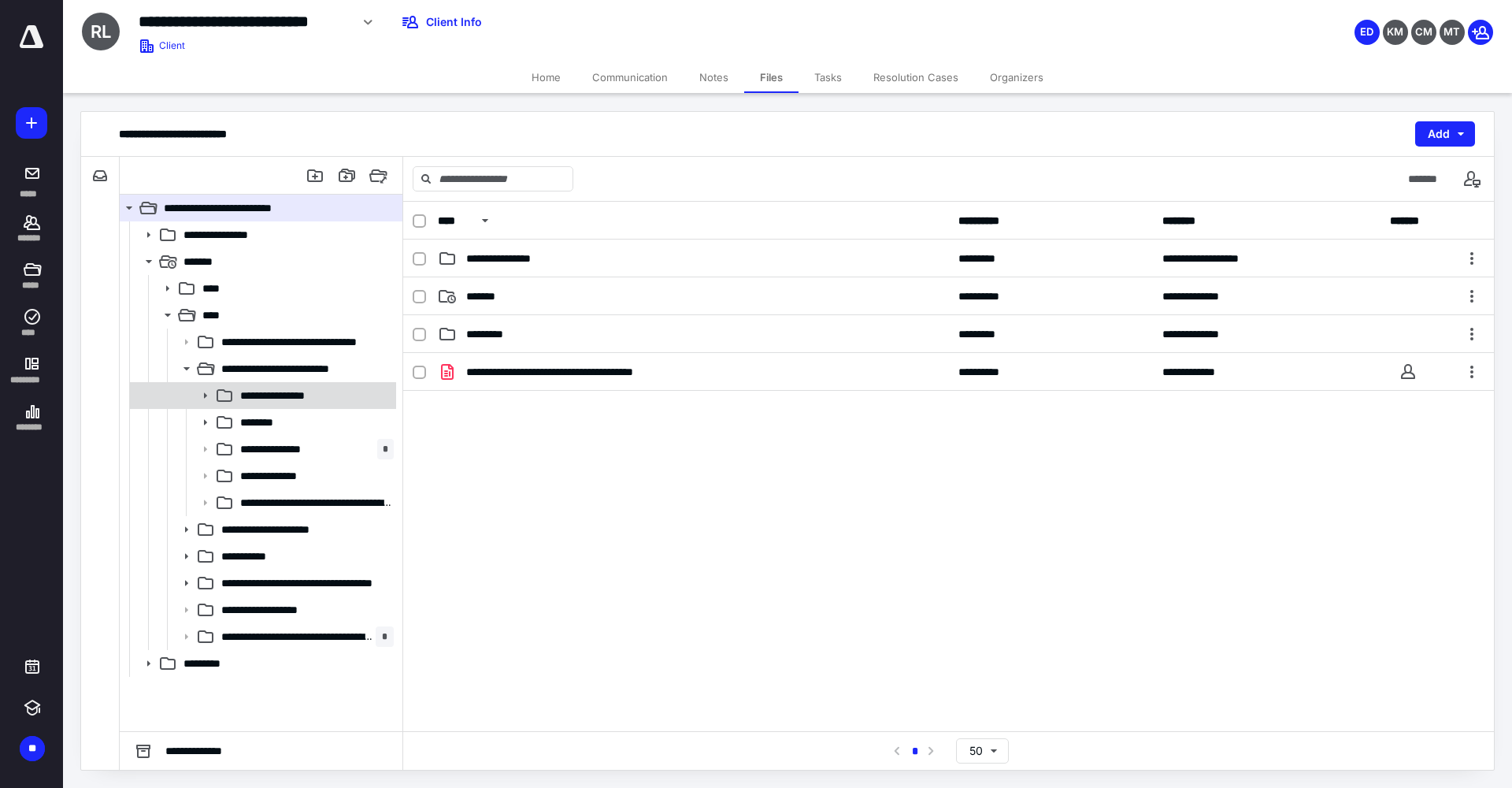 click 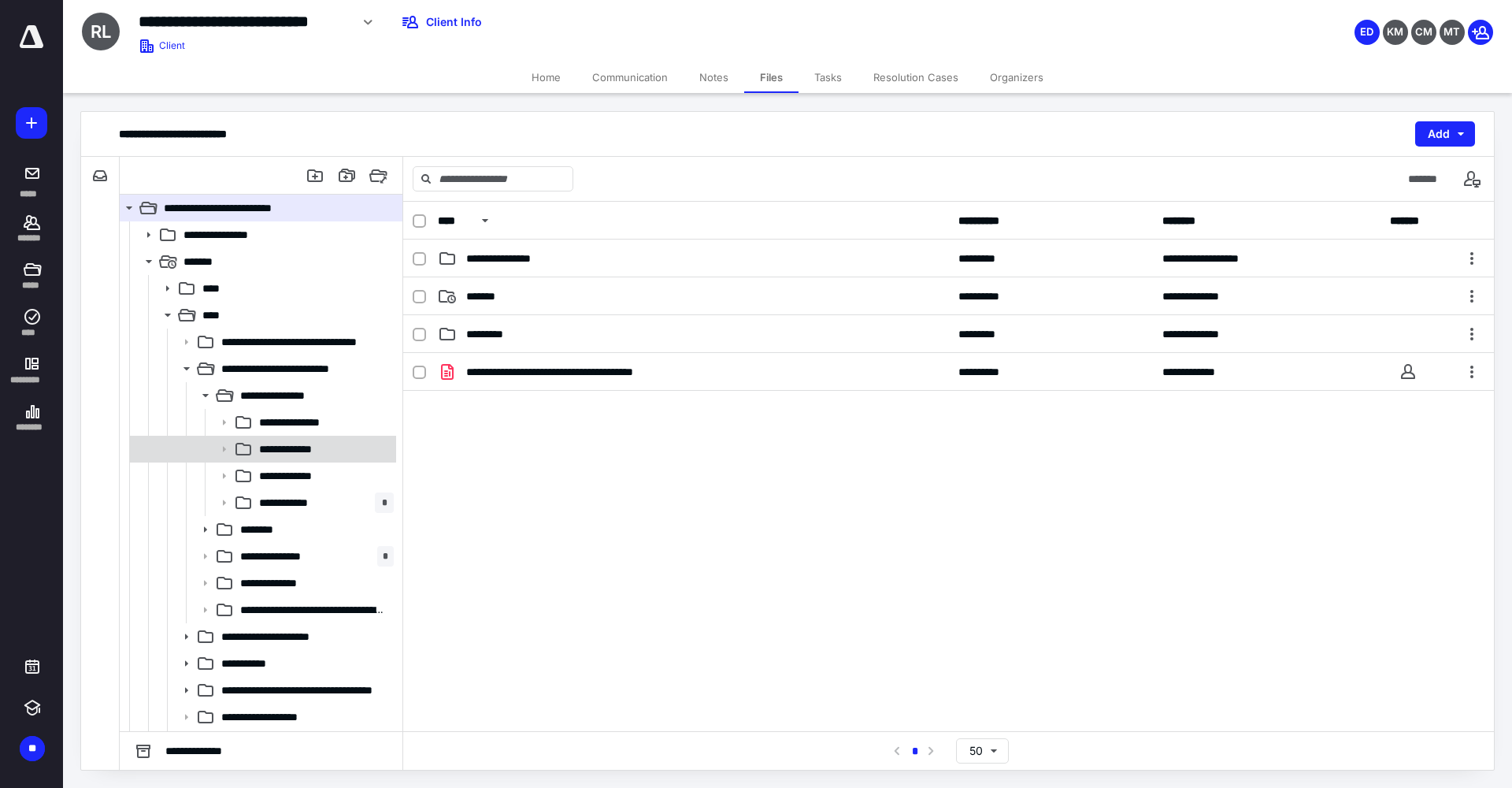 click on "**********" at bounding box center (297, 449) 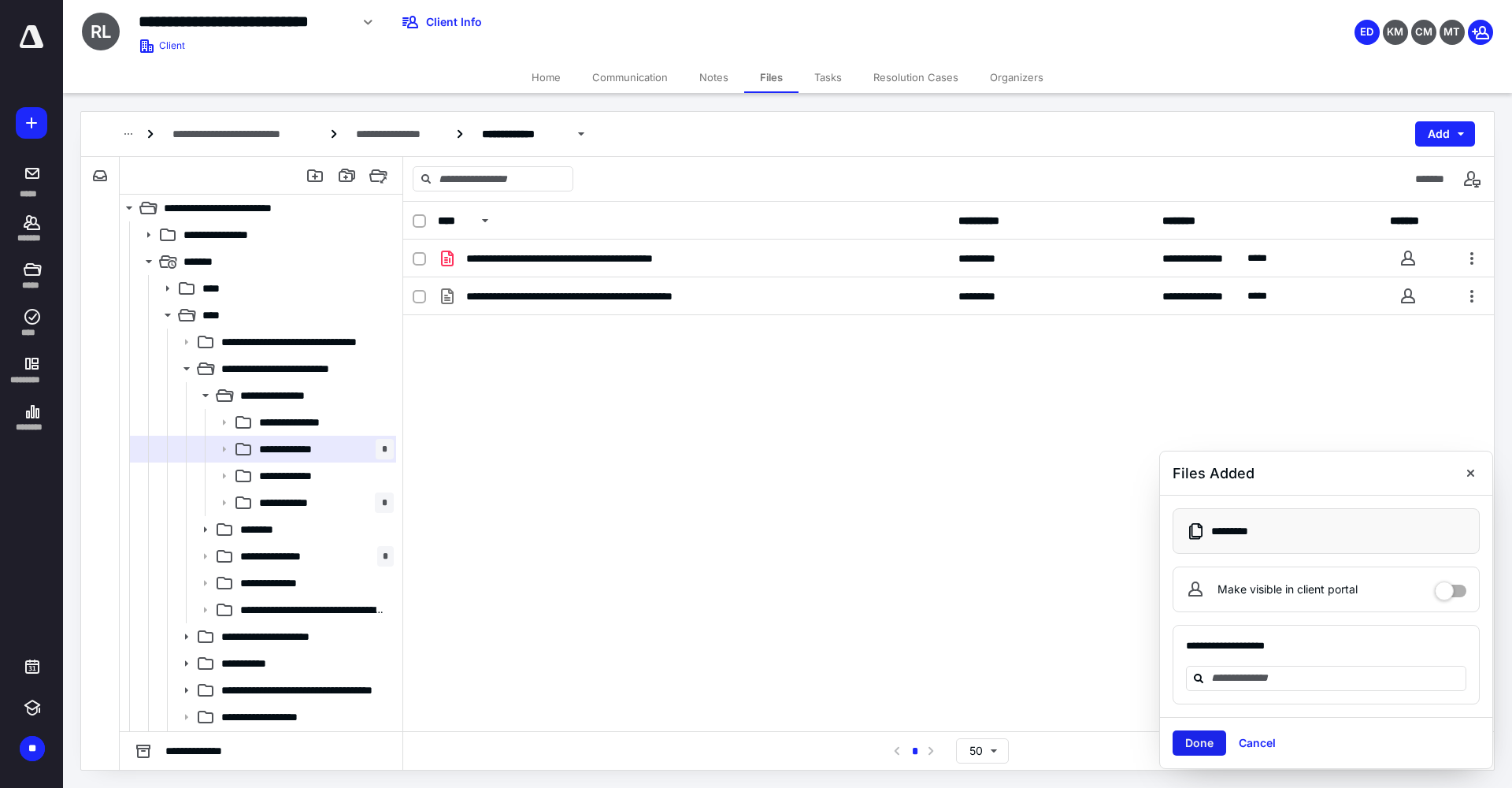 click on "Done" at bounding box center (1199, 743) 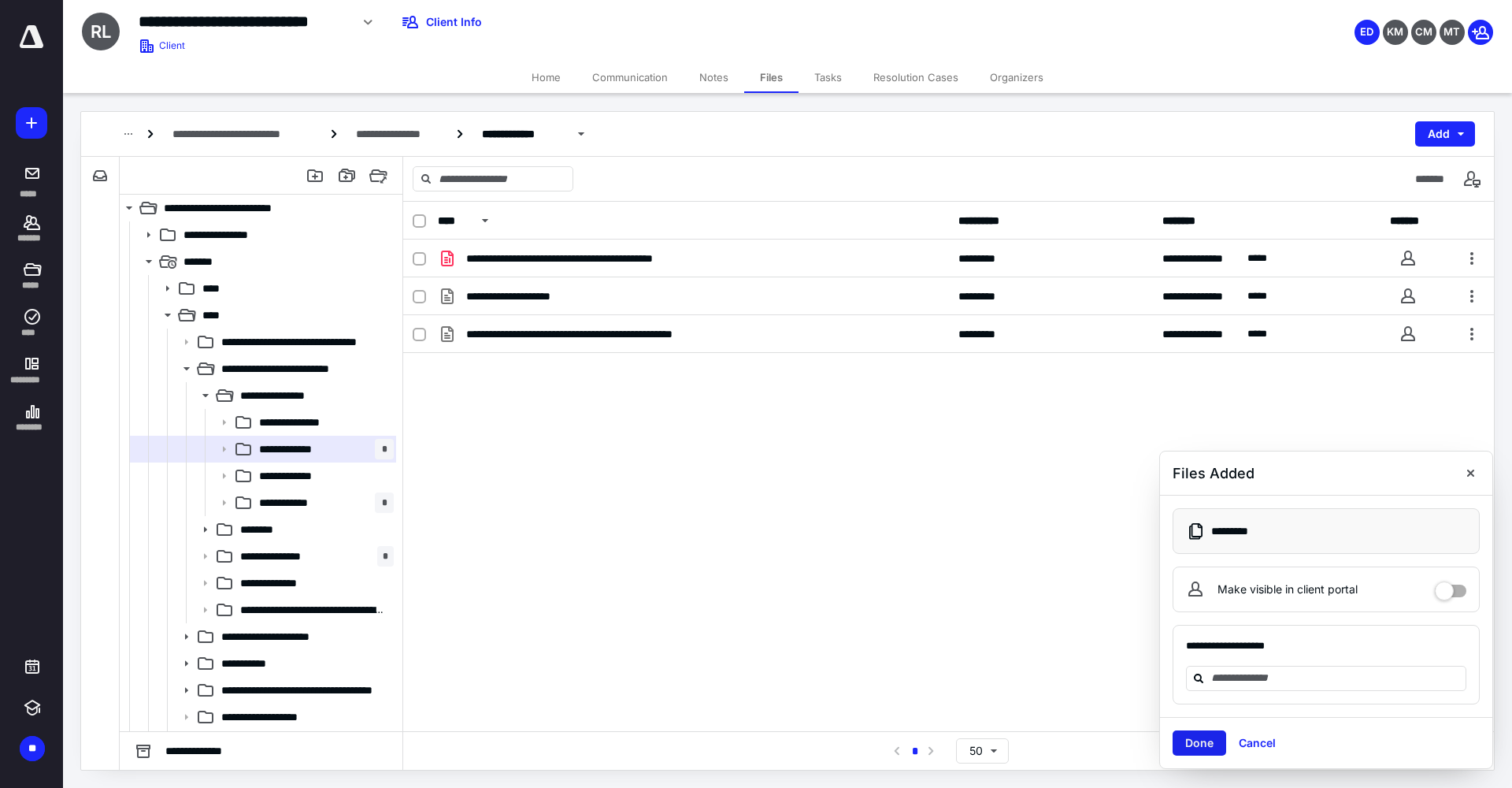 click on "Done" at bounding box center (1199, 743) 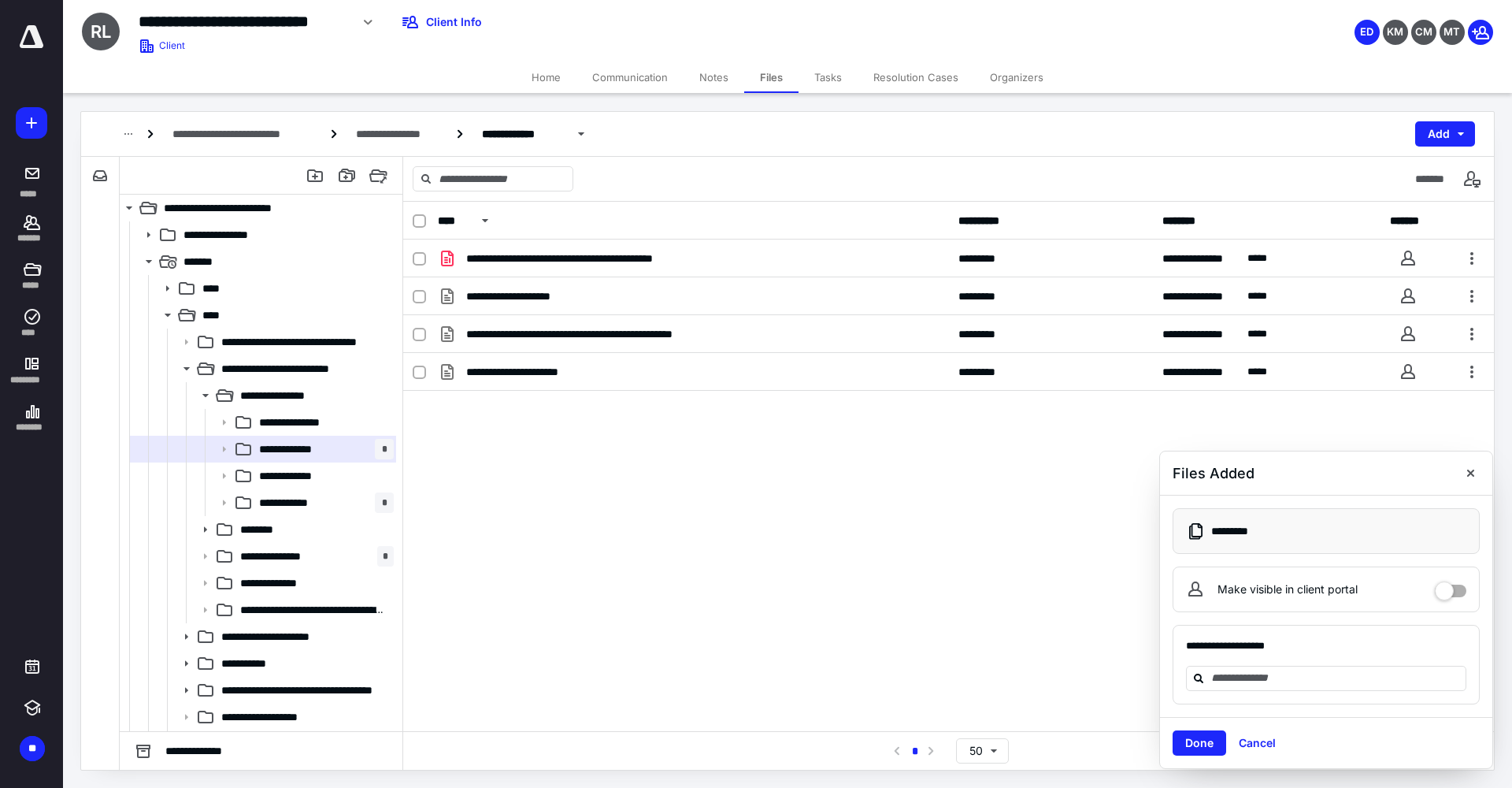 drag, startPoint x: 1208, startPoint y: 736, endPoint x: 1209, endPoint y: 759, distance: 23.021729 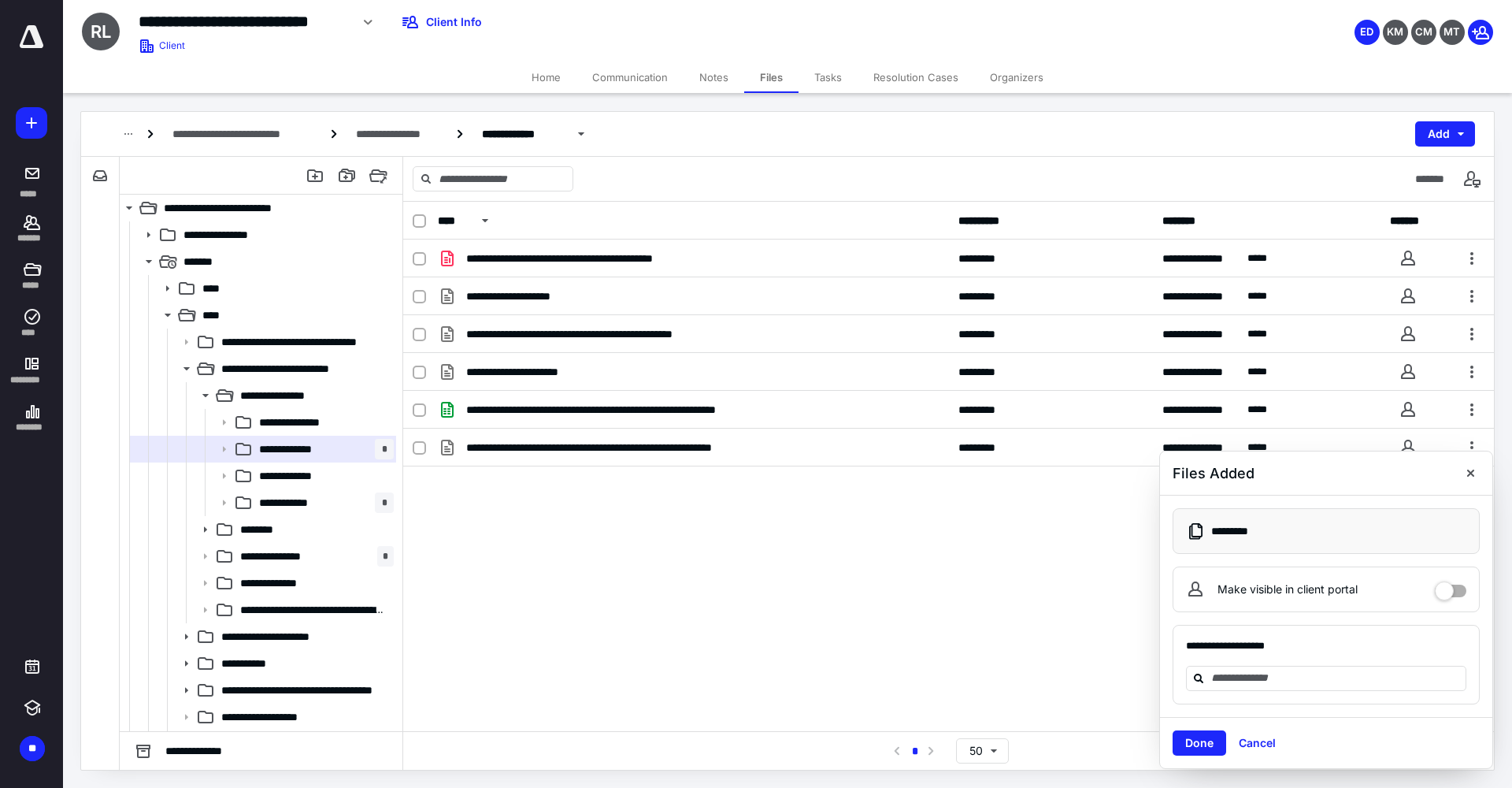 click on "Done" at bounding box center [1199, 743] 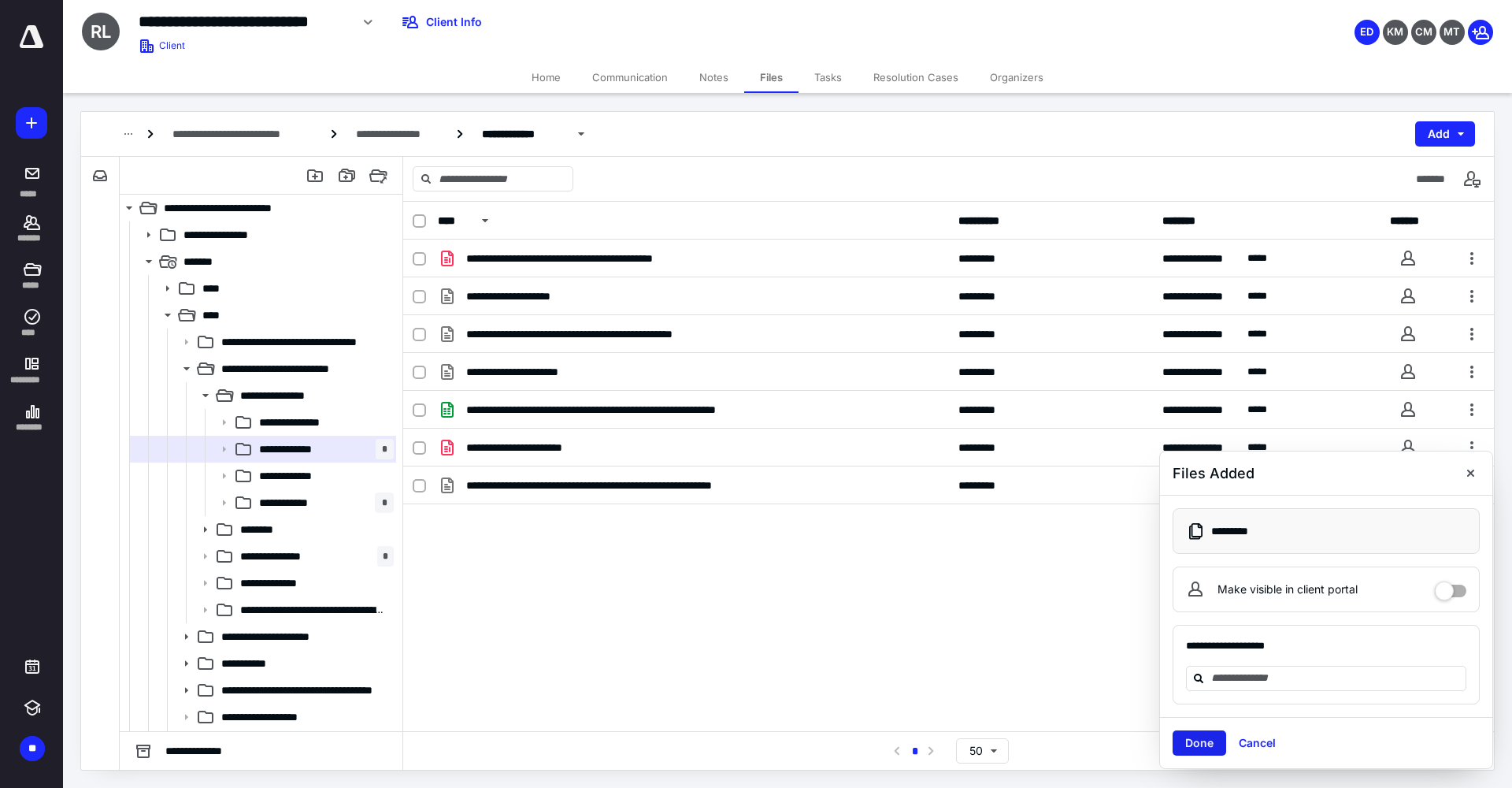 click on "Done" at bounding box center (1199, 743) 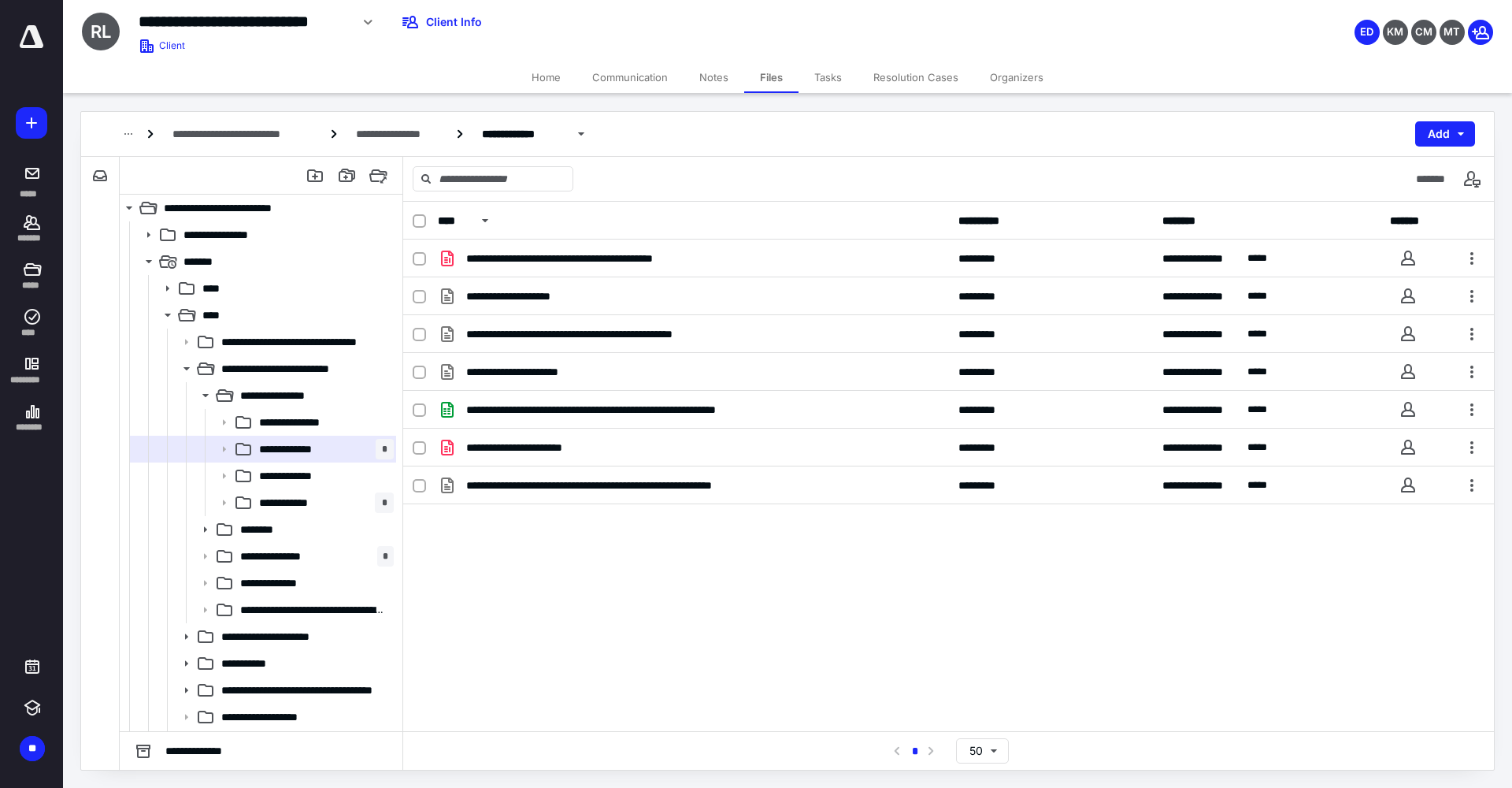 click on "**********" at bounding box center [948, 466] 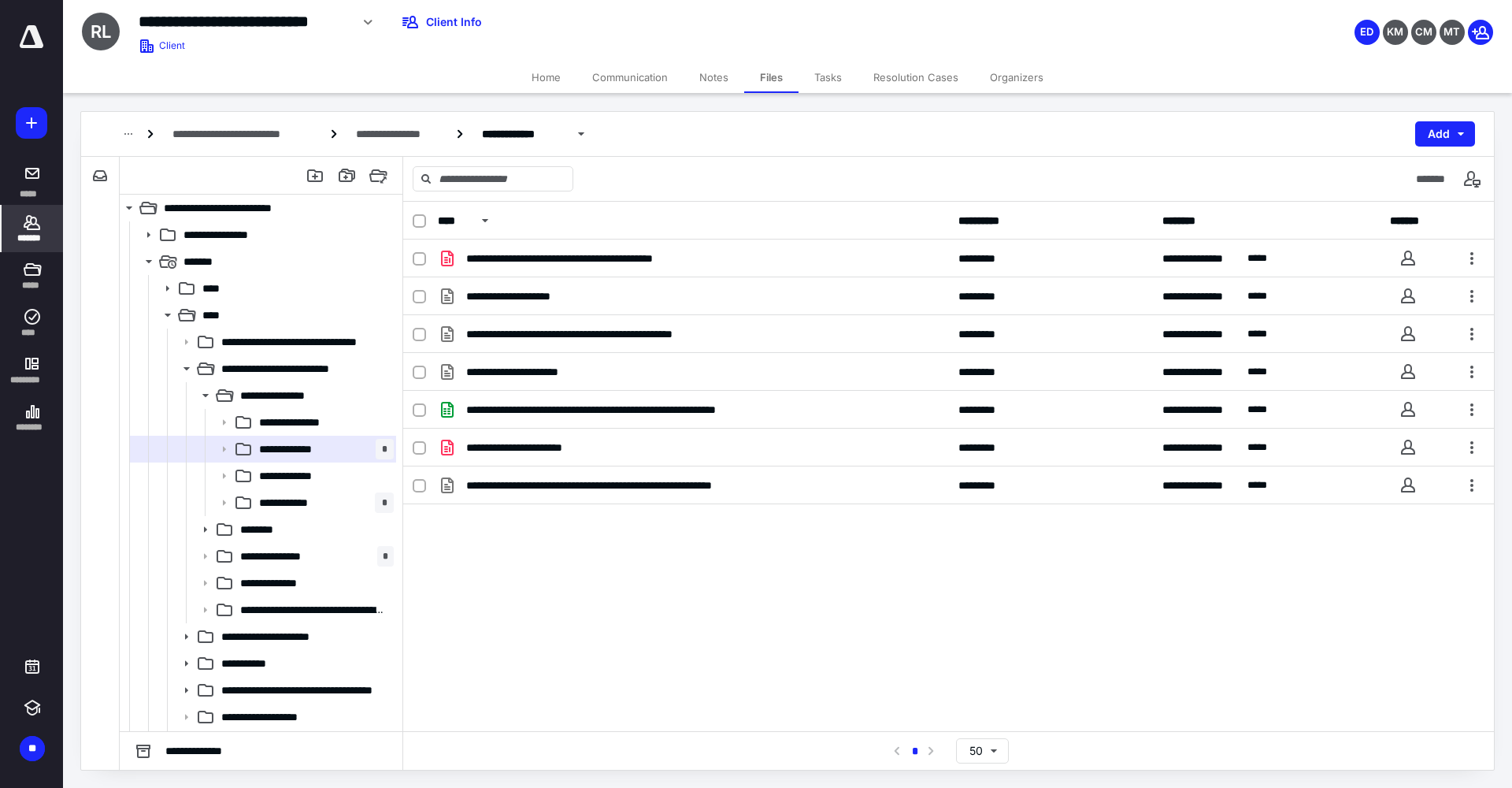 click 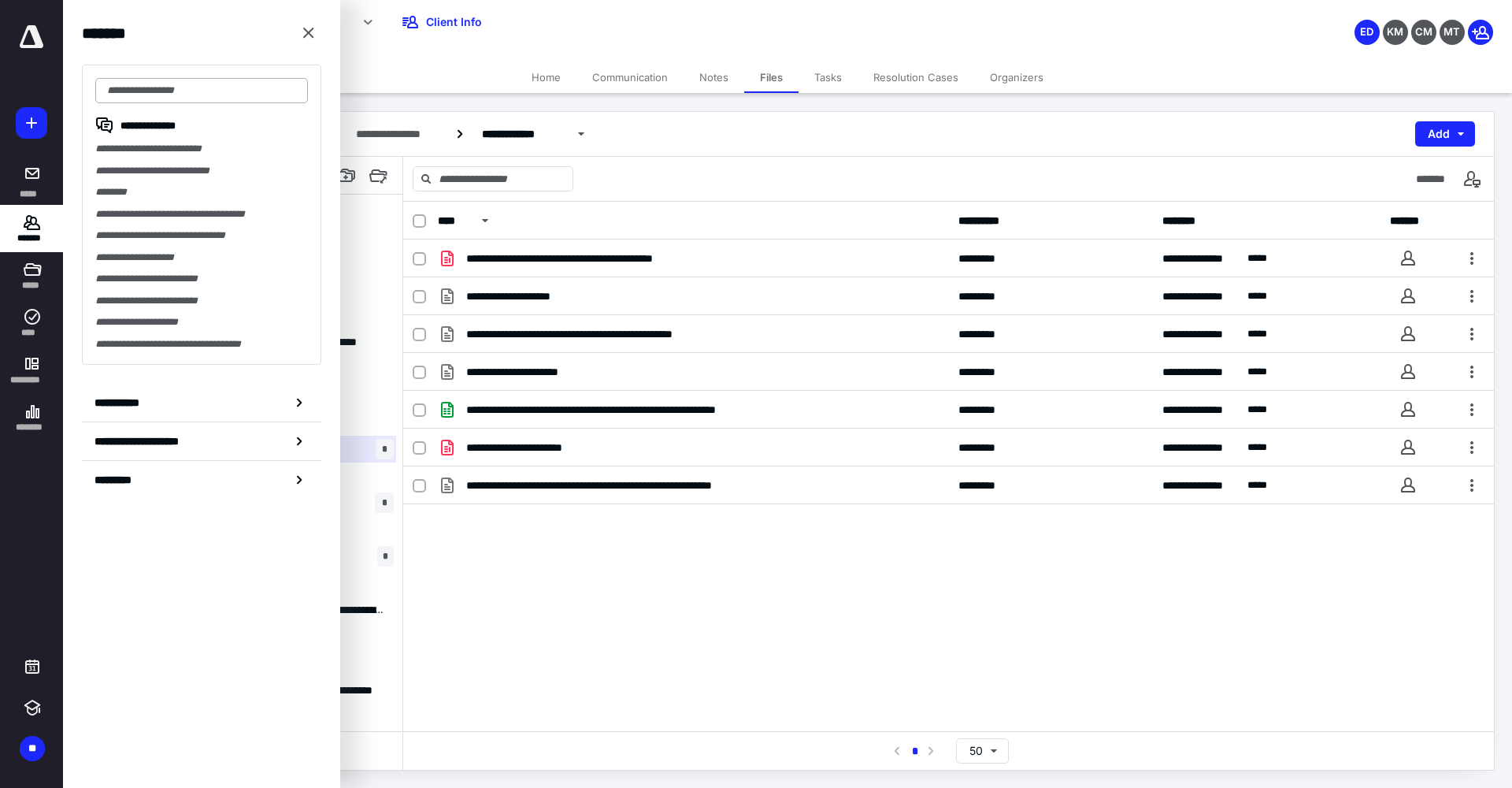click at bounding box center [202, 91] 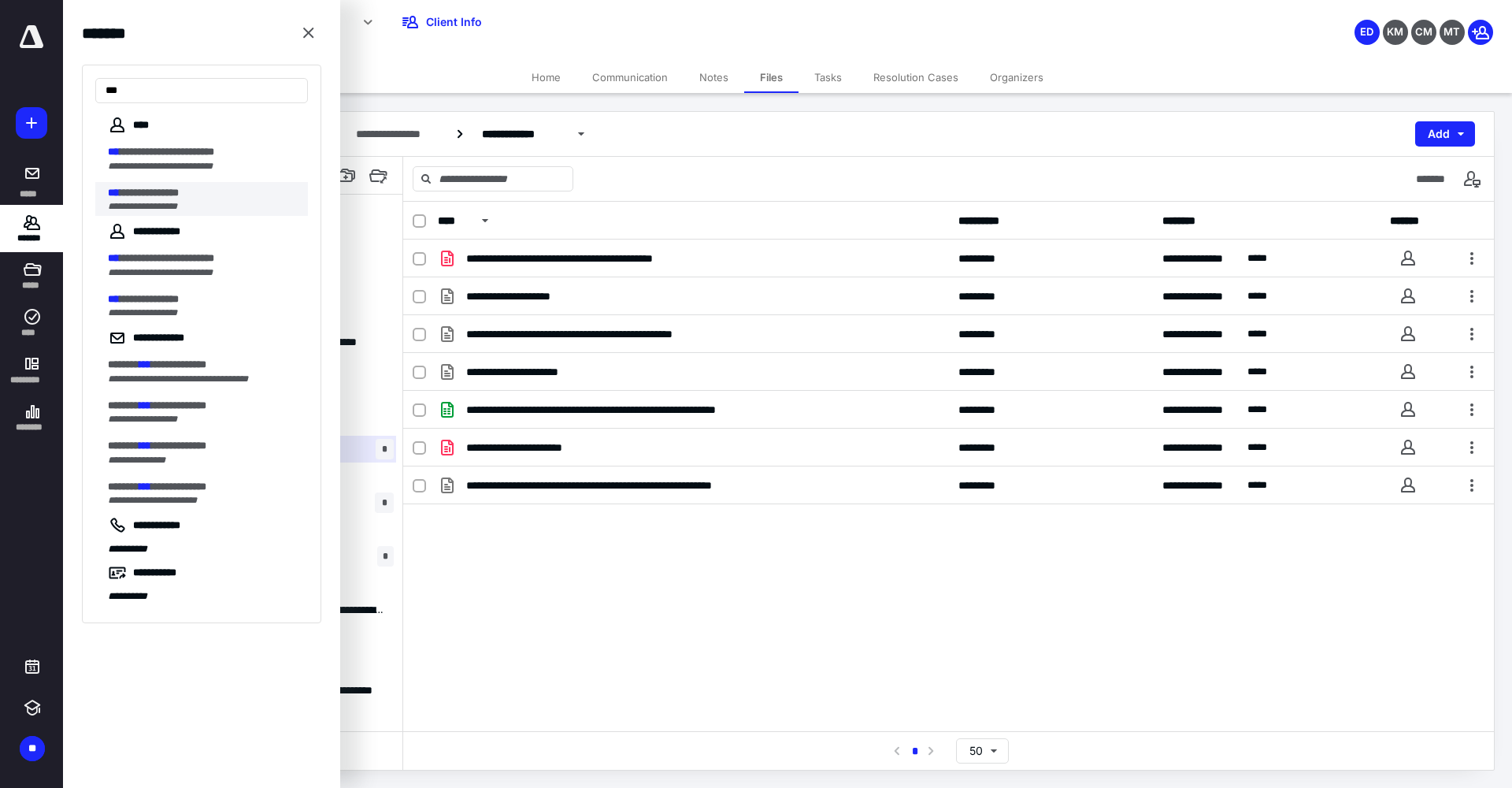 type on "***" 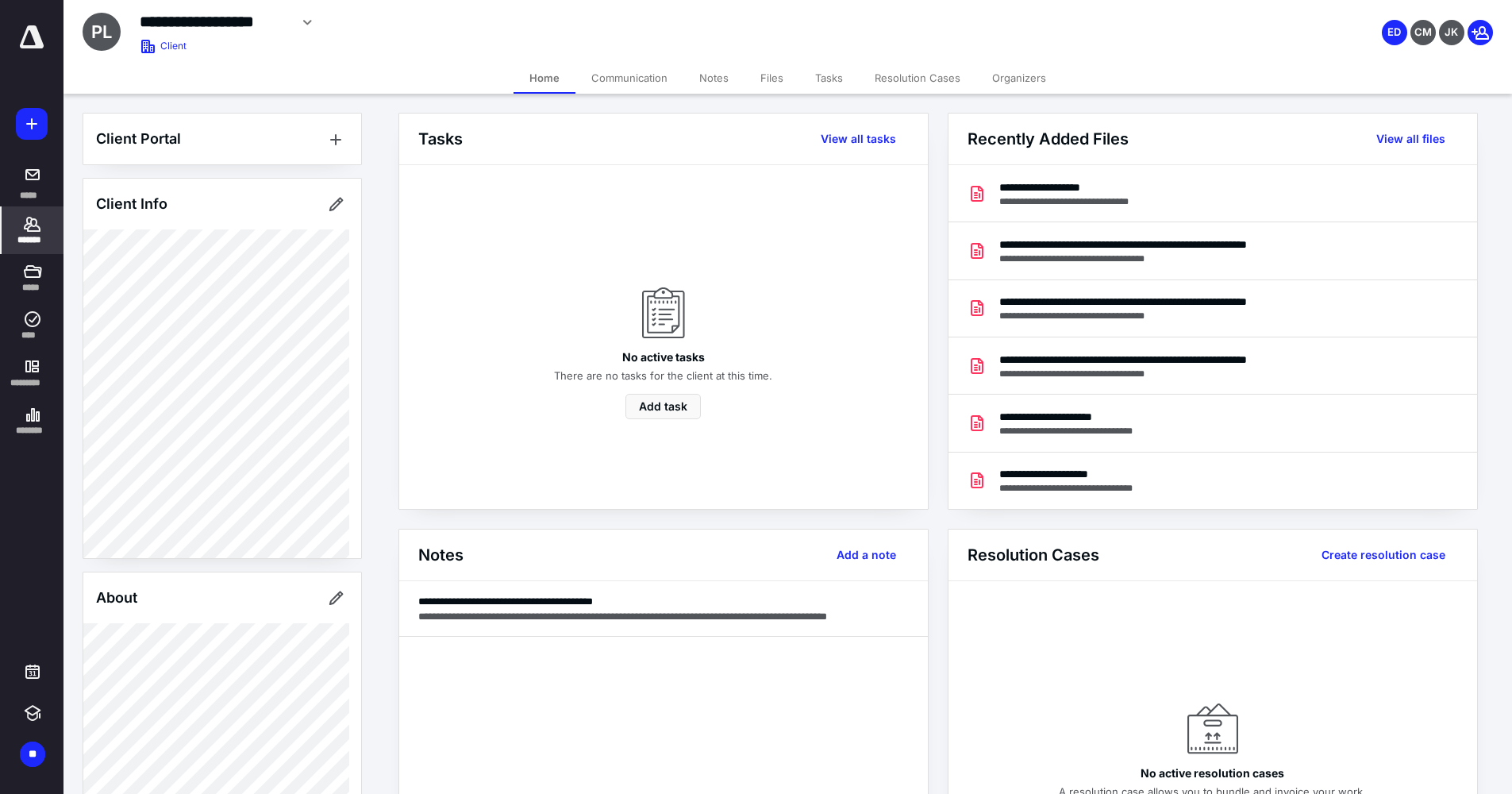 click on "Files" at bounding box center [771, 78] 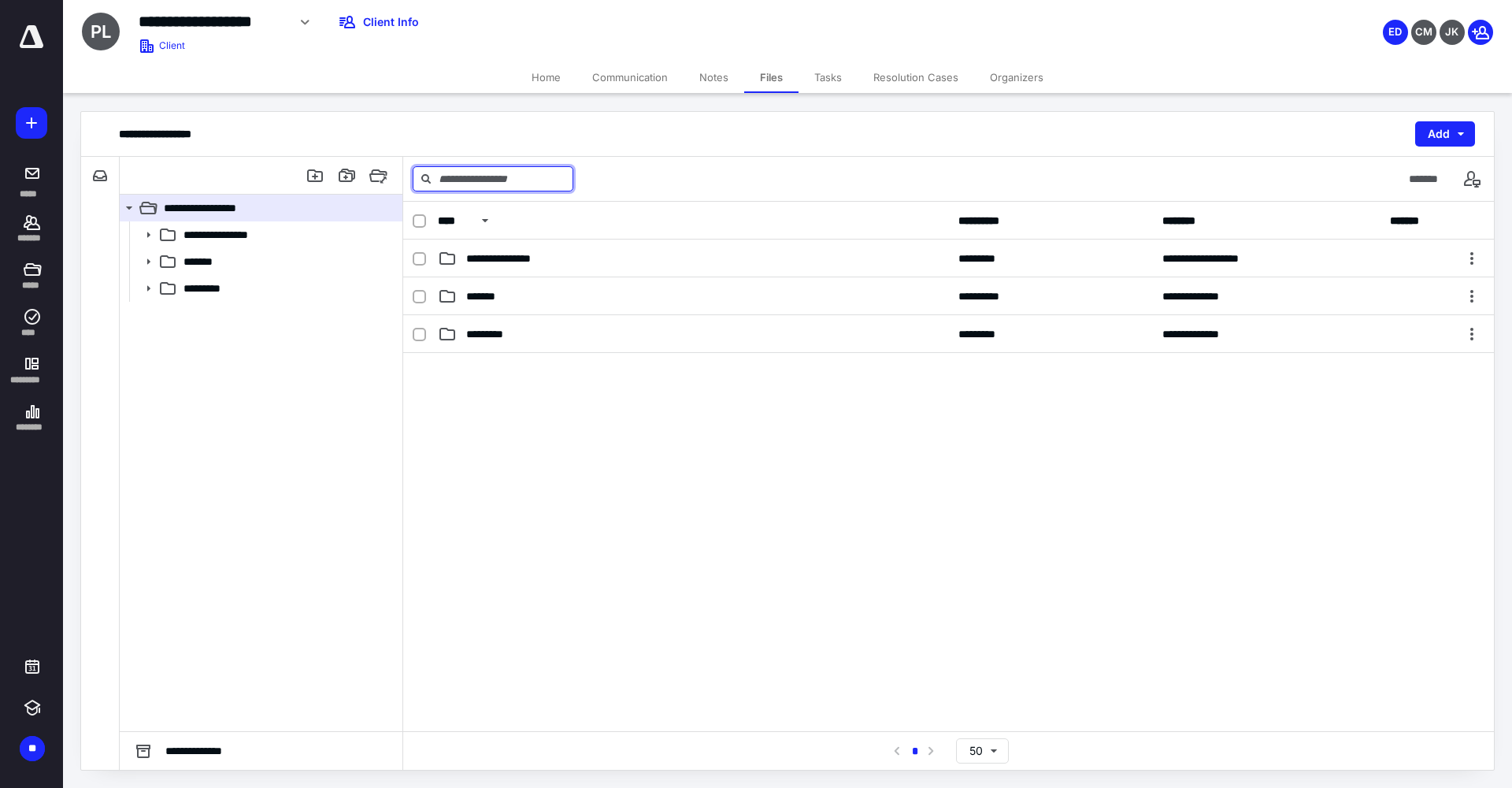 click at bounding box center (493, 179) 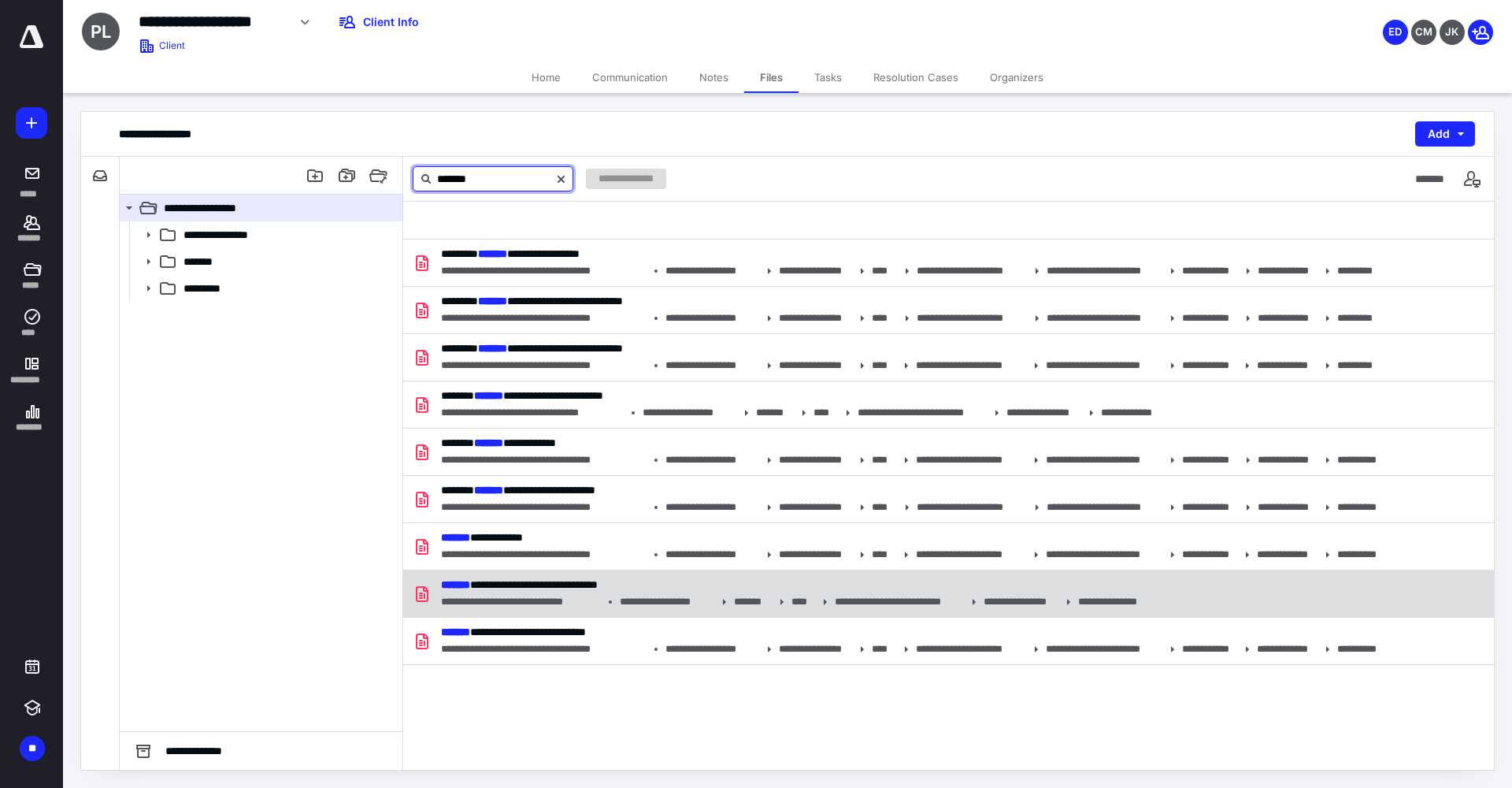 type on "*******" 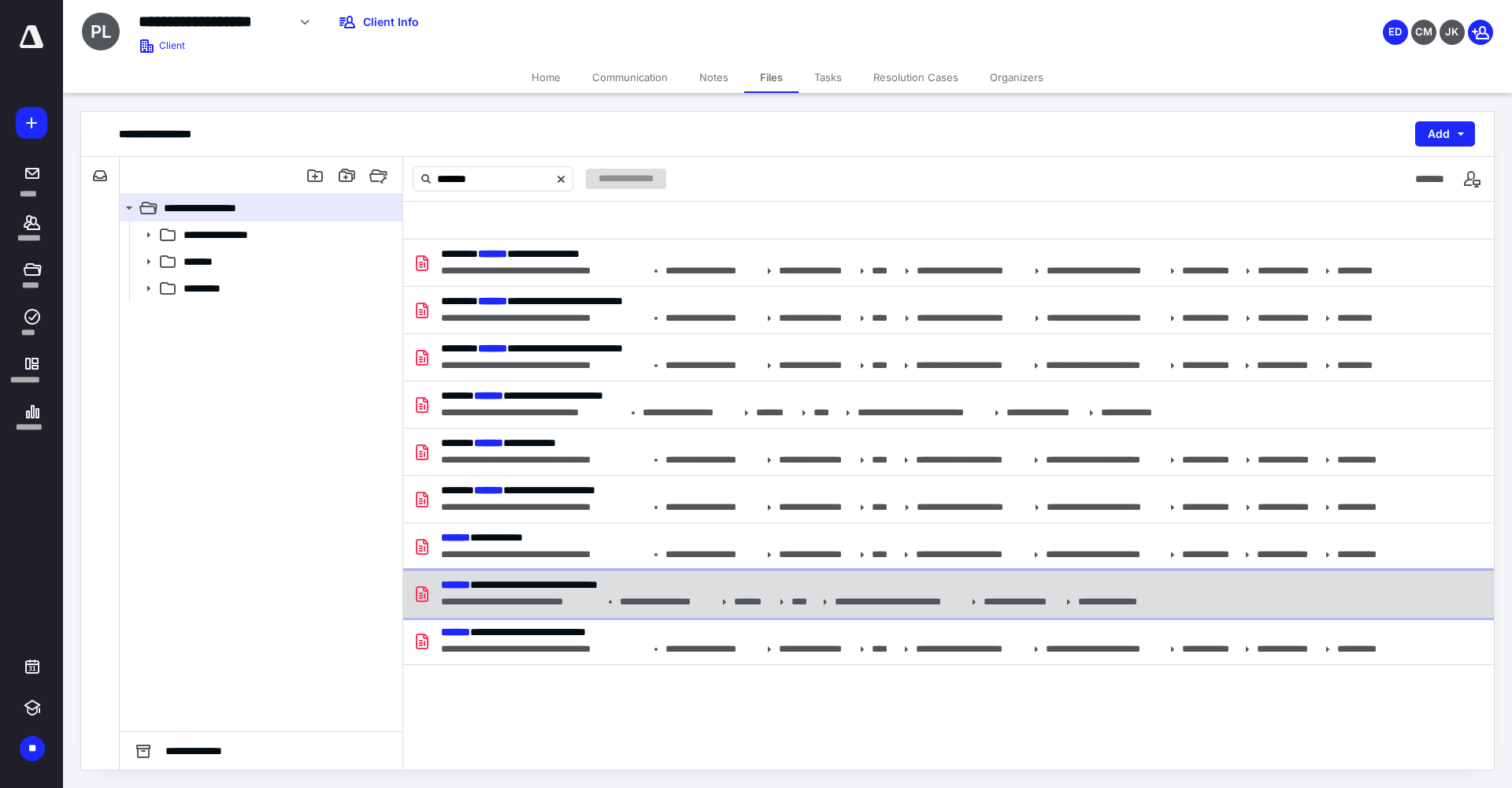 click on "**********" at bounding box center [799, 585] 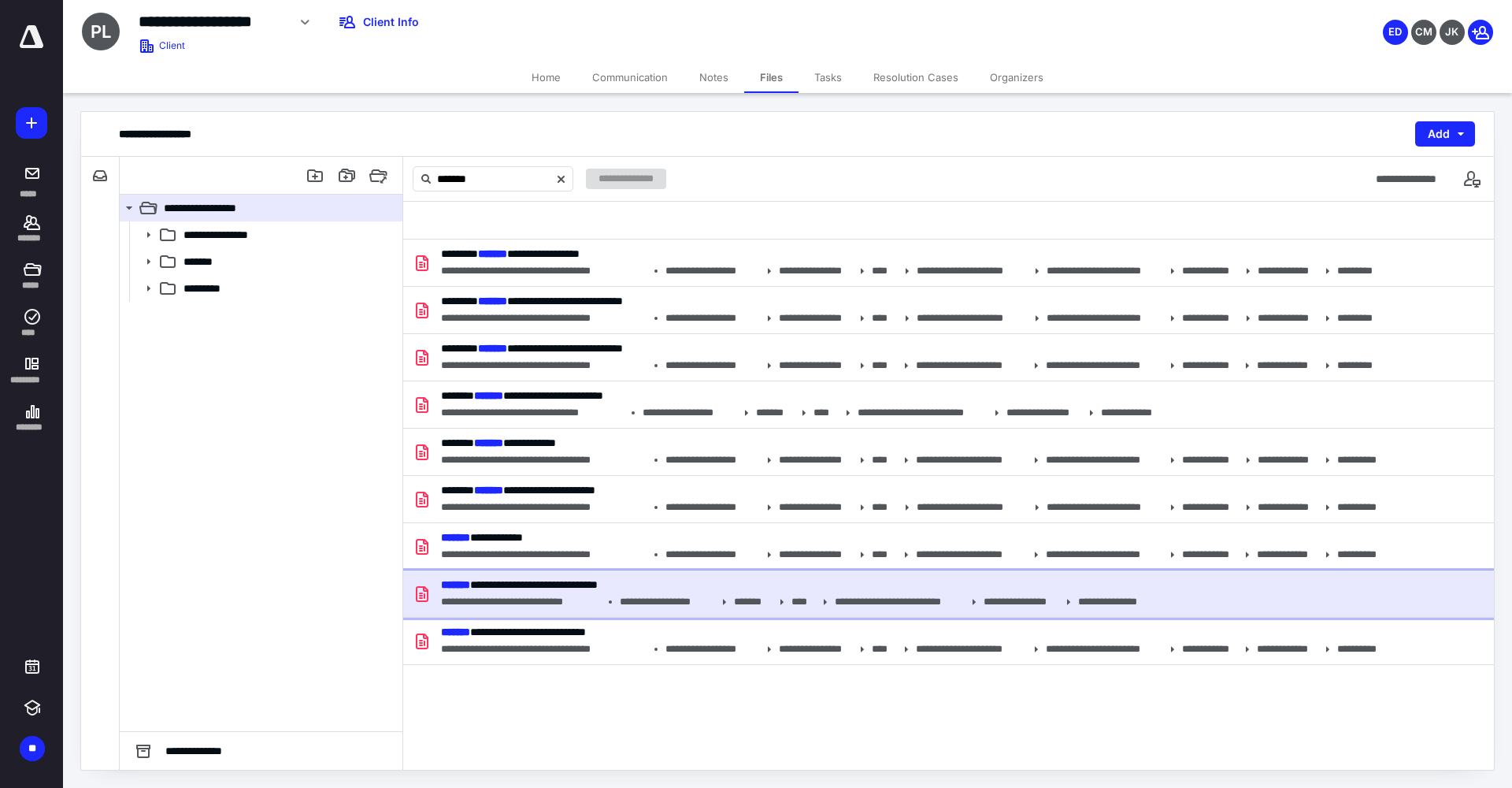 click on "**********" at bounding box center [799, 585] 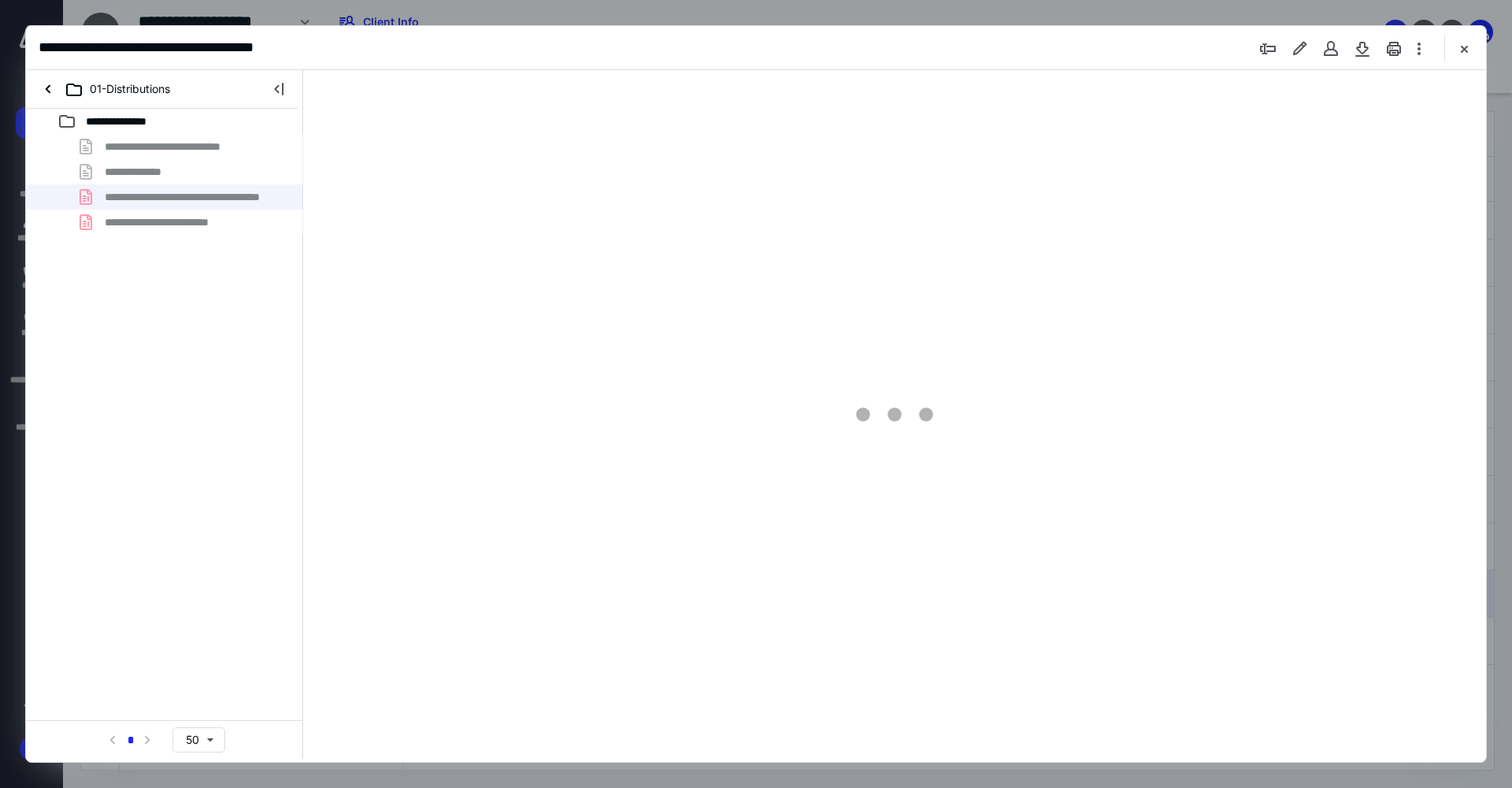 scroll, scrollTop: 0, scrollLeft: 0, axis: both 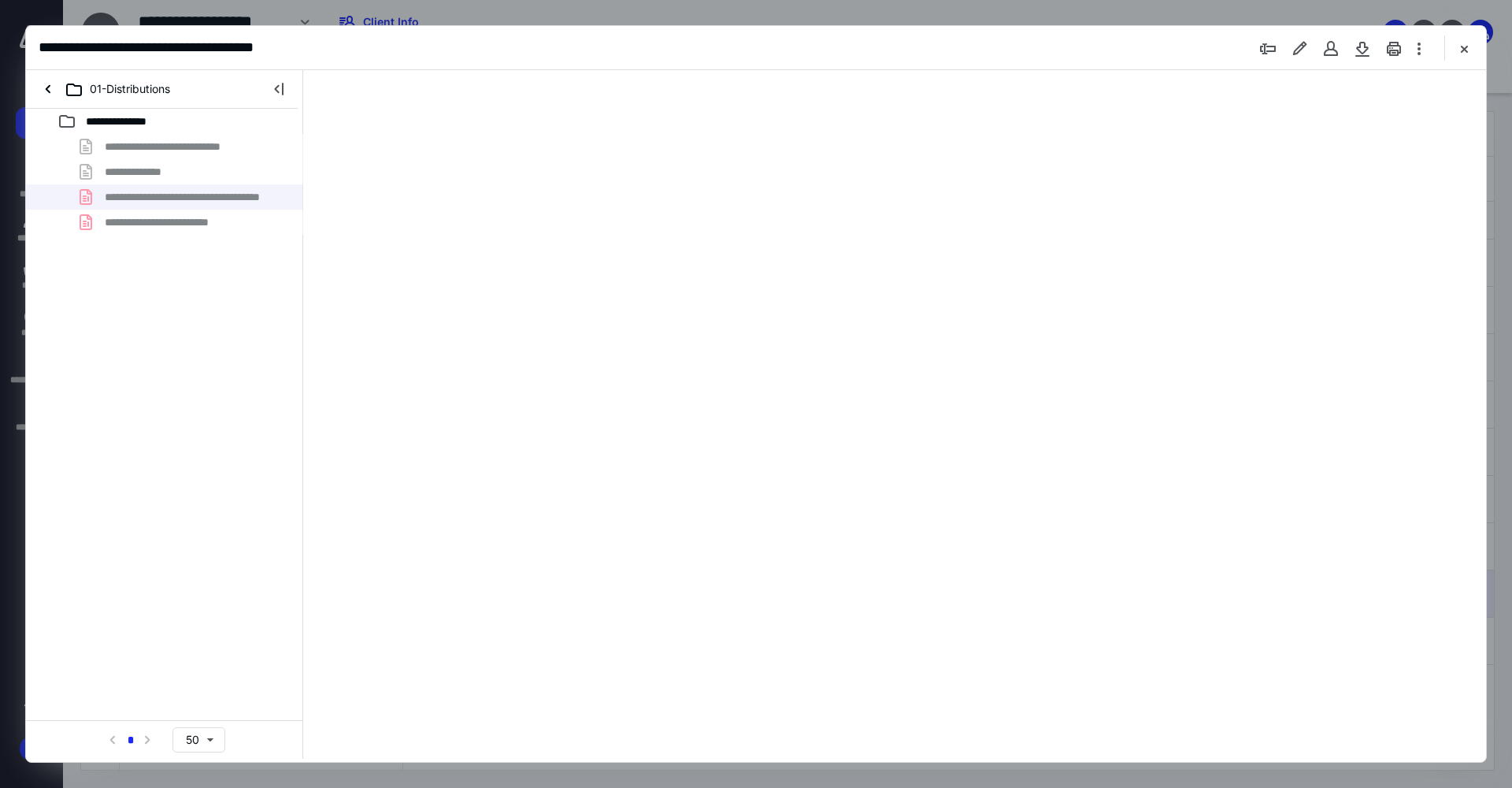 type on "100" 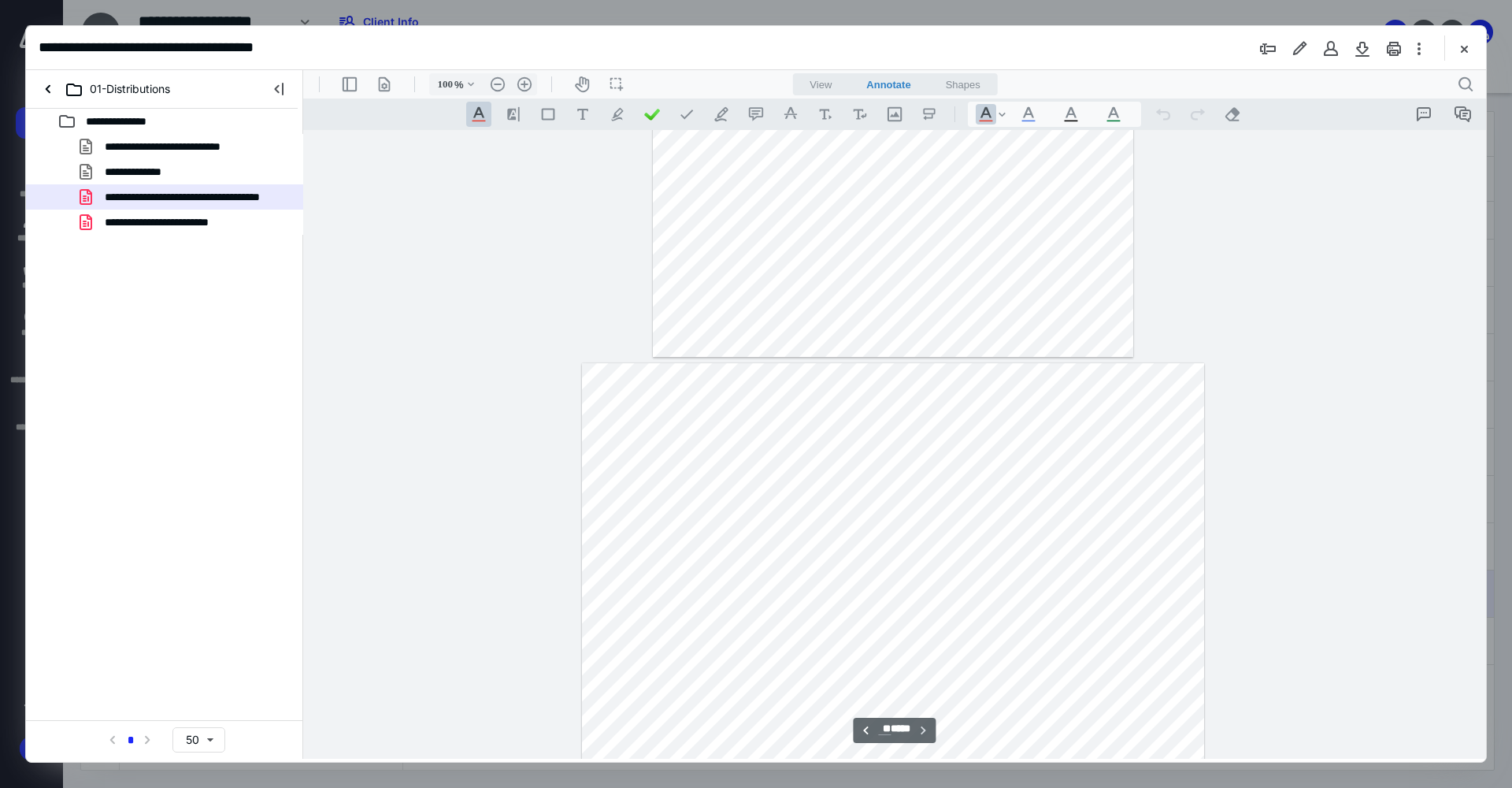 scroll, scrollTop: 6775, scrollLeft: 0, axis: vertical 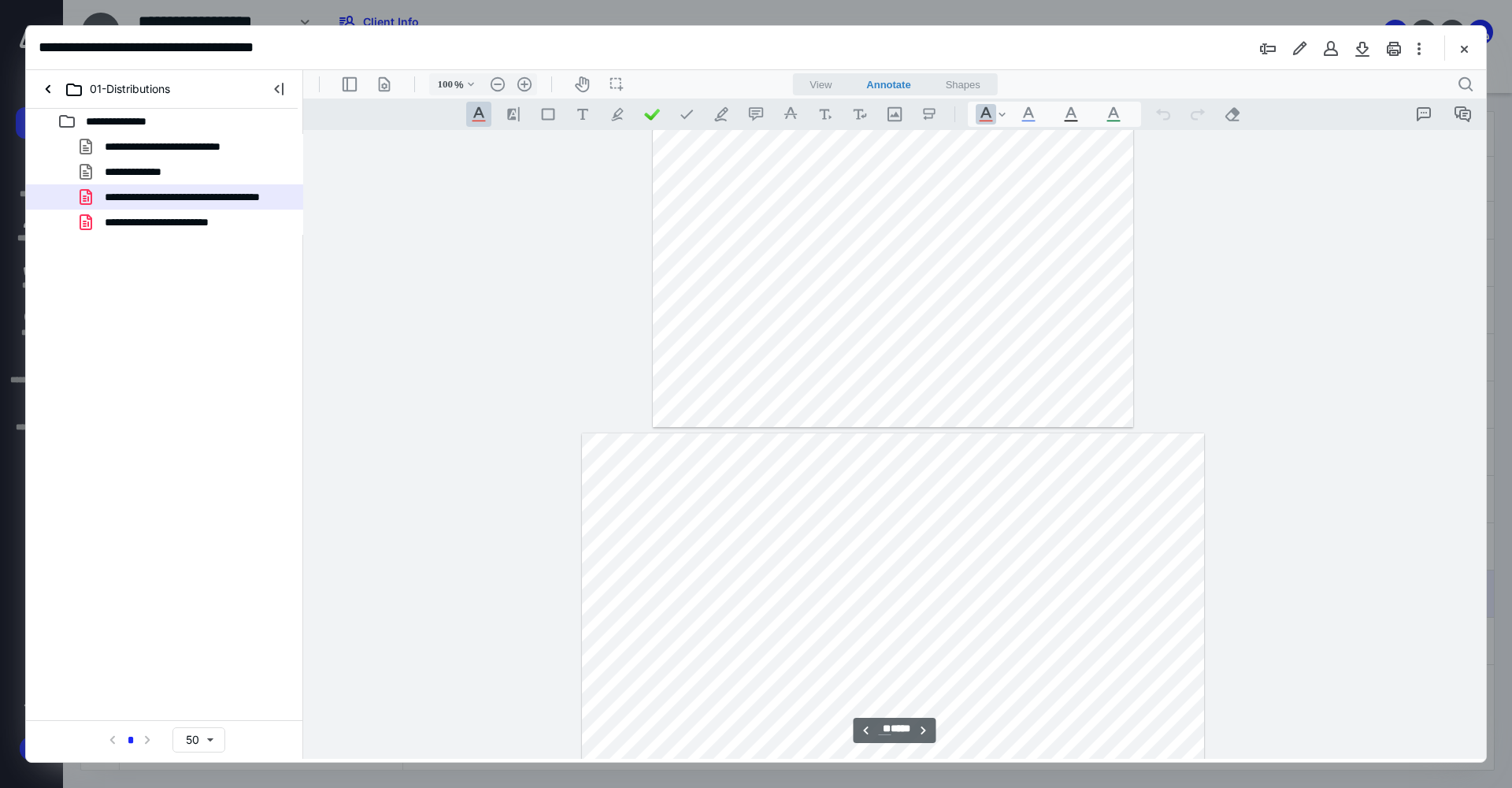 type on "**" 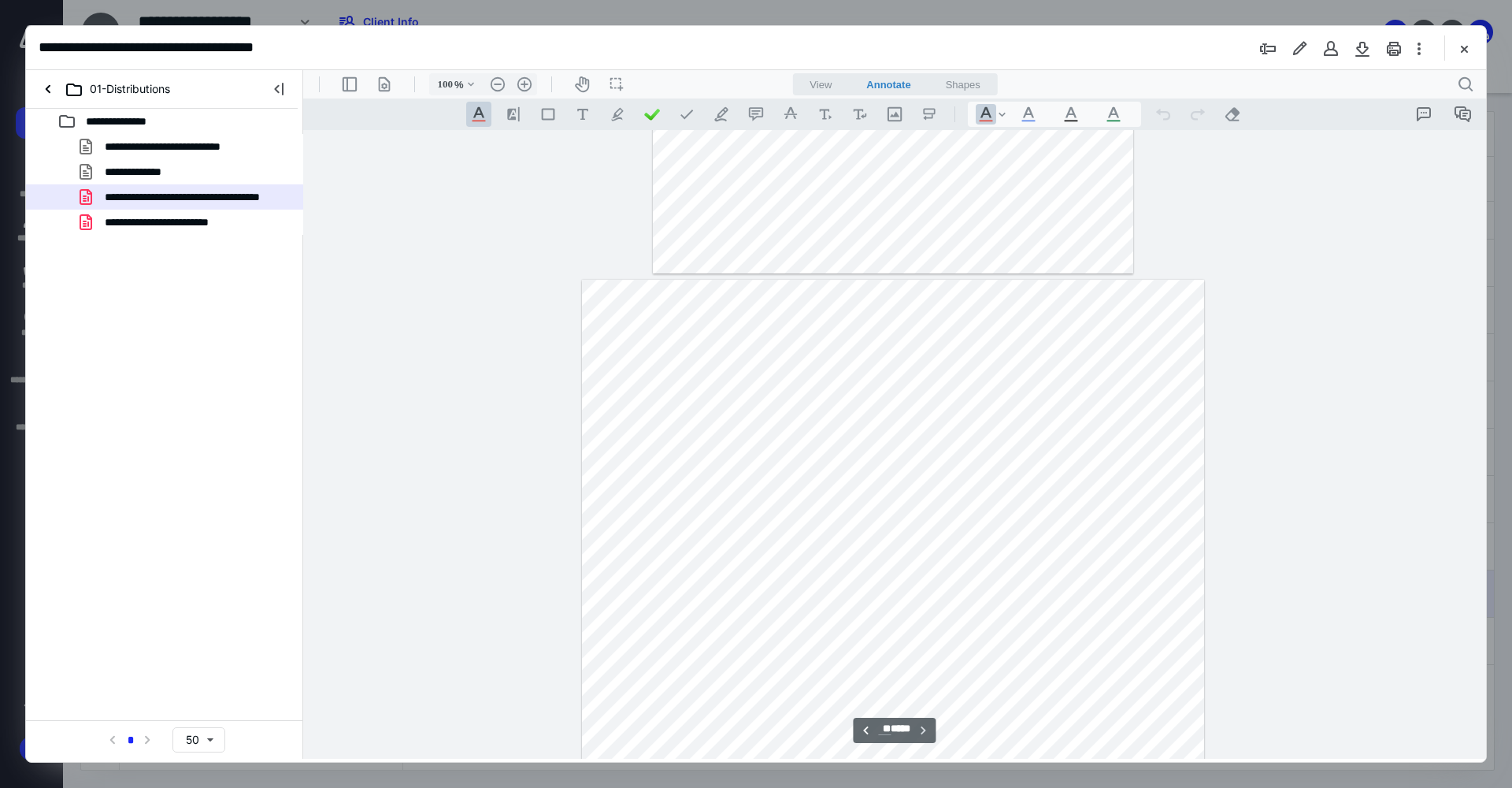 scroll, scrollTop: 6775, scrollLeft: 0, axis: vertical 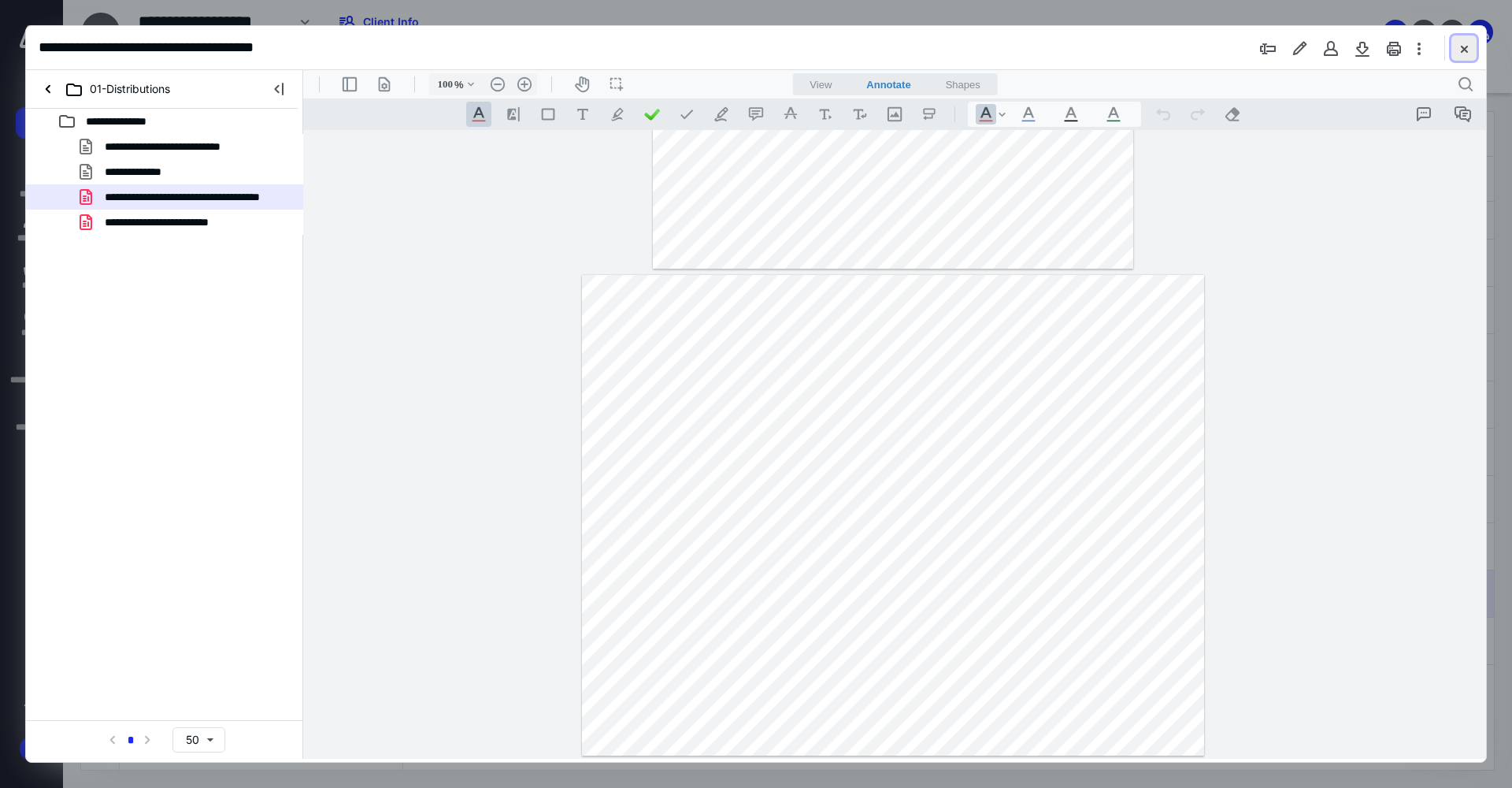 click at bounding box center [1464, 48] 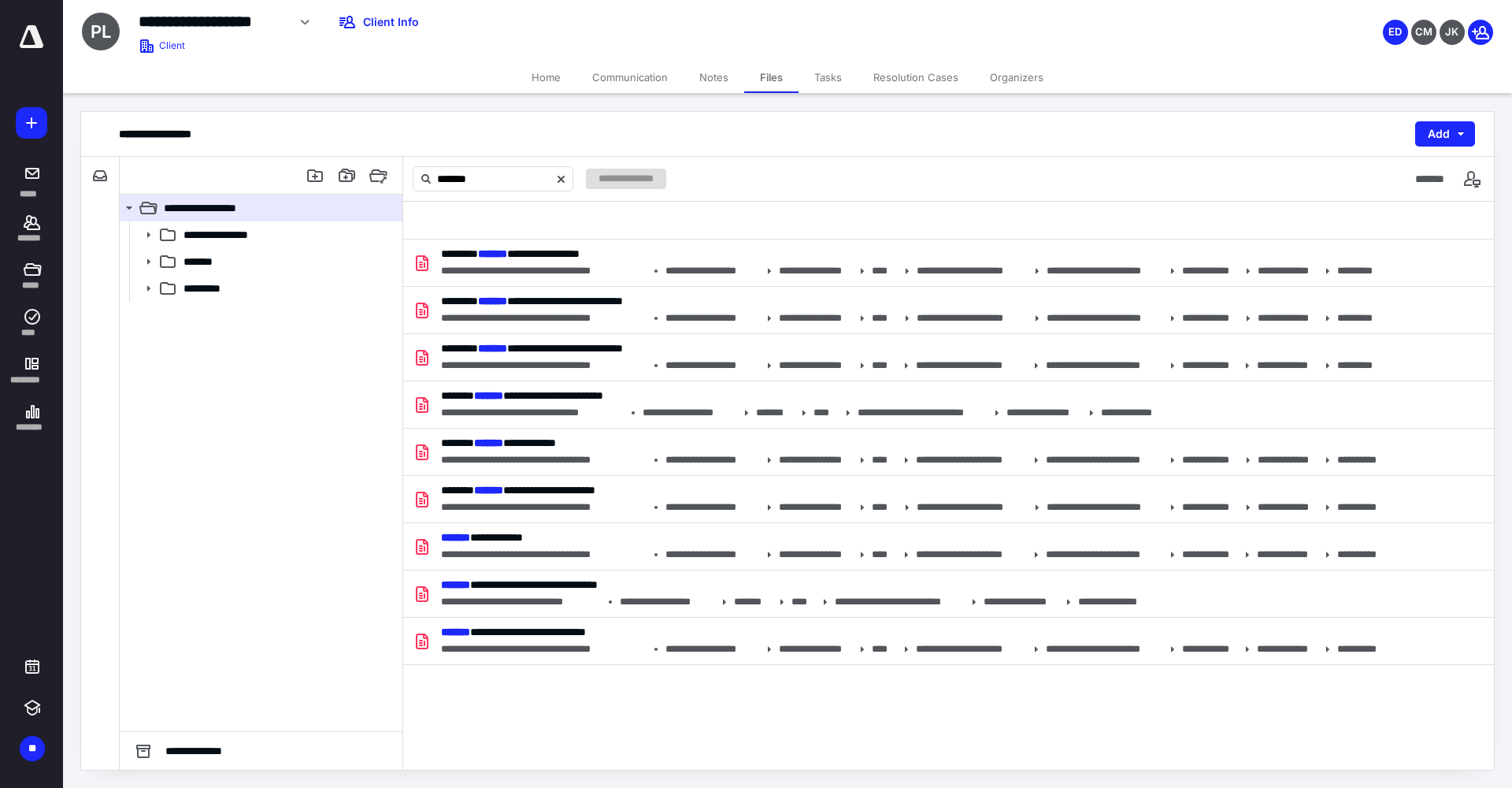 click on "Home" at bounding box center [546, 77] 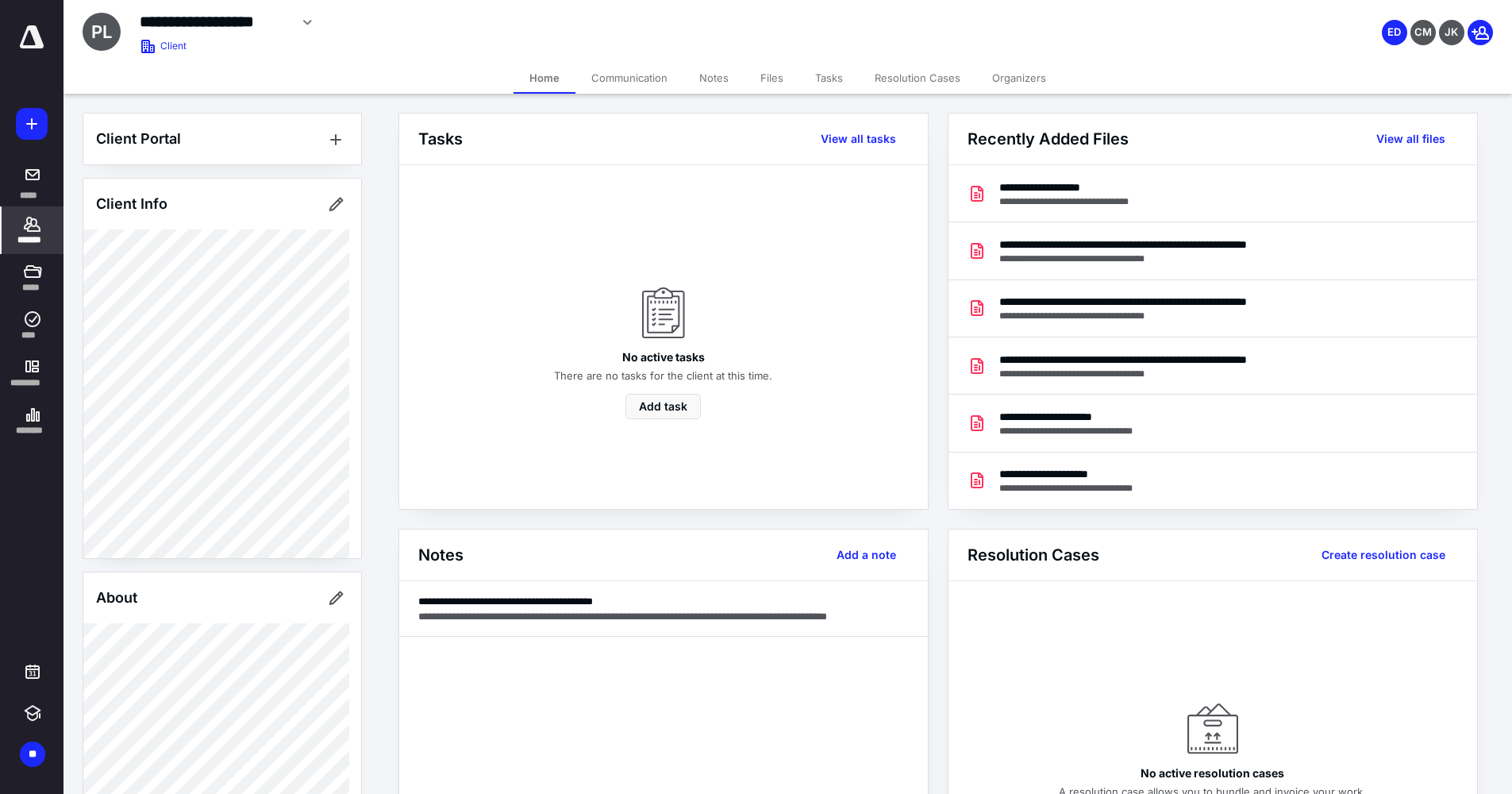 click on "*******" at bounding box center (33, 240) 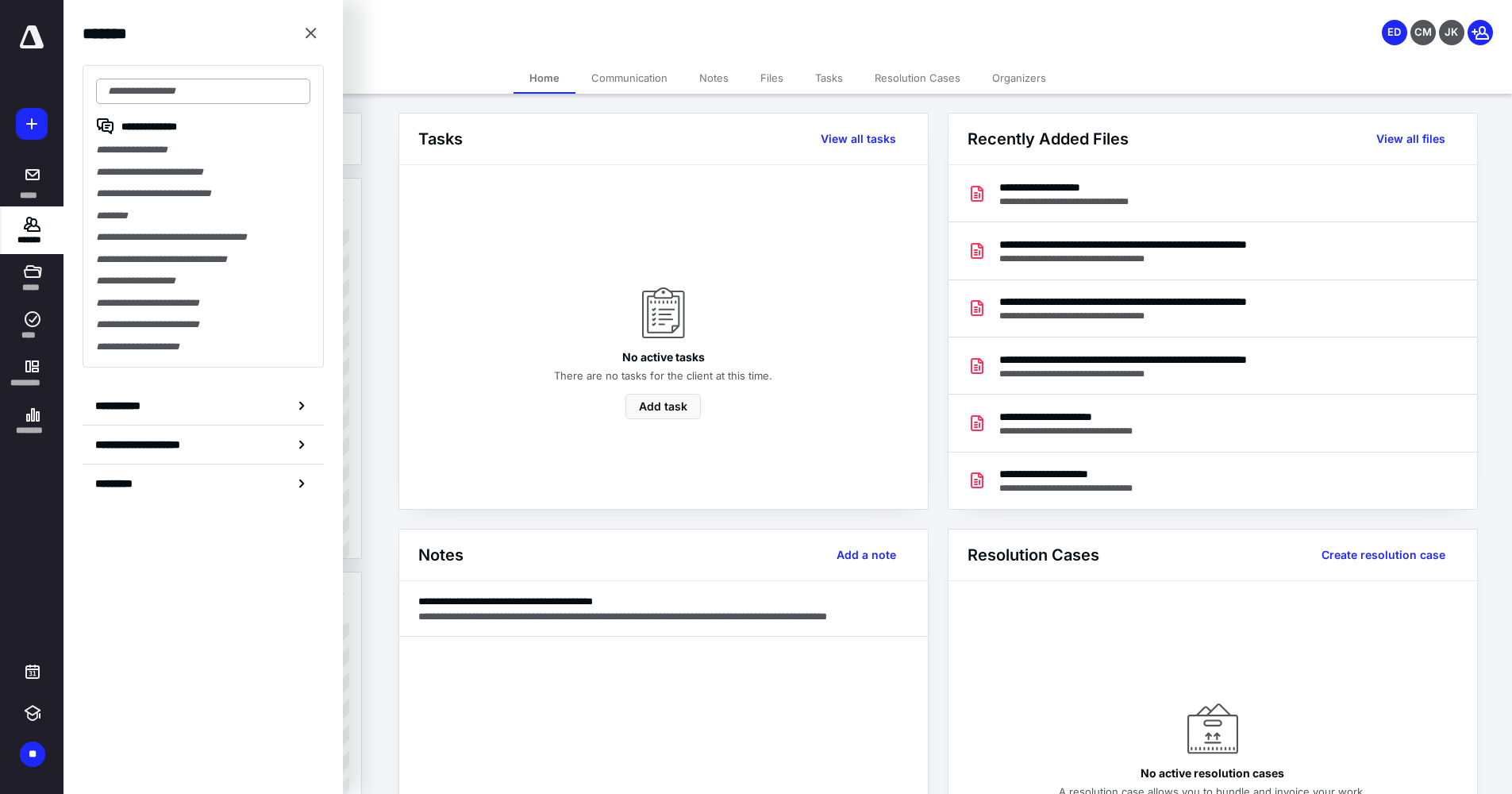 click at bounding box center (203, 91) 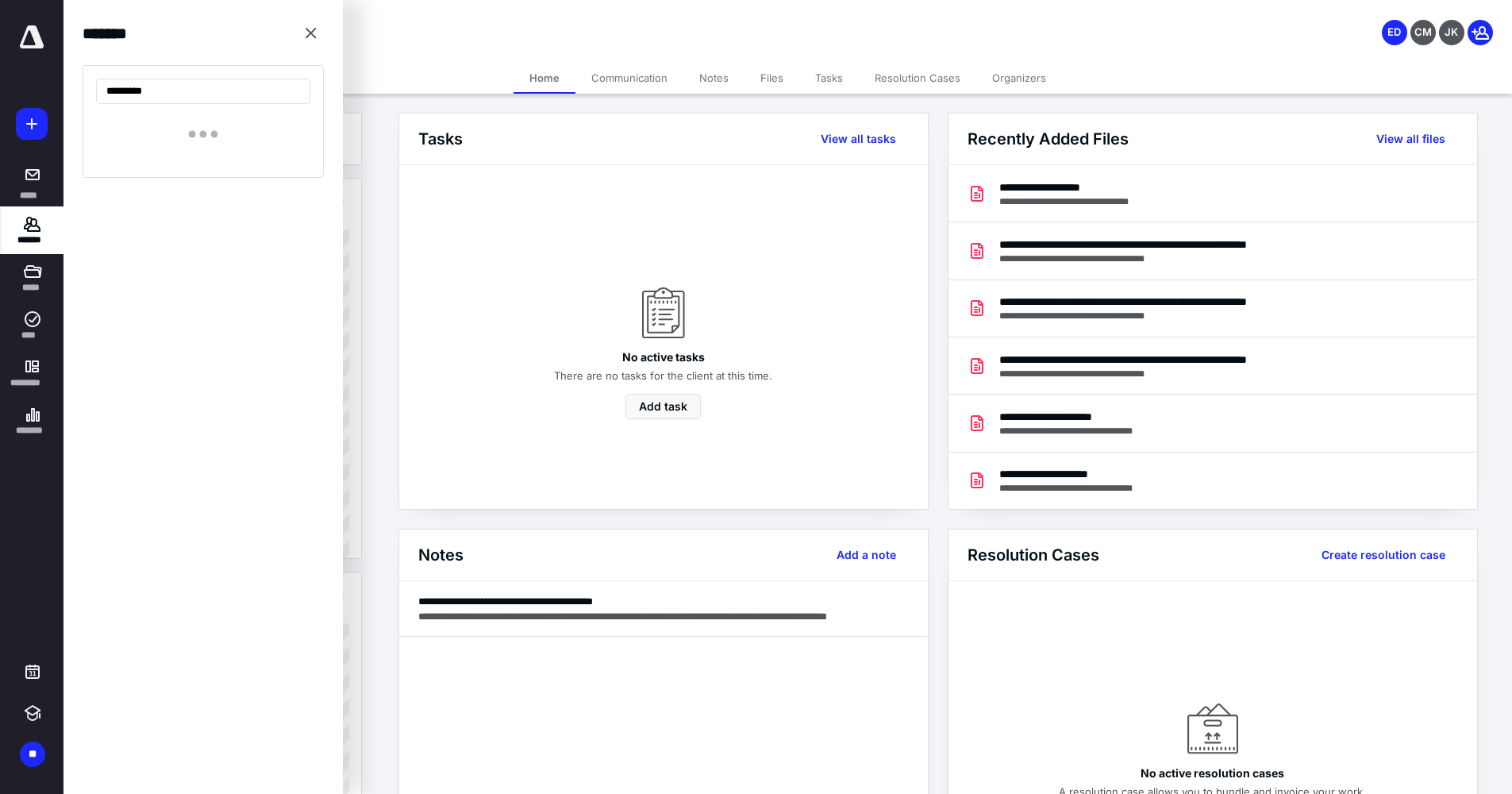type on "**********" 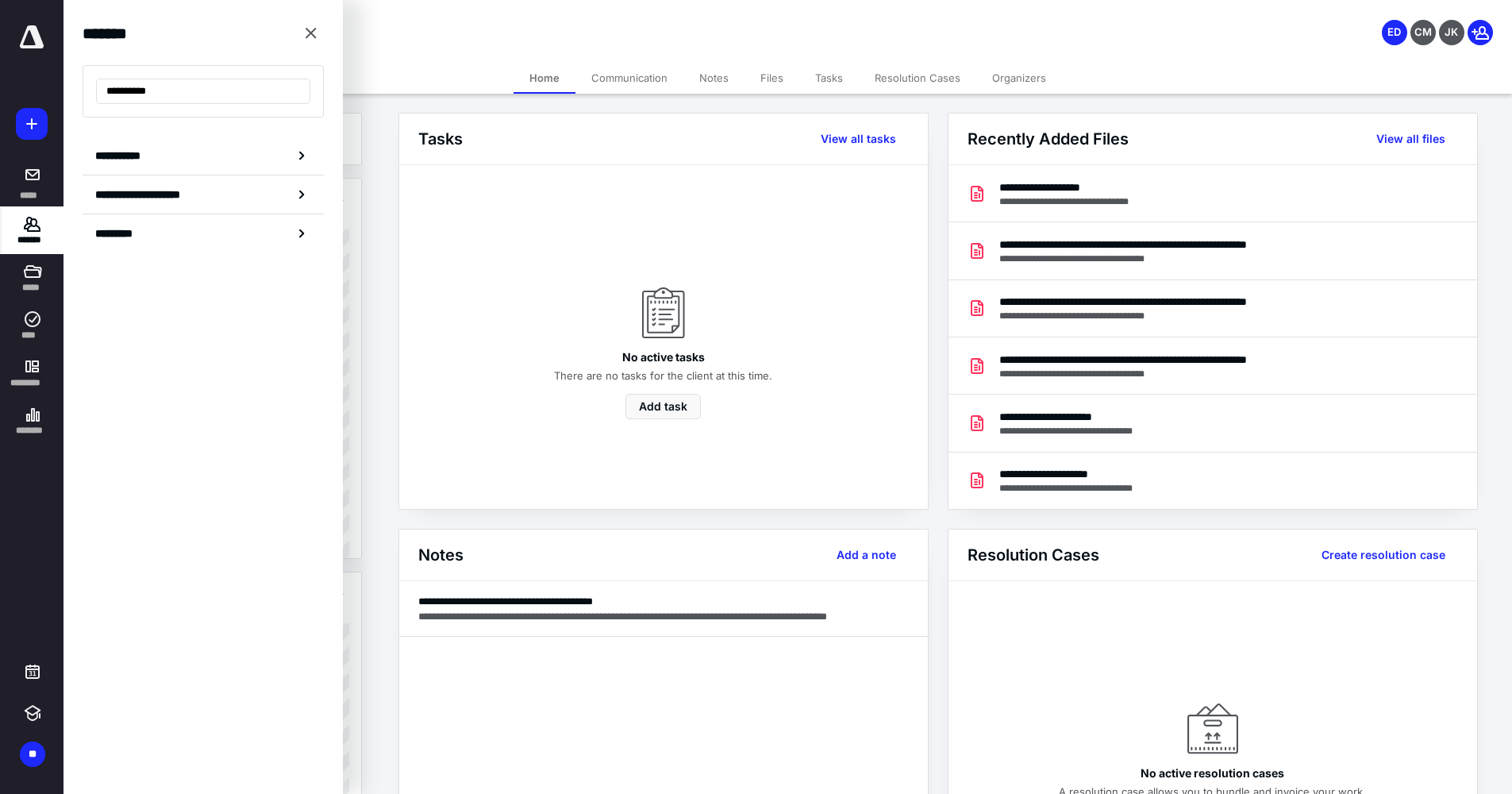 drag, startPoint x: 192, startPoint y: 87, endPoint x: 16, endPoint y: 83, distance: 176.0454 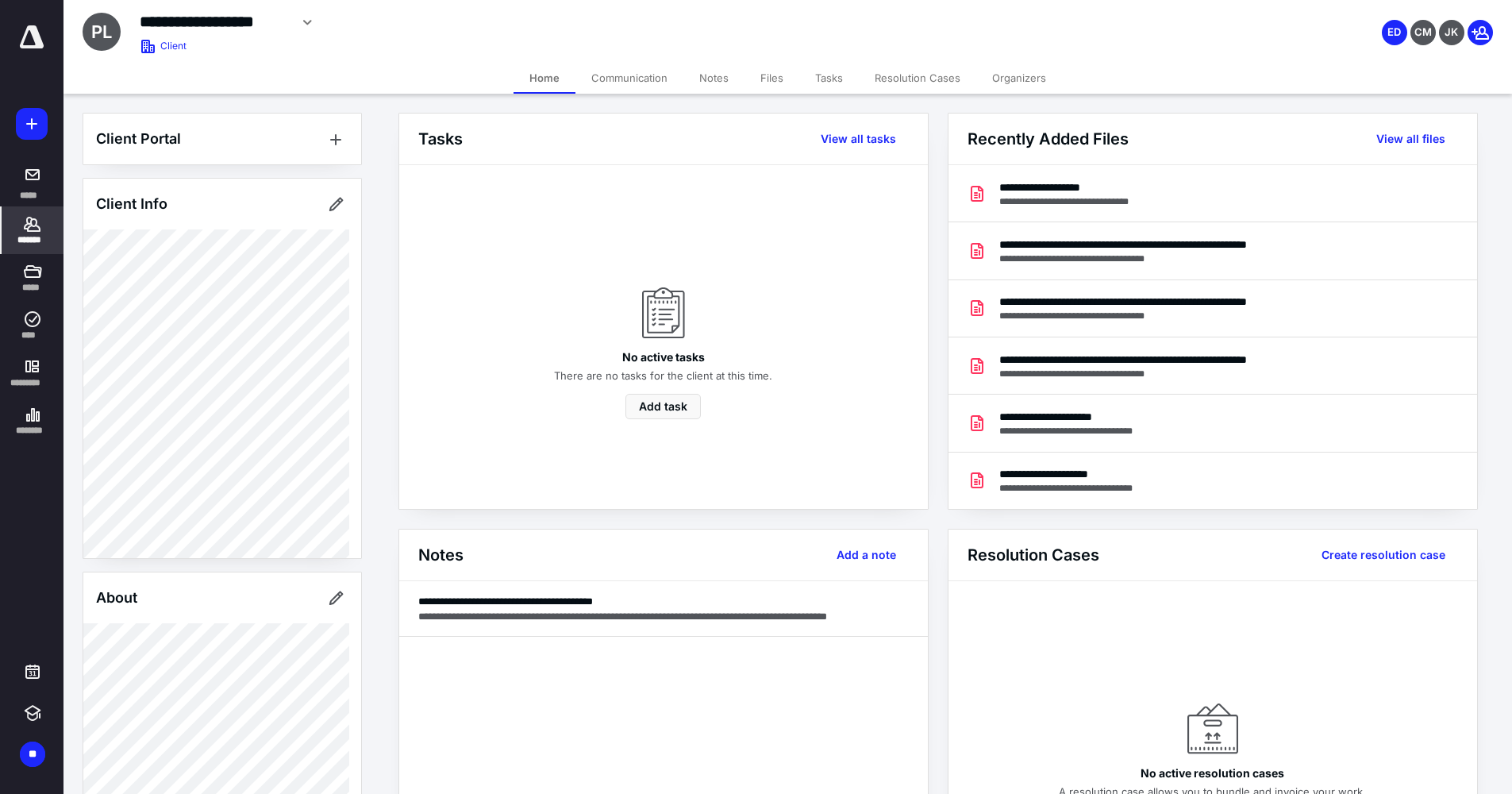 click on "*******" at bounding box center [33, 230] 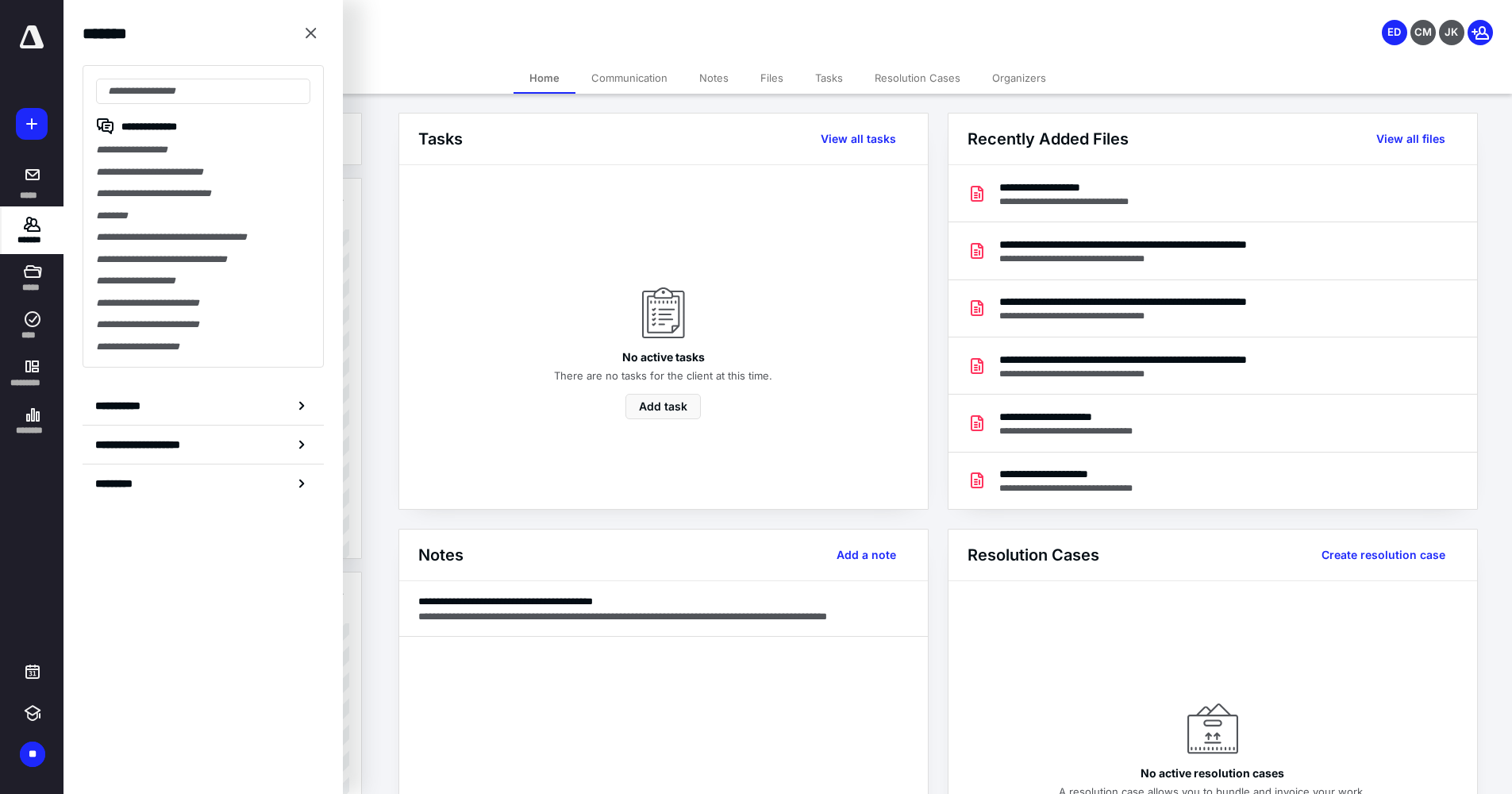 click on "**********" at bounding box center [203, 216] 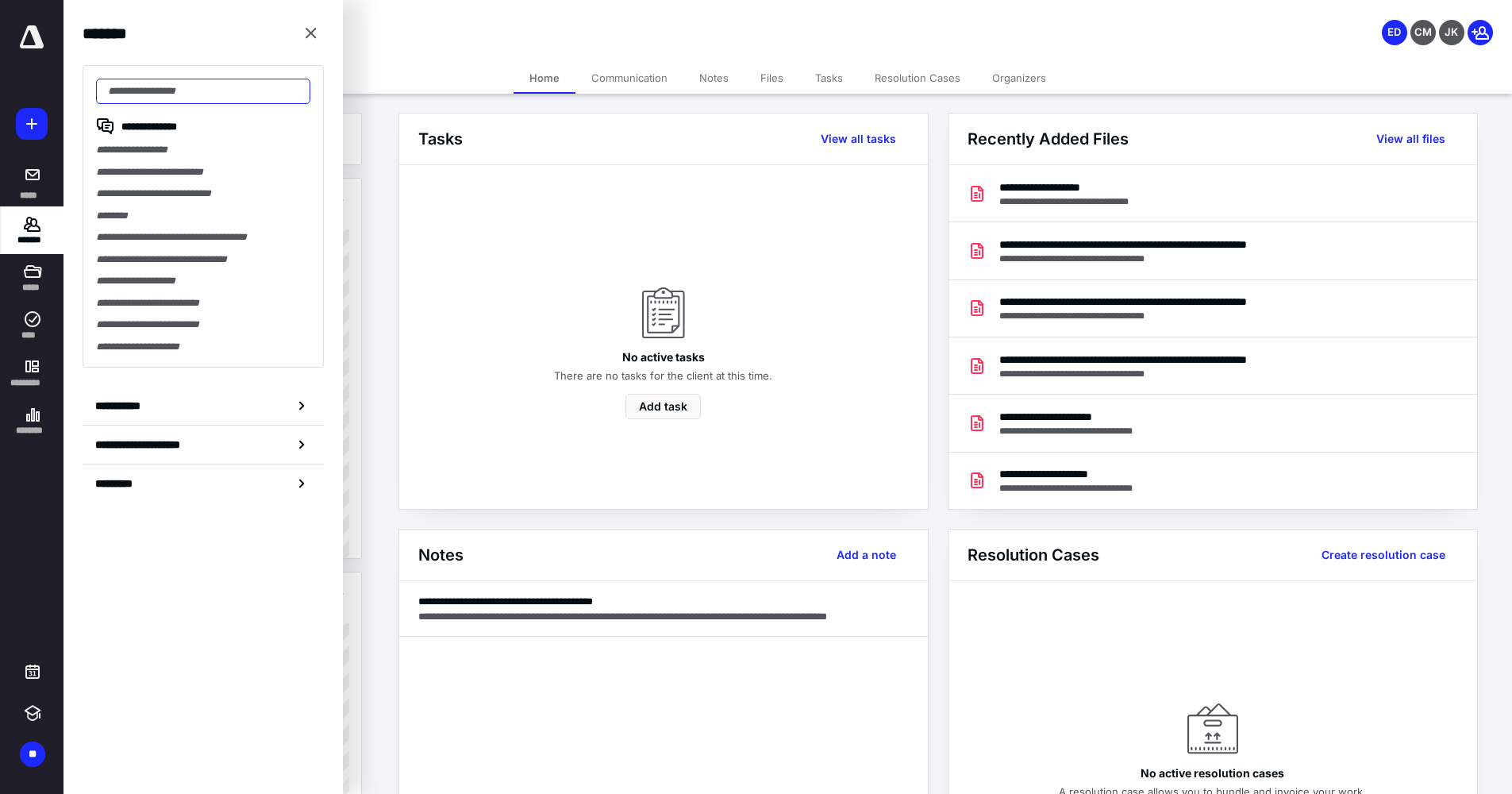 click at bounding box center [203, 91] 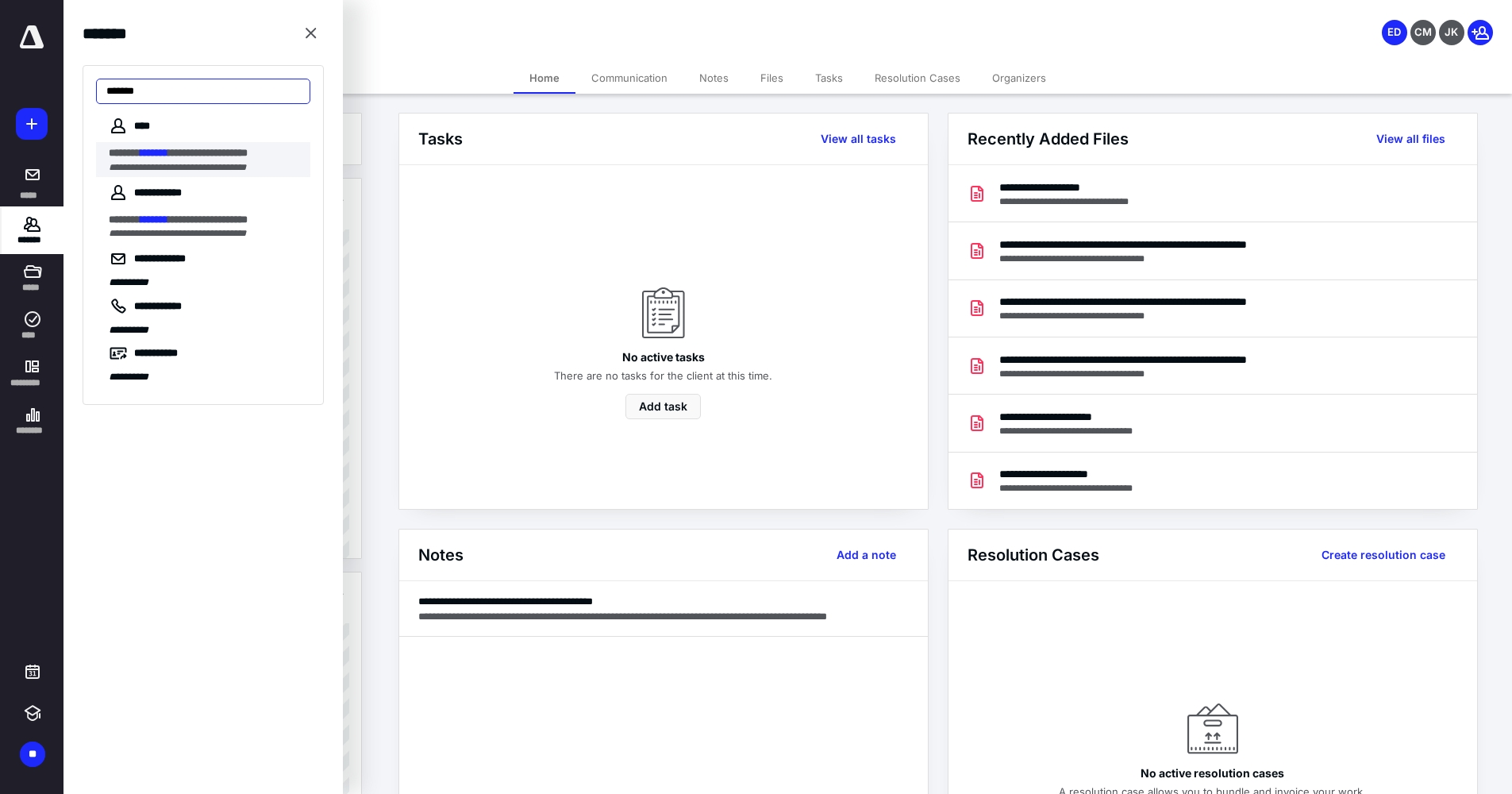 type on "*******" 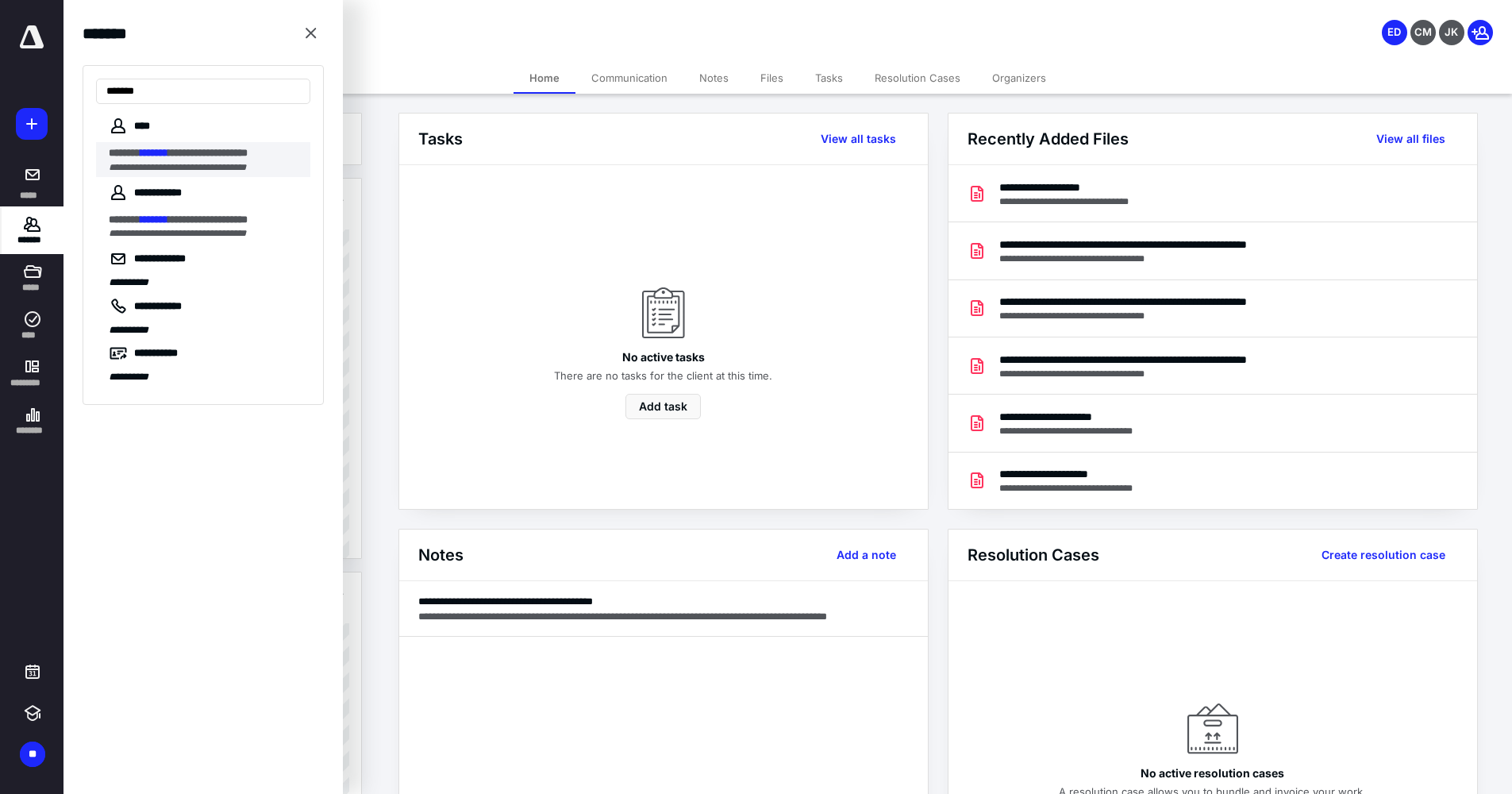 click on "**********" at bounding box center (177, 168) 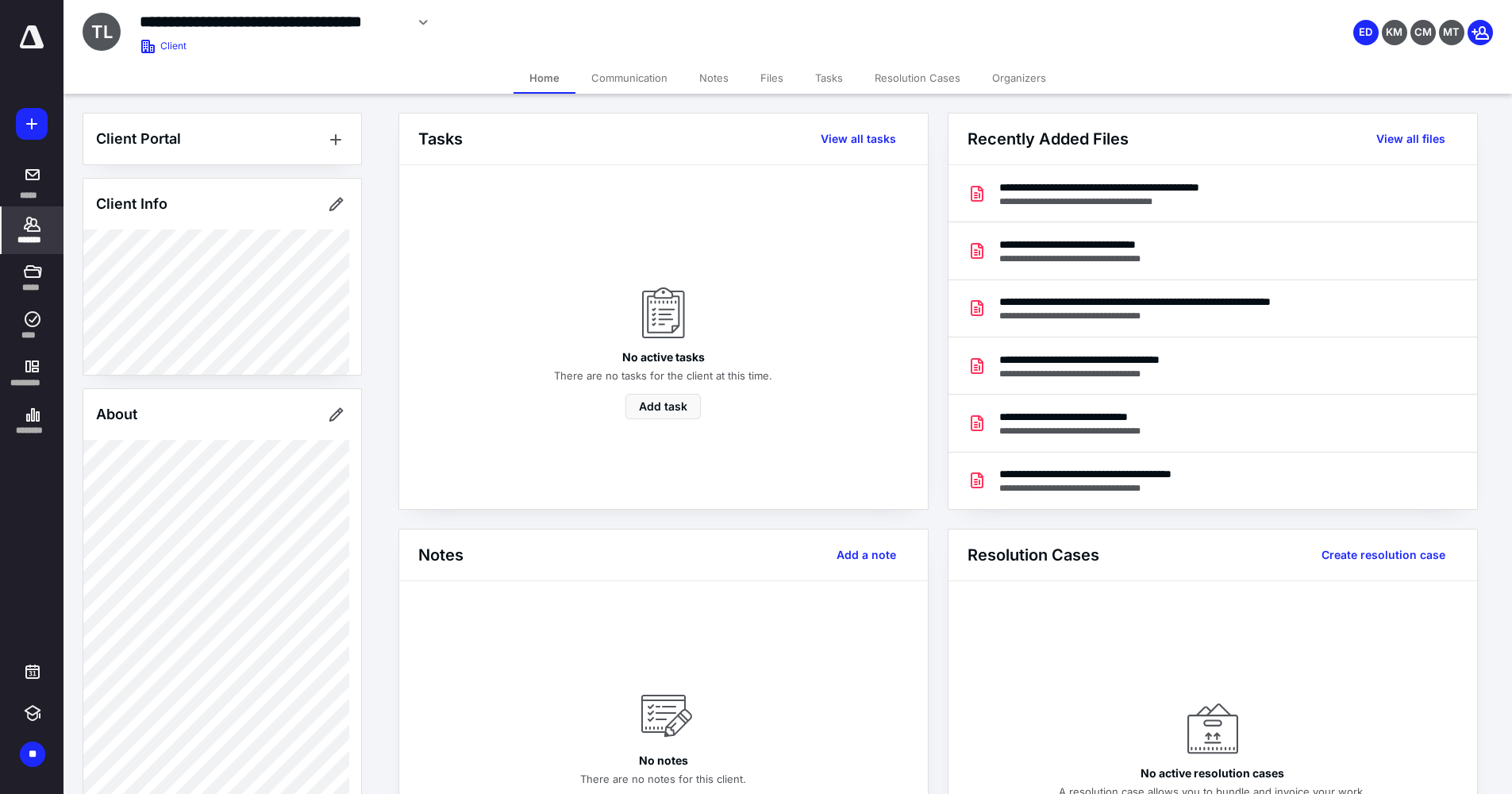 click on "Files" at bounding box center [771, 78] 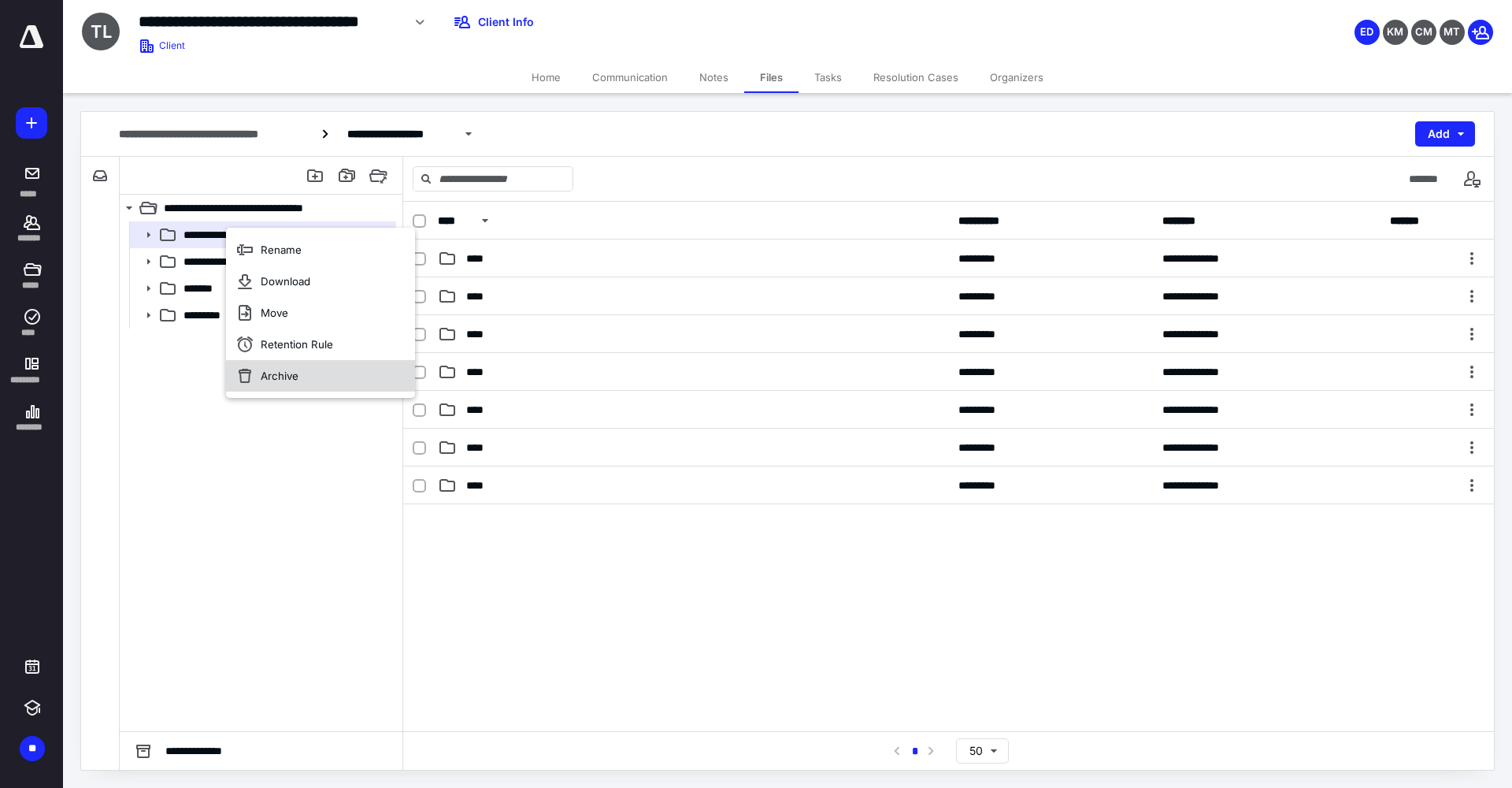 click on "Archive" at bounding box center (280, 376) 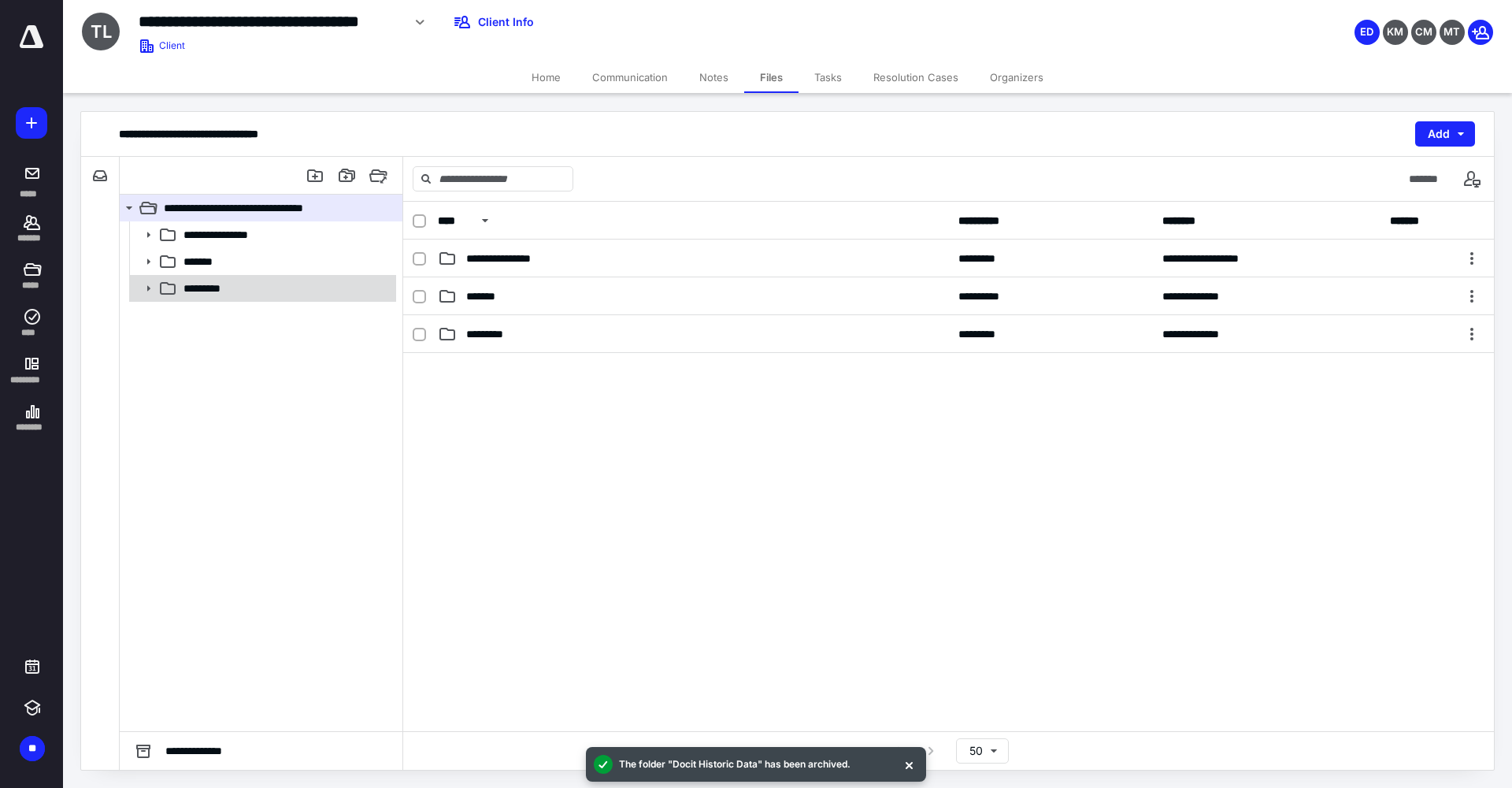 click 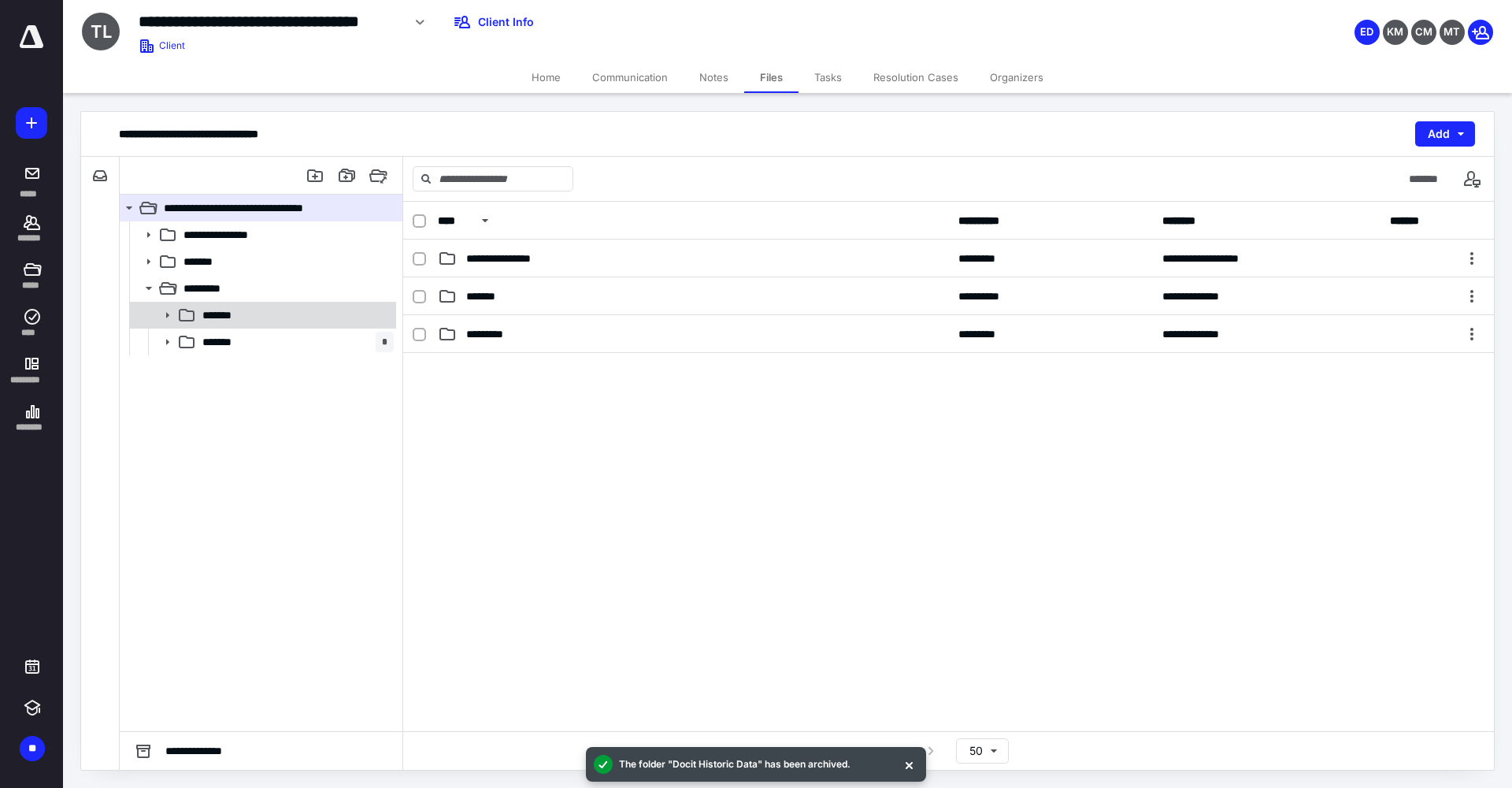 click 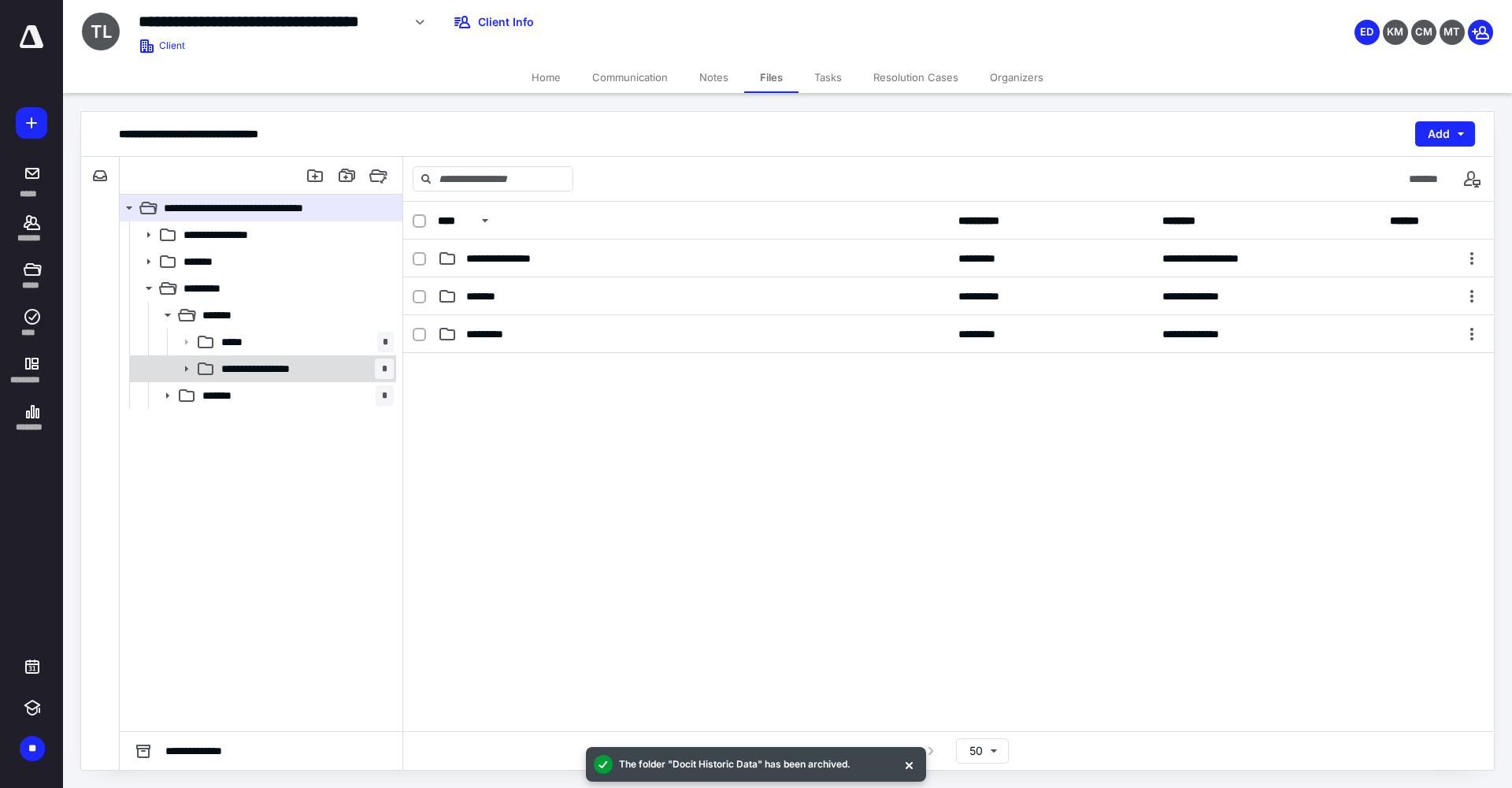 click 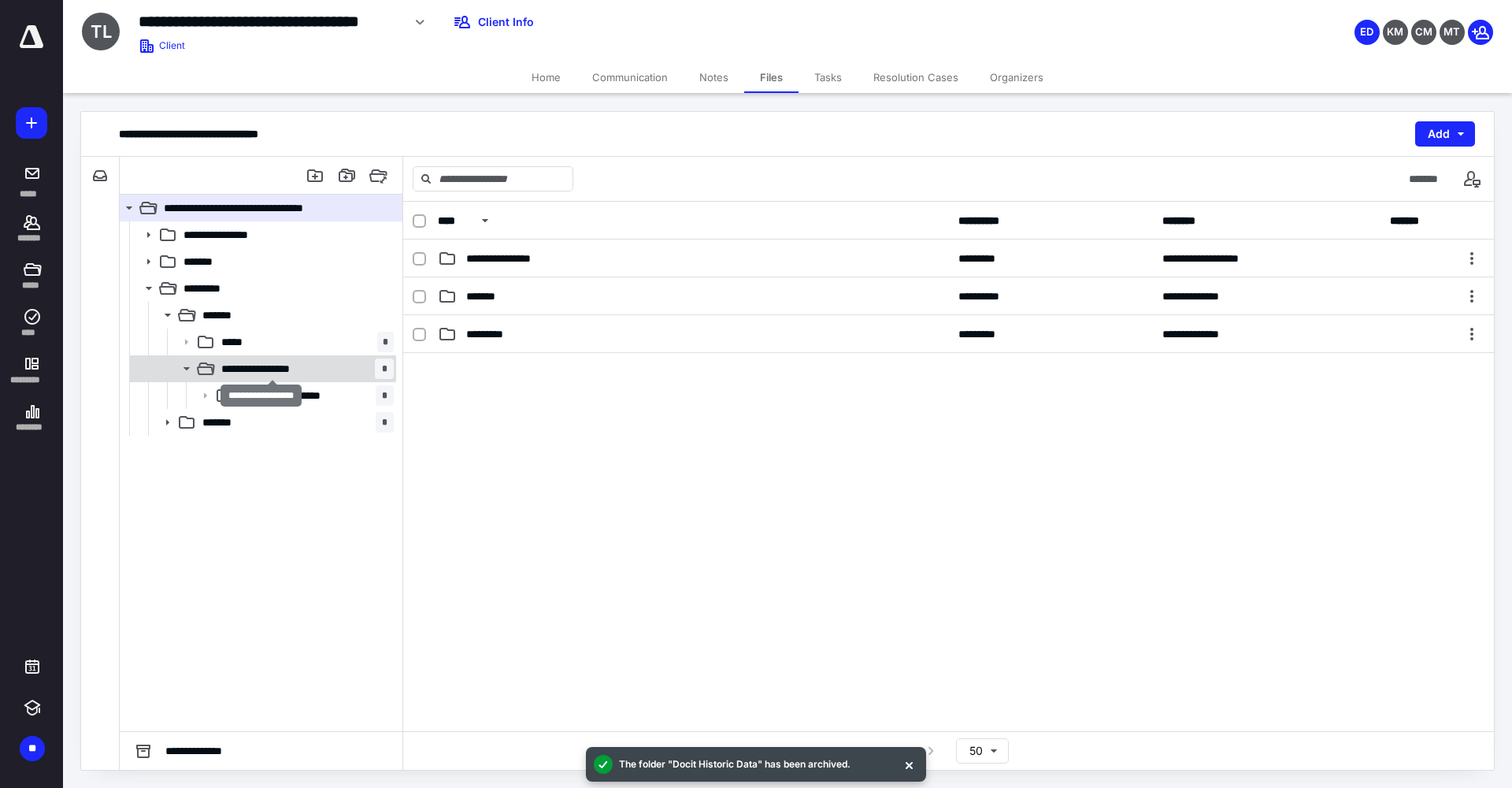 click on "**********" at bounding box center (272, 369) 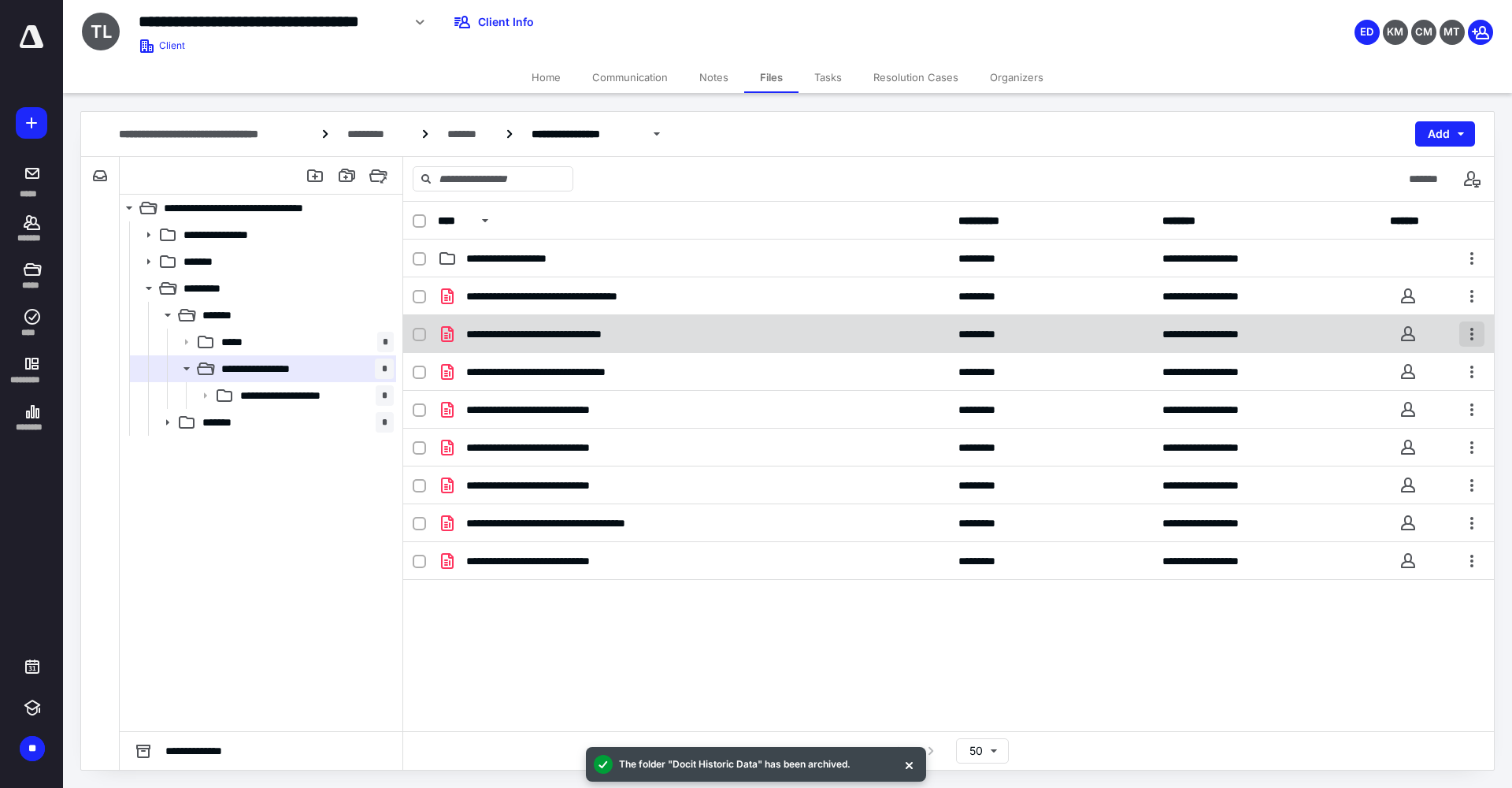 click at bounding box center [1472, 334] 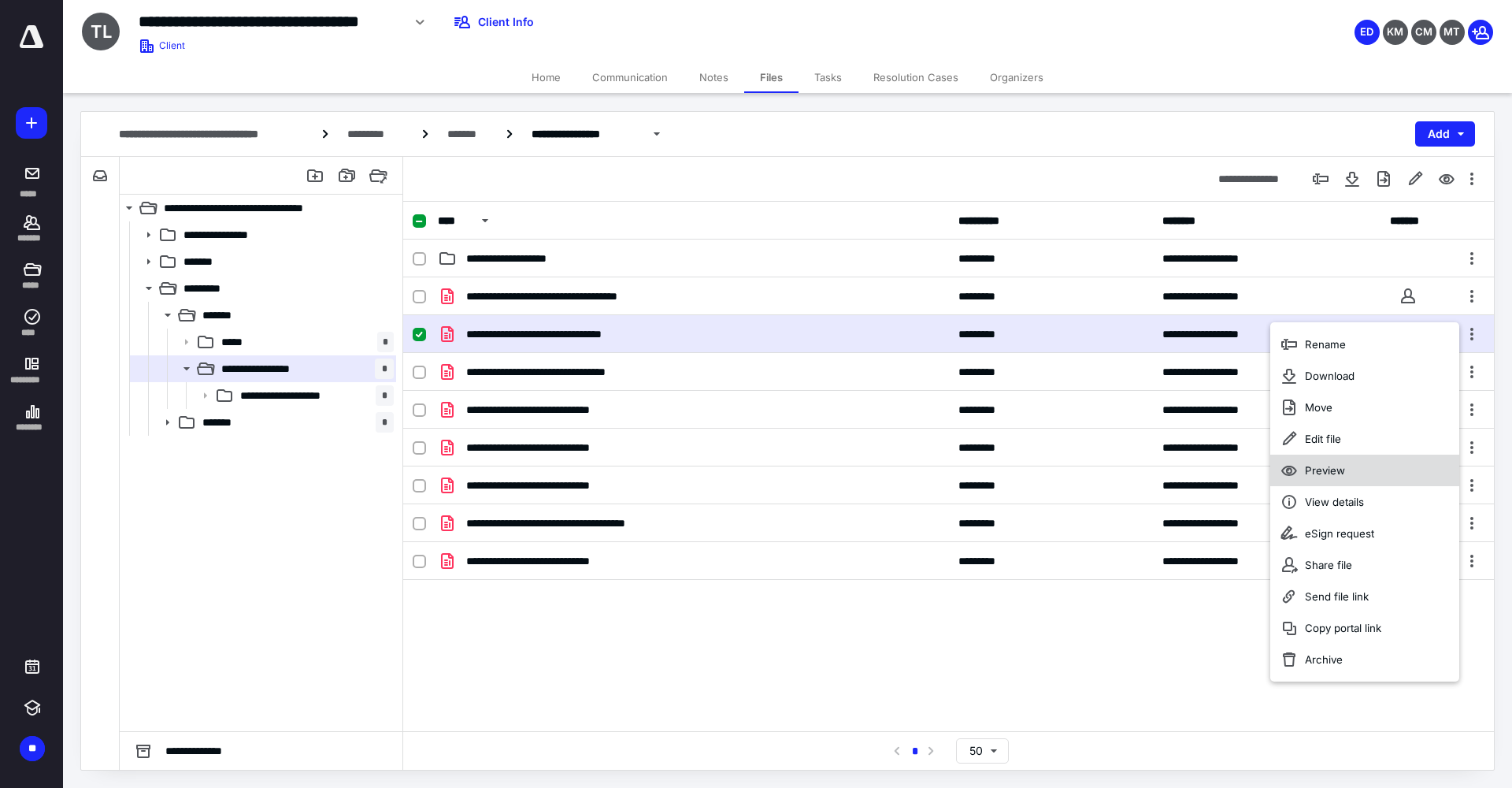 click on "Preview" at bounding box center (1325, 470) 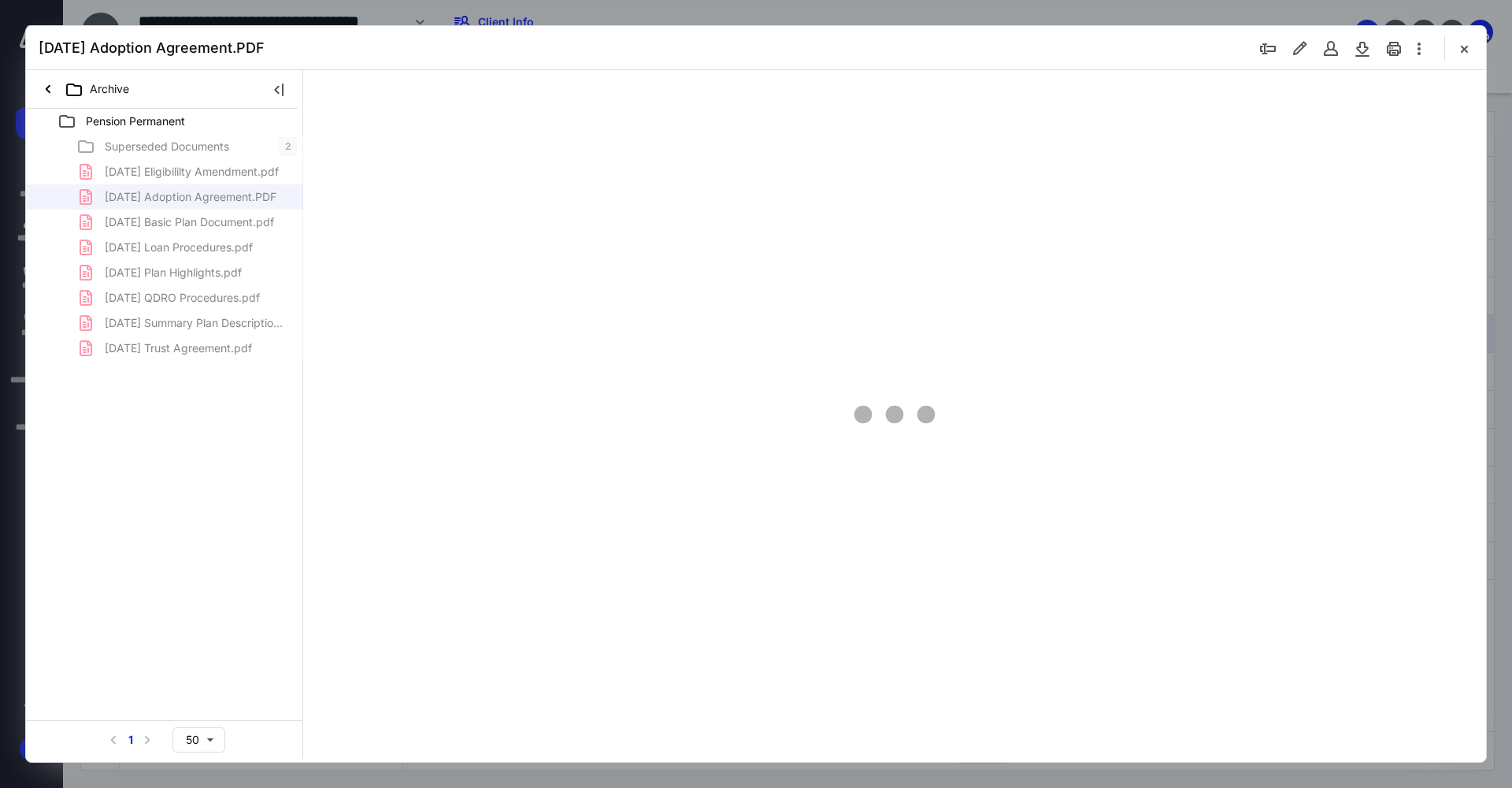 scroll, scrollTop: 0, scrollLeft: 0, axis: both 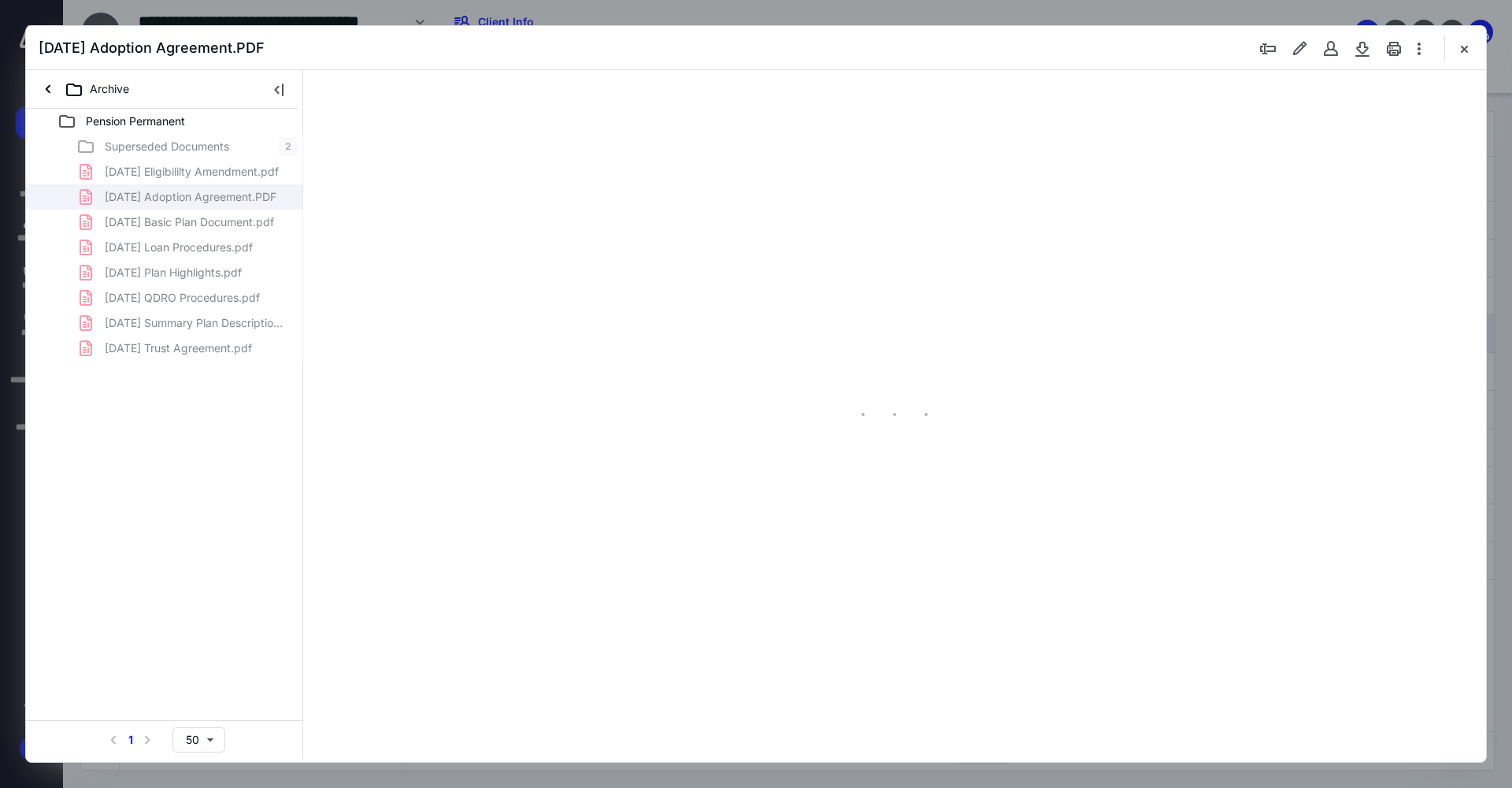type on "100" 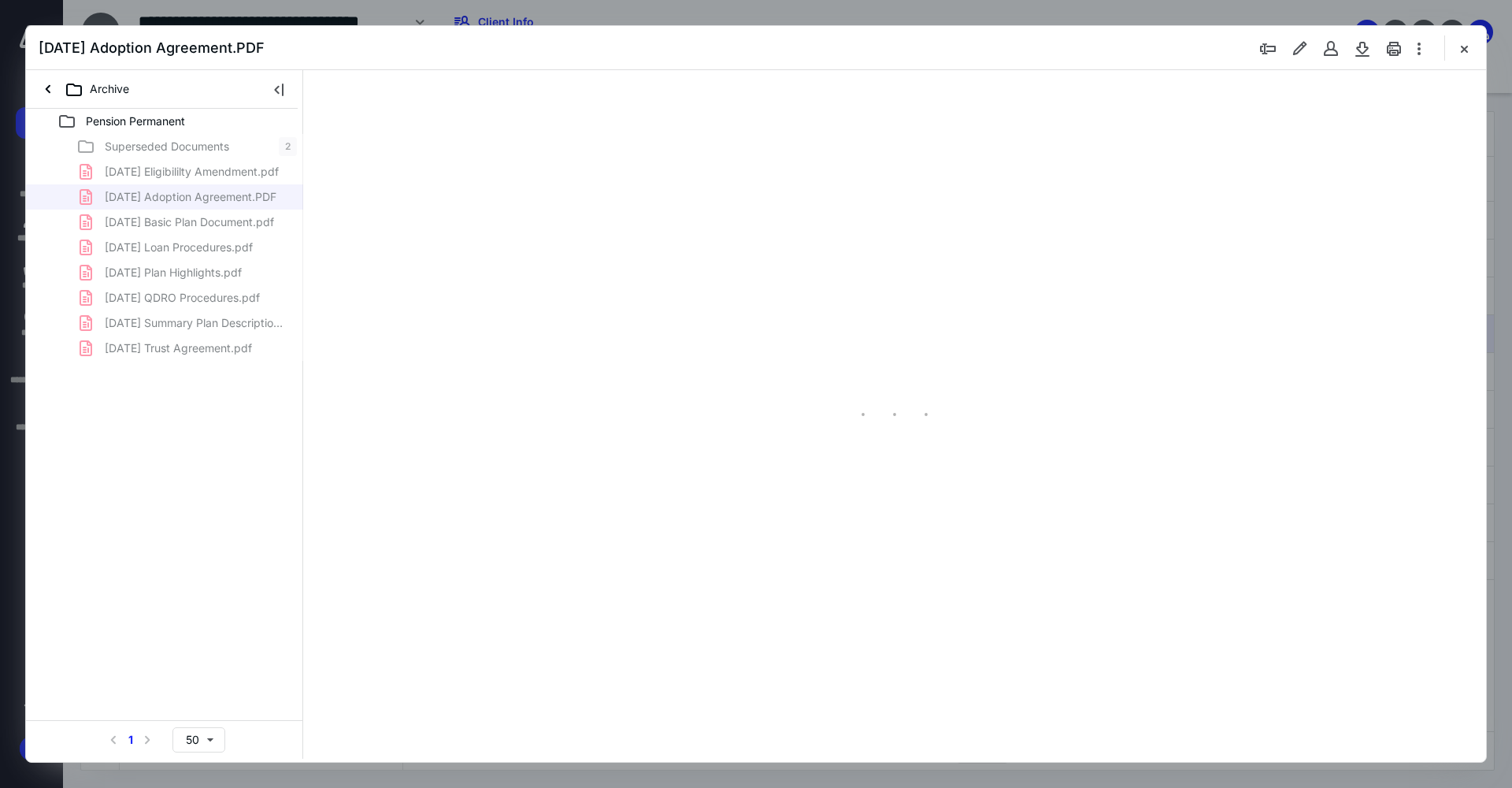 scroll, scrollTop: 63, scrollLeft: 0, axis: vertical 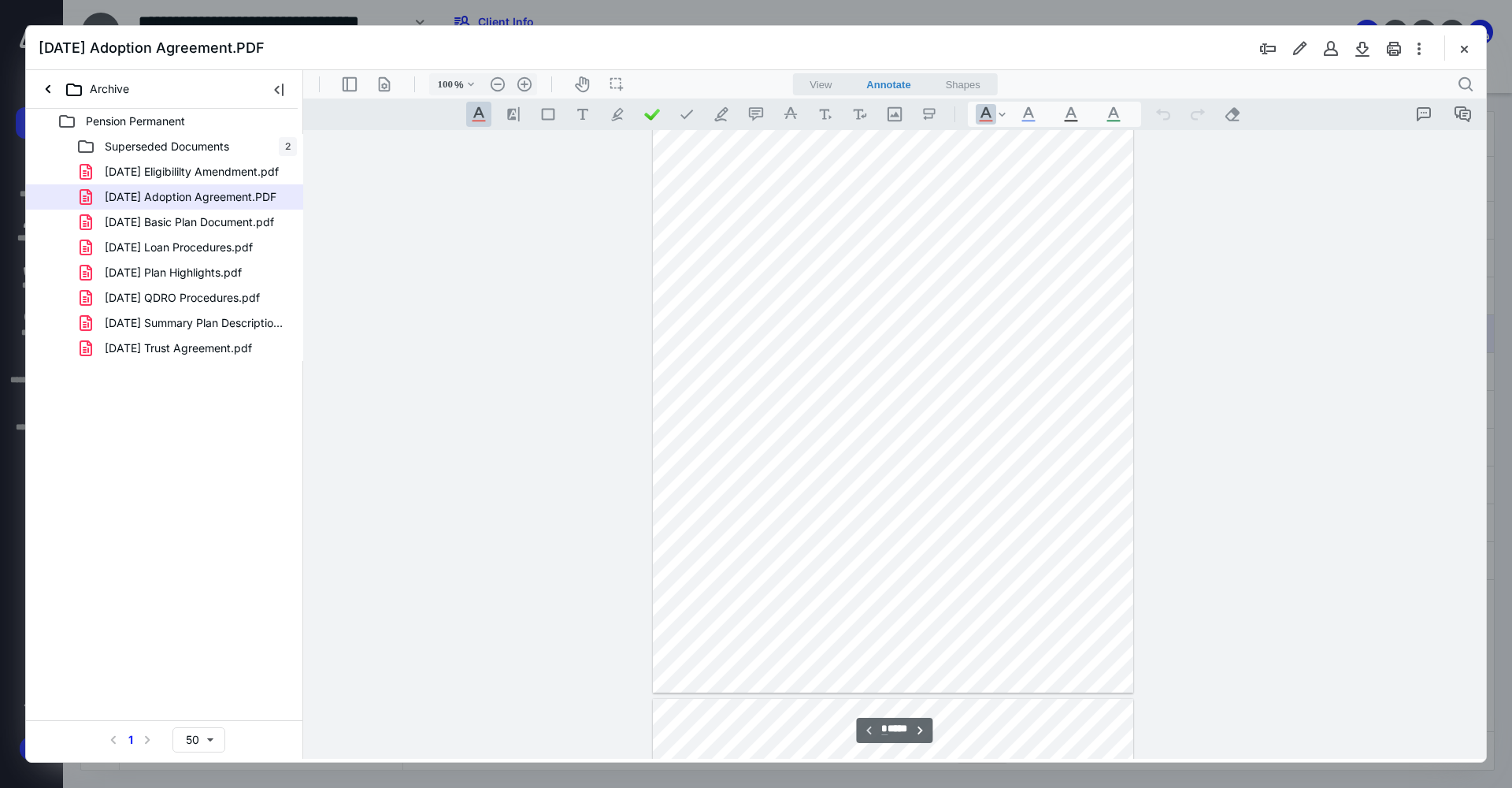 type on "*" 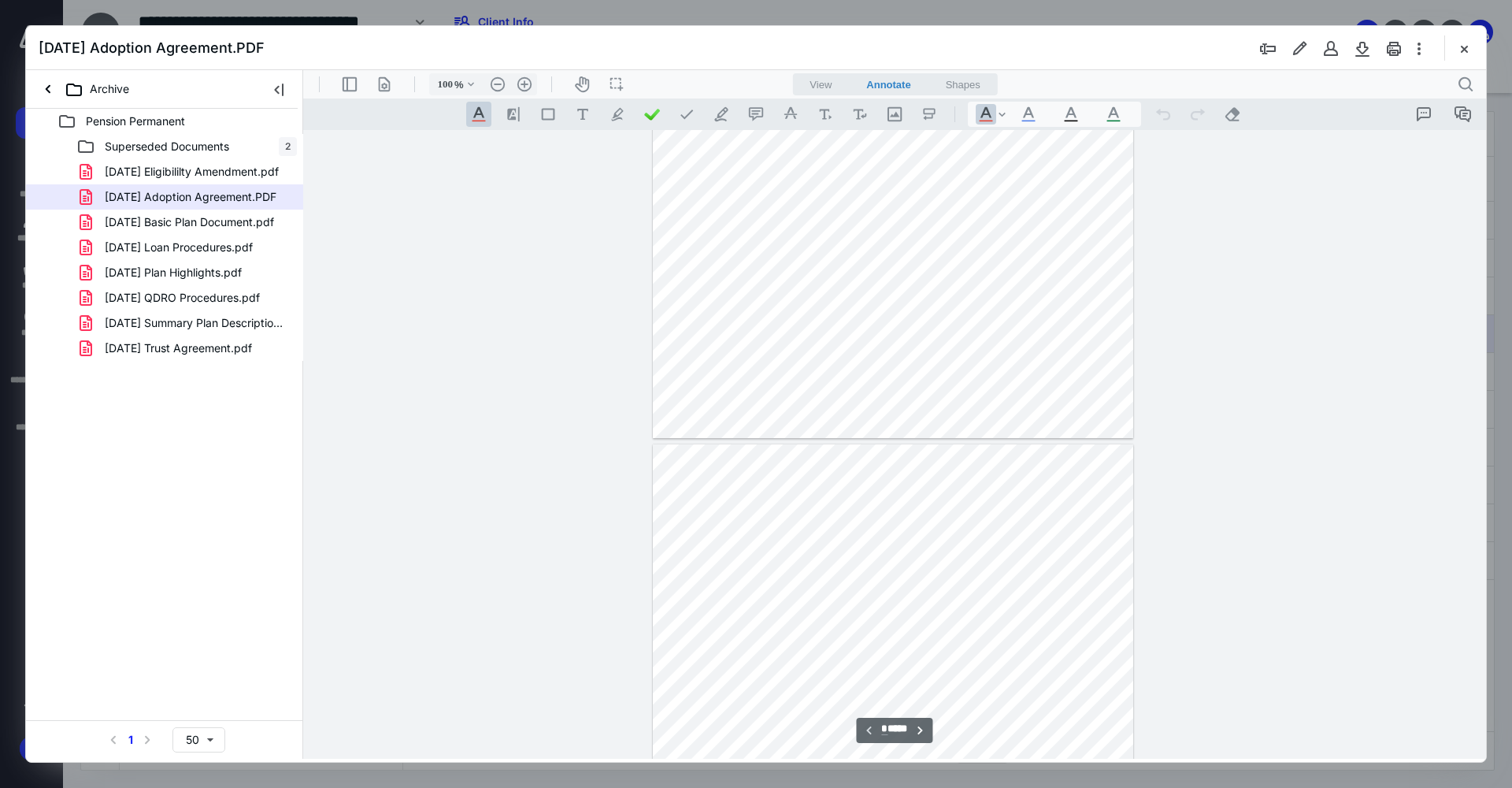 scroll, scrollTop: 457, scrollLeft: 0, axis: vertical 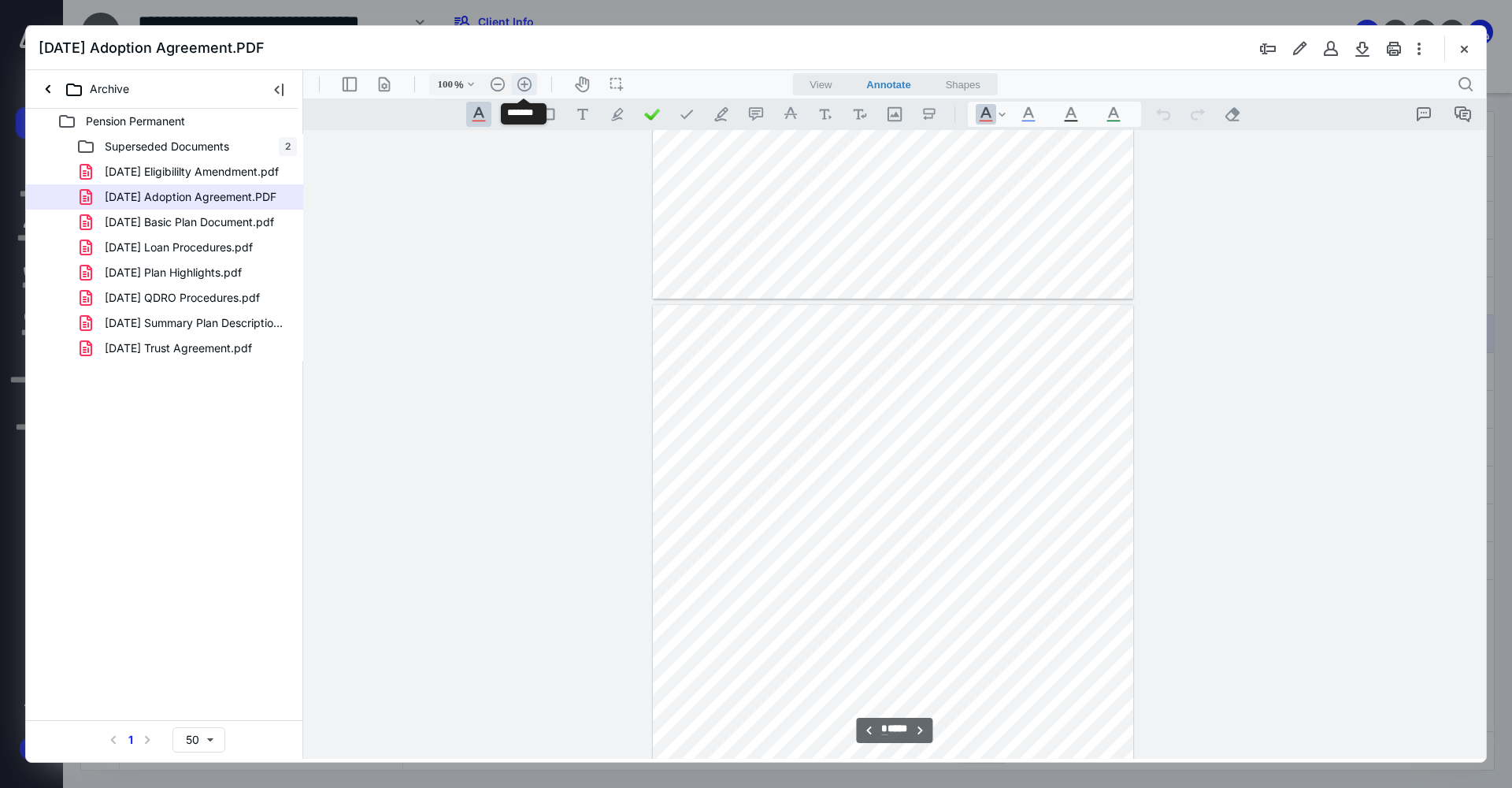 click on ".cls-1{fill:#abb0c4;} icon - header - zoom - in - line" at bounding box center [524, 84] 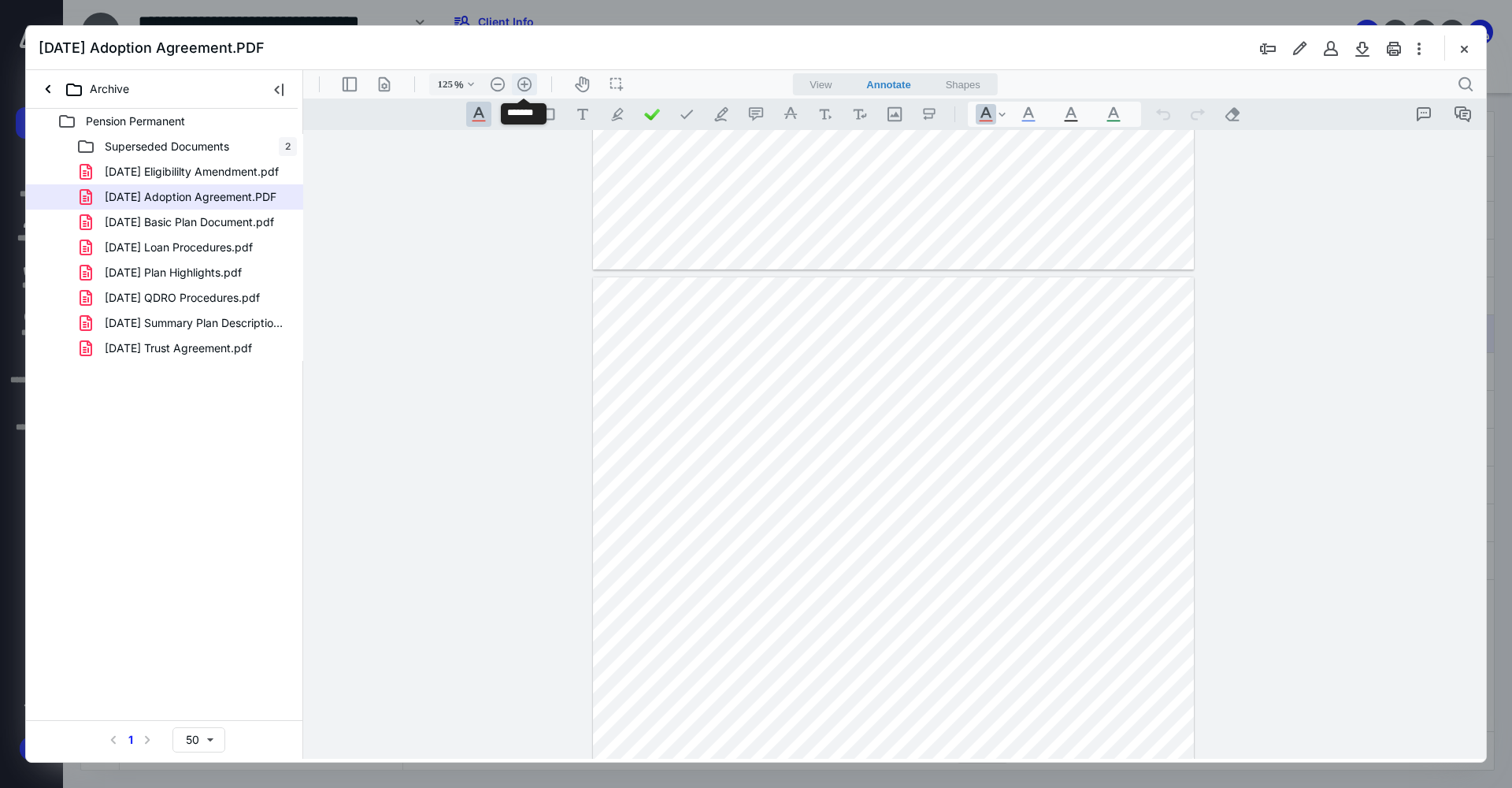 click on ".cls-1{fill:#abb0c4;} icon - header - zoom - in - line" at bounding box center [524, 84] 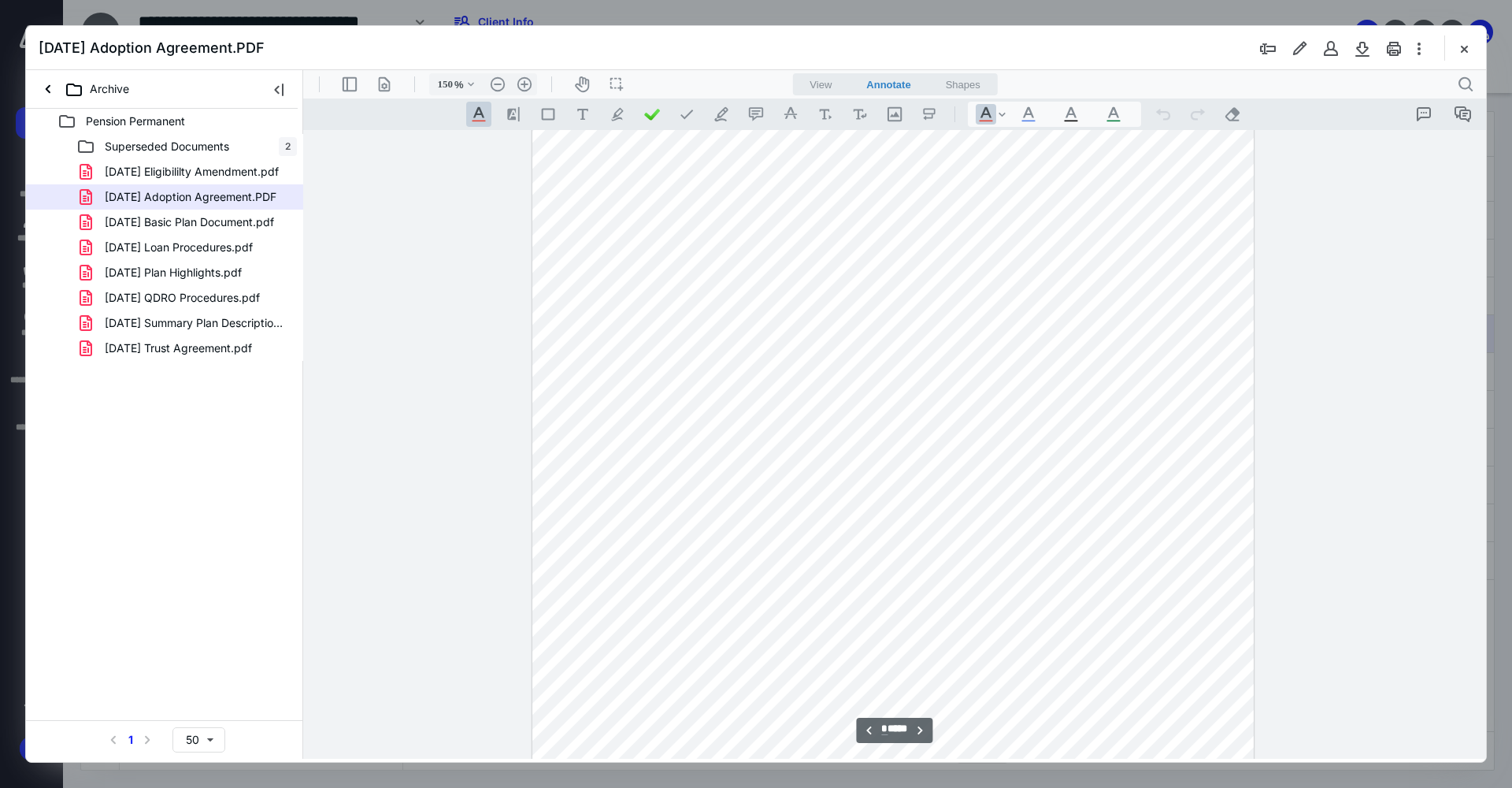 scroll, scrollTop: 1223, scrollLeft: 0, axis: vertical 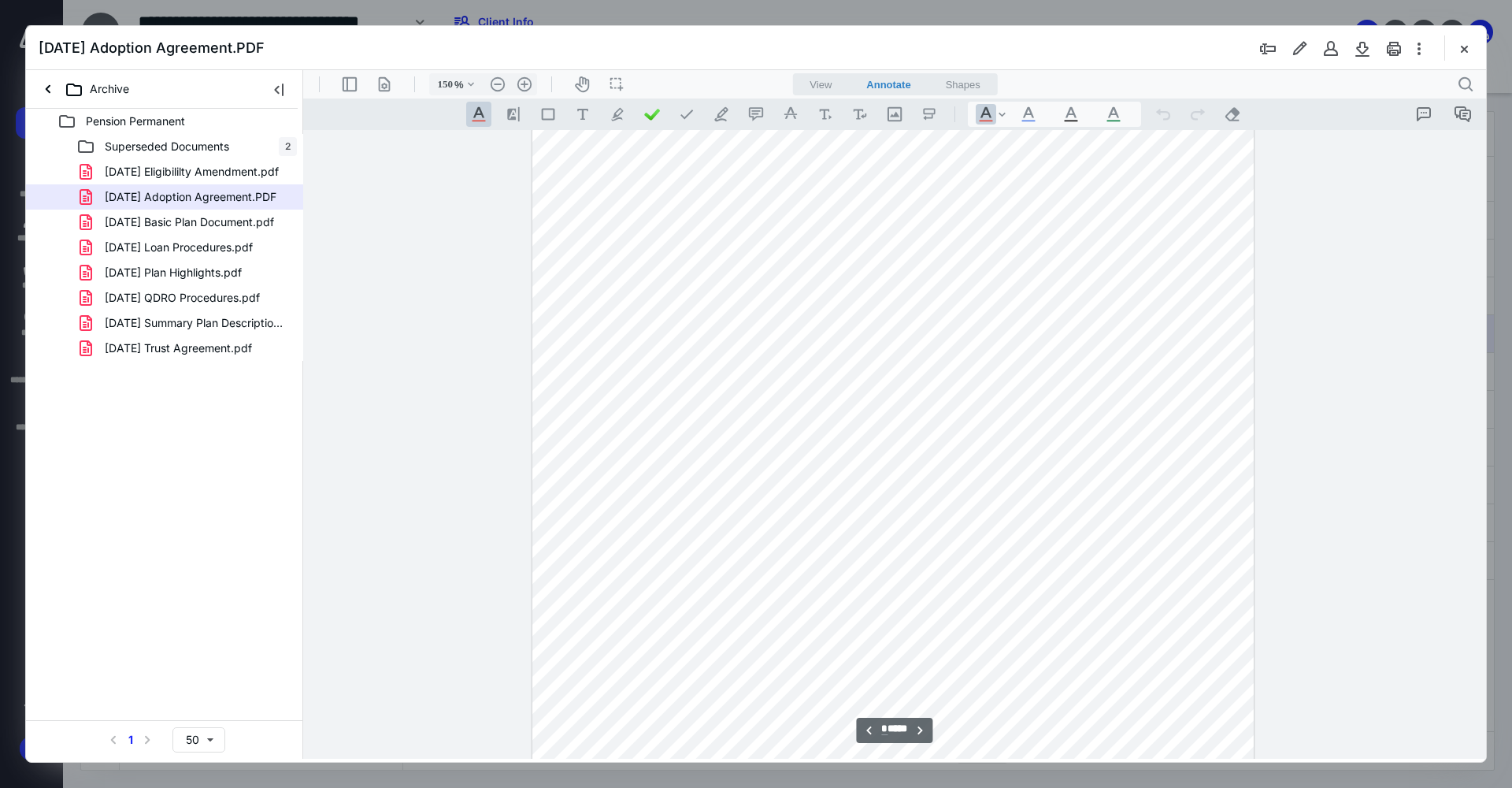 click on "**********" at bounding box center (894, 730) 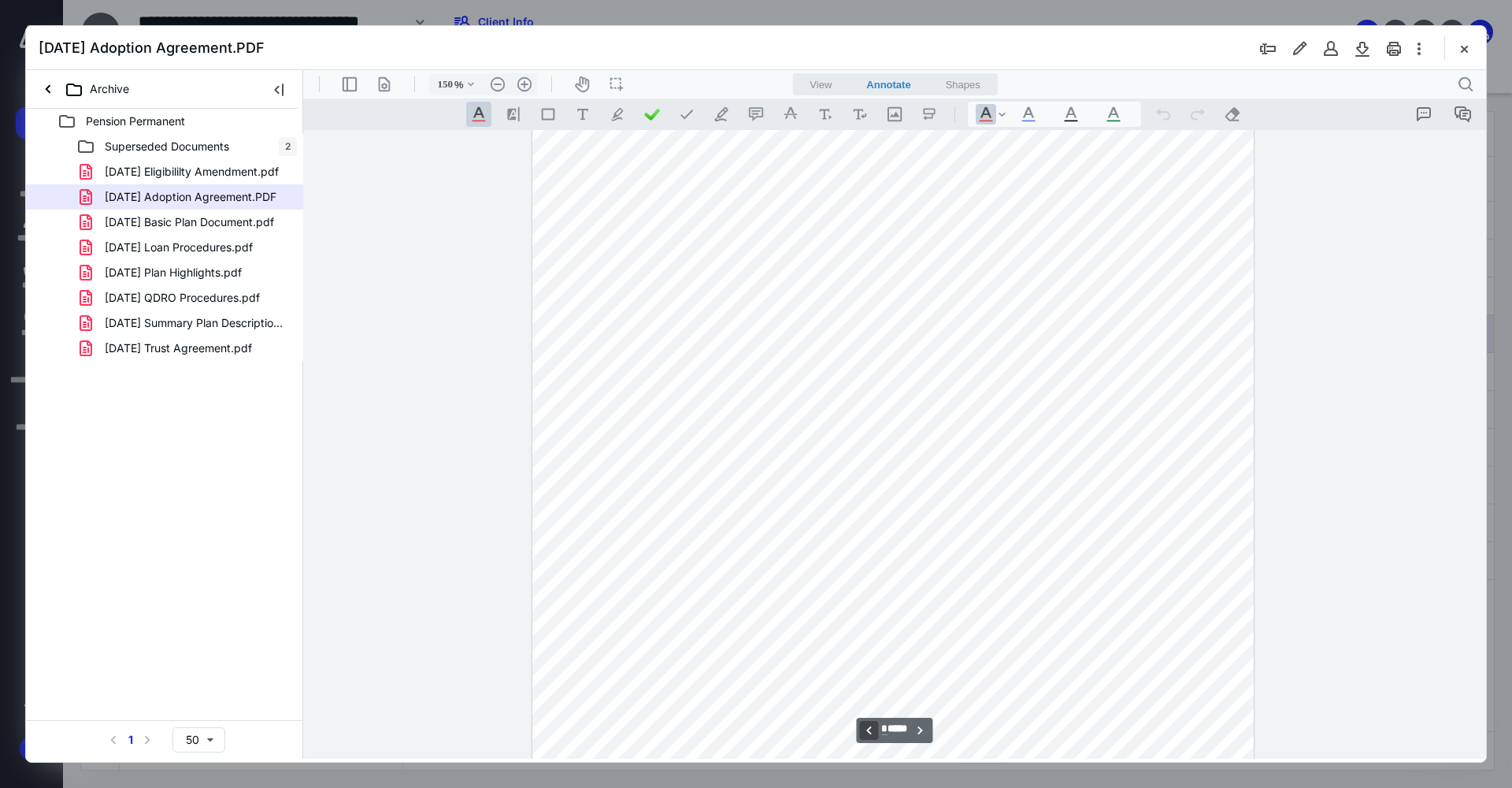 click on "**********" at bounding box center (869, 730) 